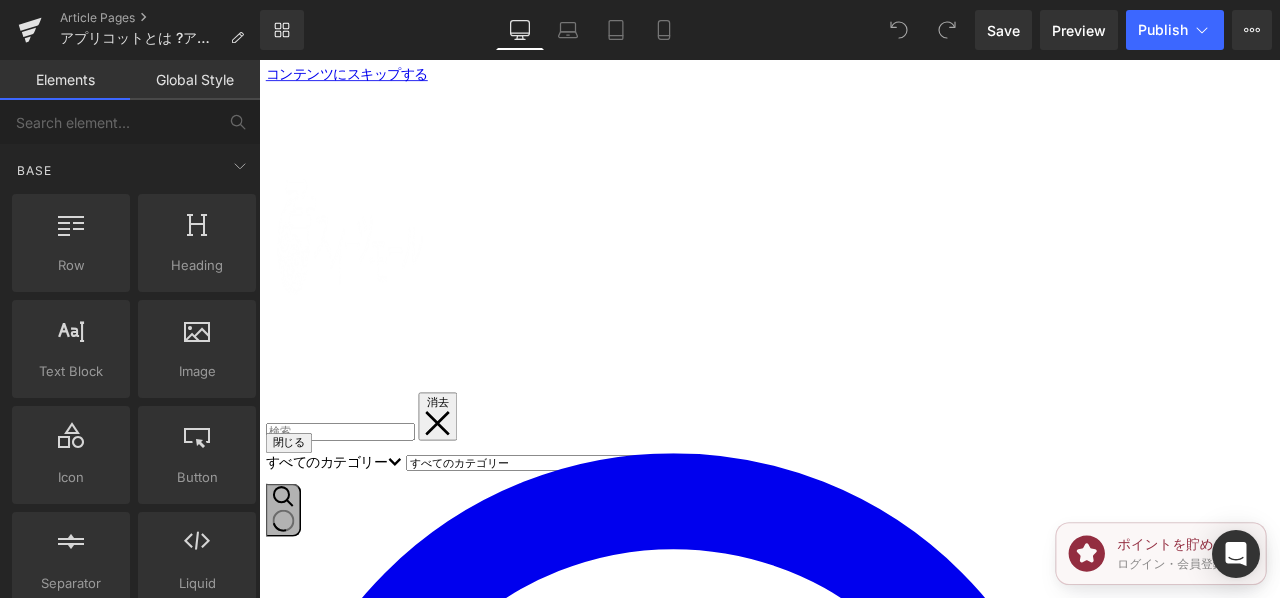 scroll, scrollTop: 0, scrollLeft: 0, axis: both 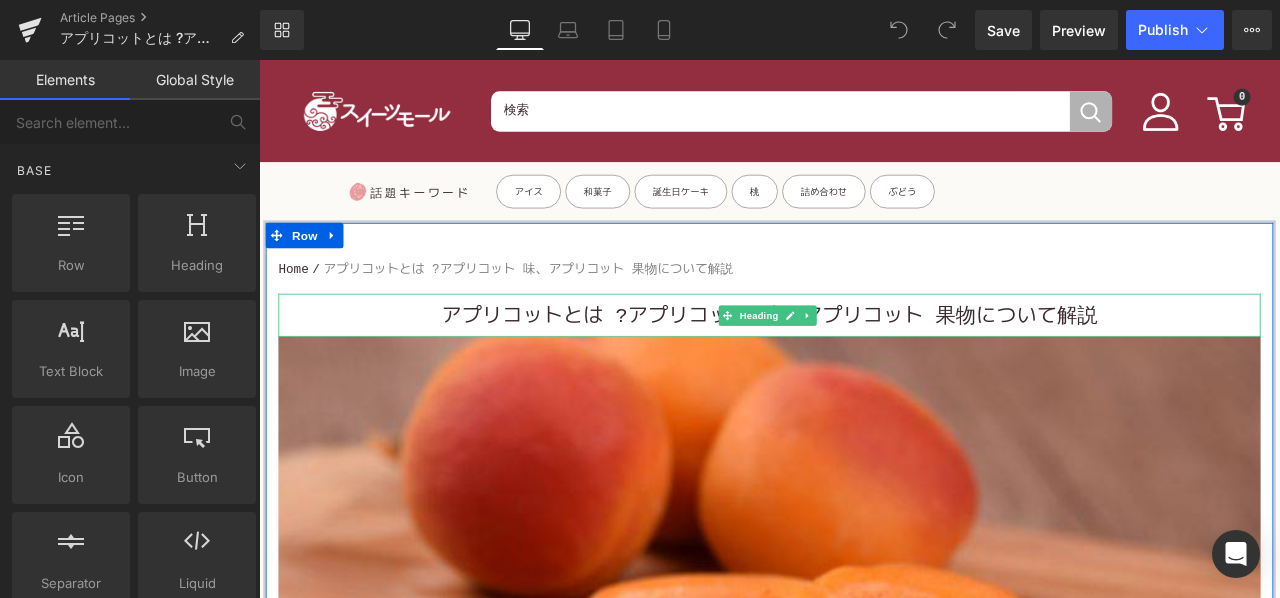 click on "アプリコットとは ?アプリコット 味、アプリコット 果物について解説" at bounding box center [864, 365] 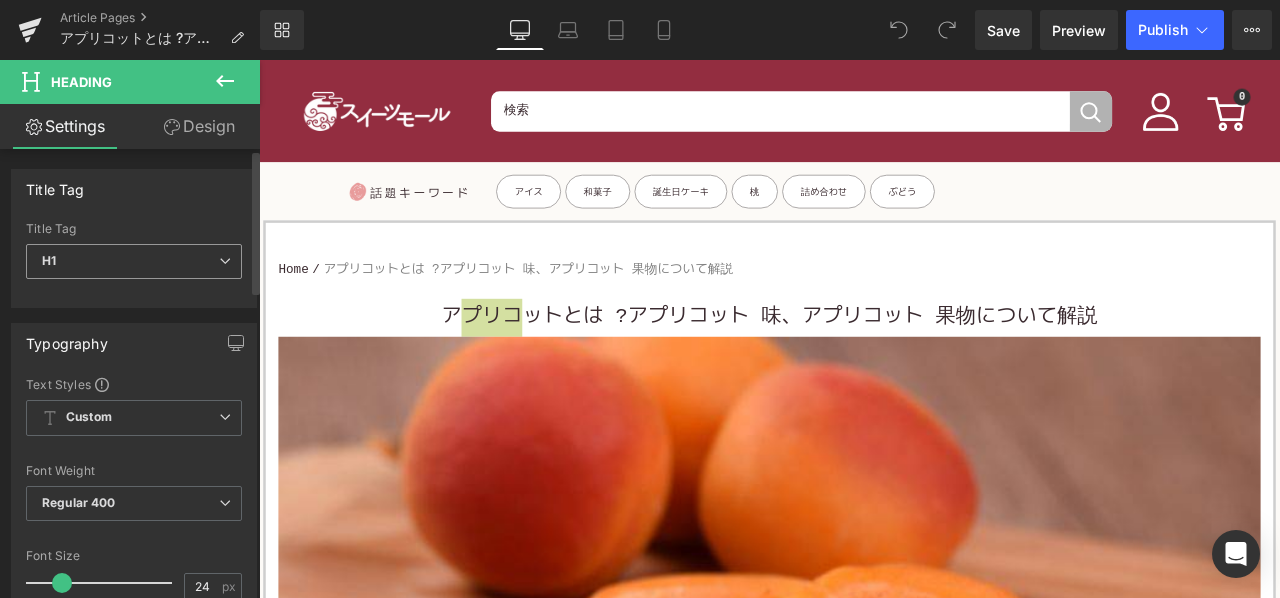 click on "H1" at bounding box center (134, 261) 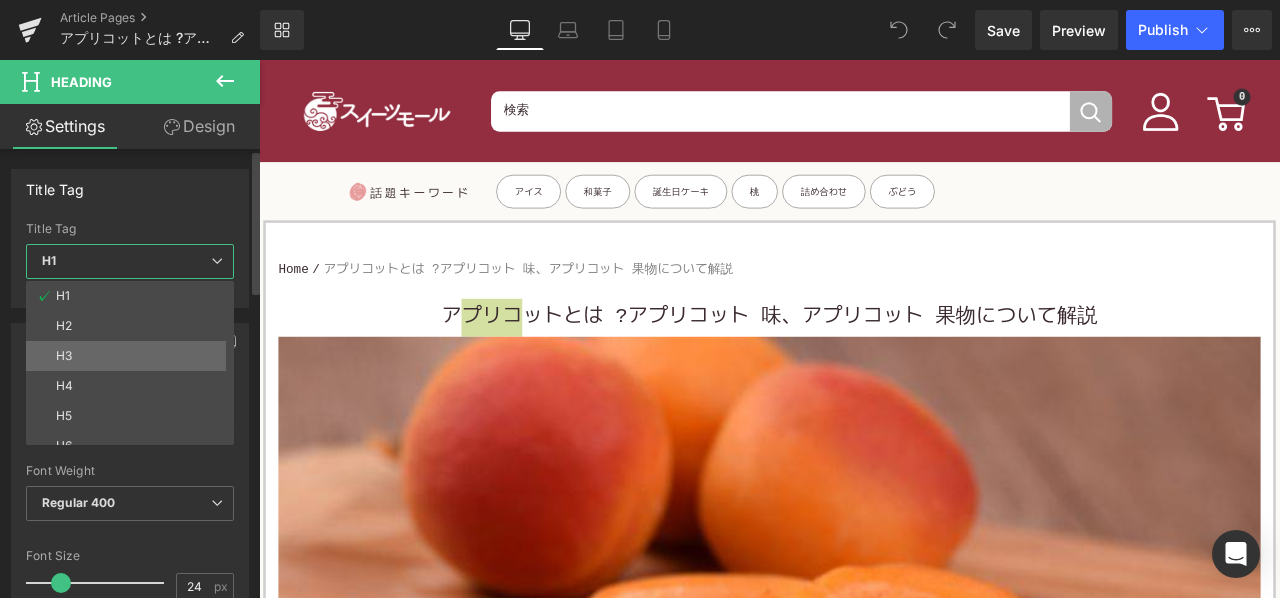 click on "H3" at bounding box center [134, 356] 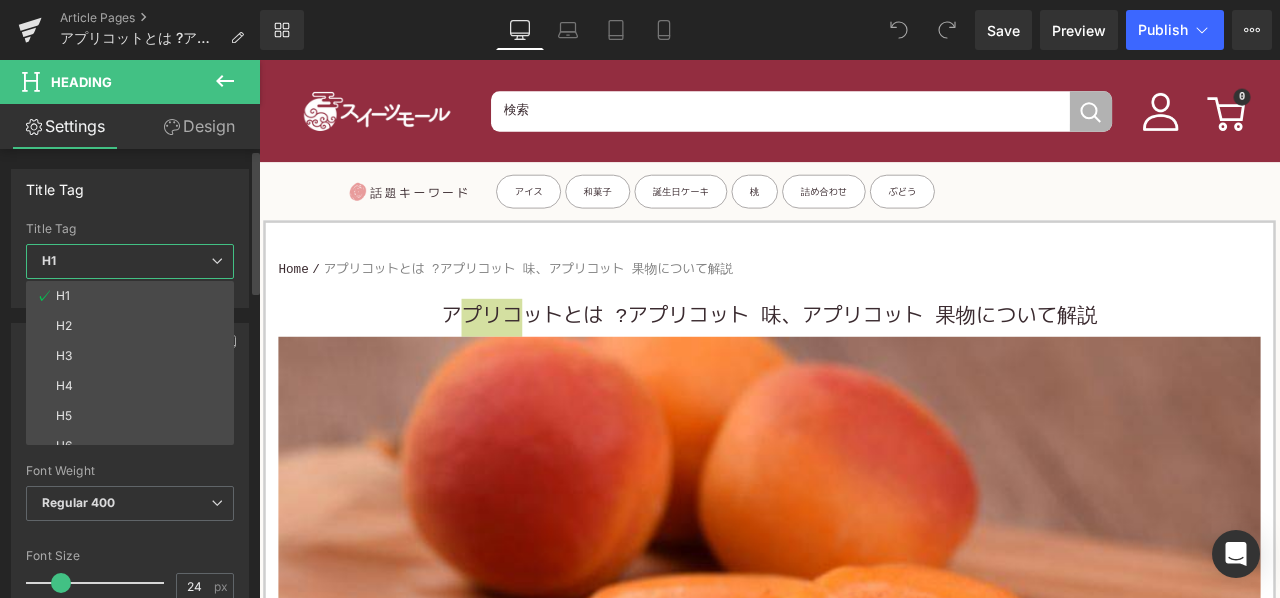 type on "15" 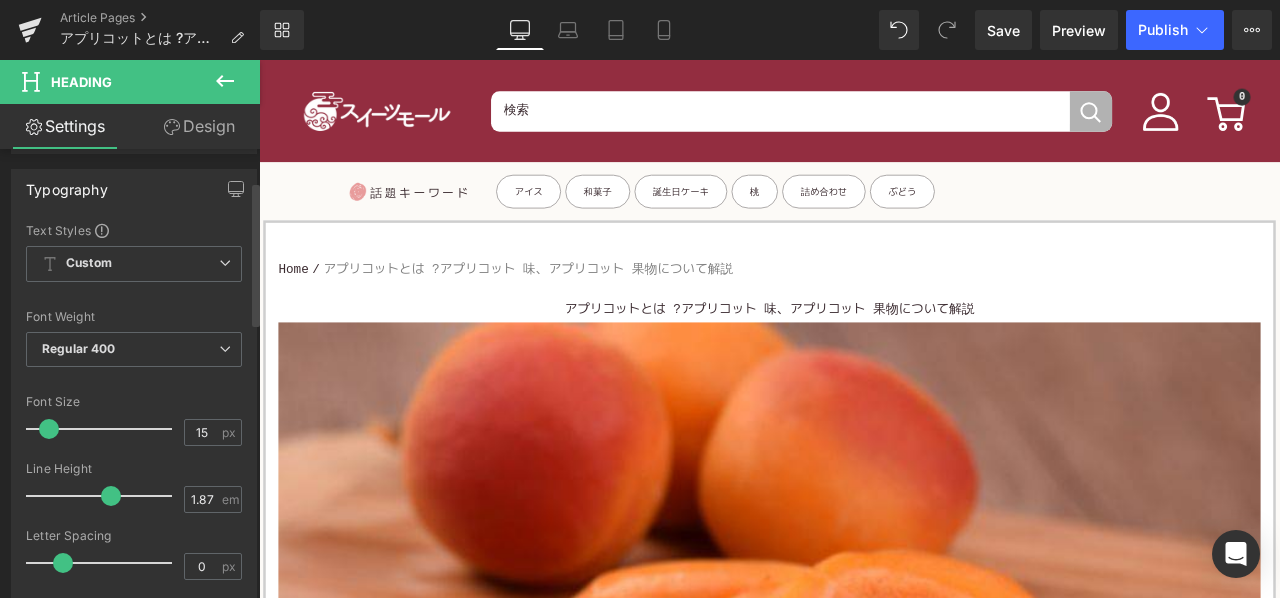 scroll, scrollTop: 100, scrollLeft: 0, axis: vertical 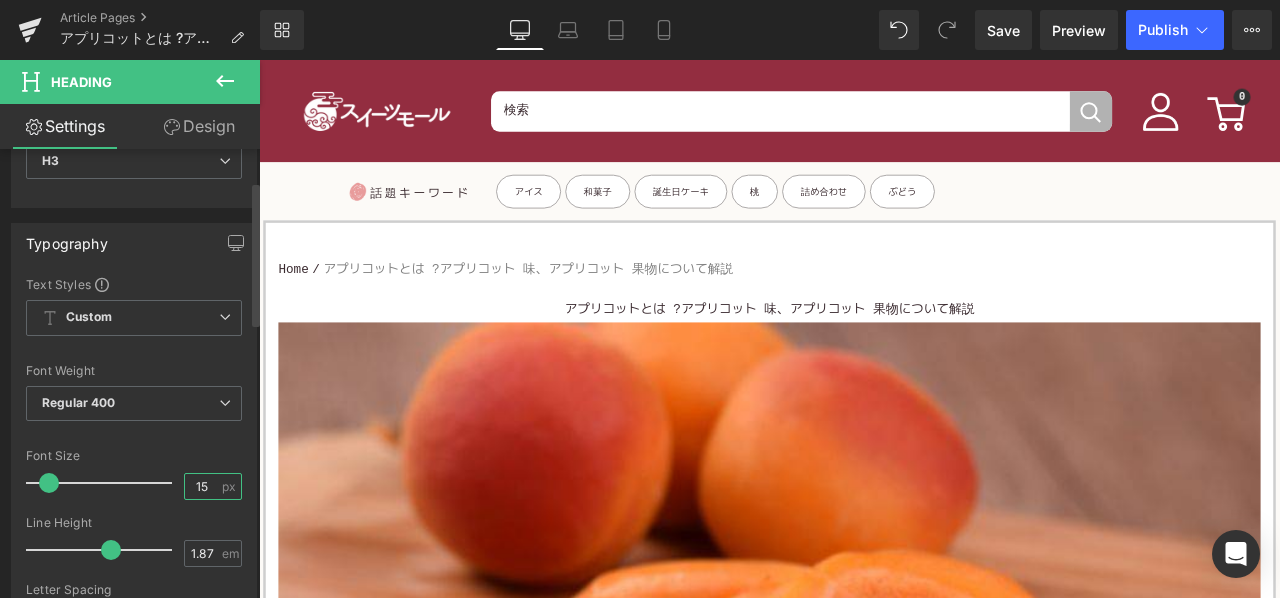drag, startPoint x: 202, startPoint y: 481, endPoint x: 171, endPoint y: 487, distance: 31.575306 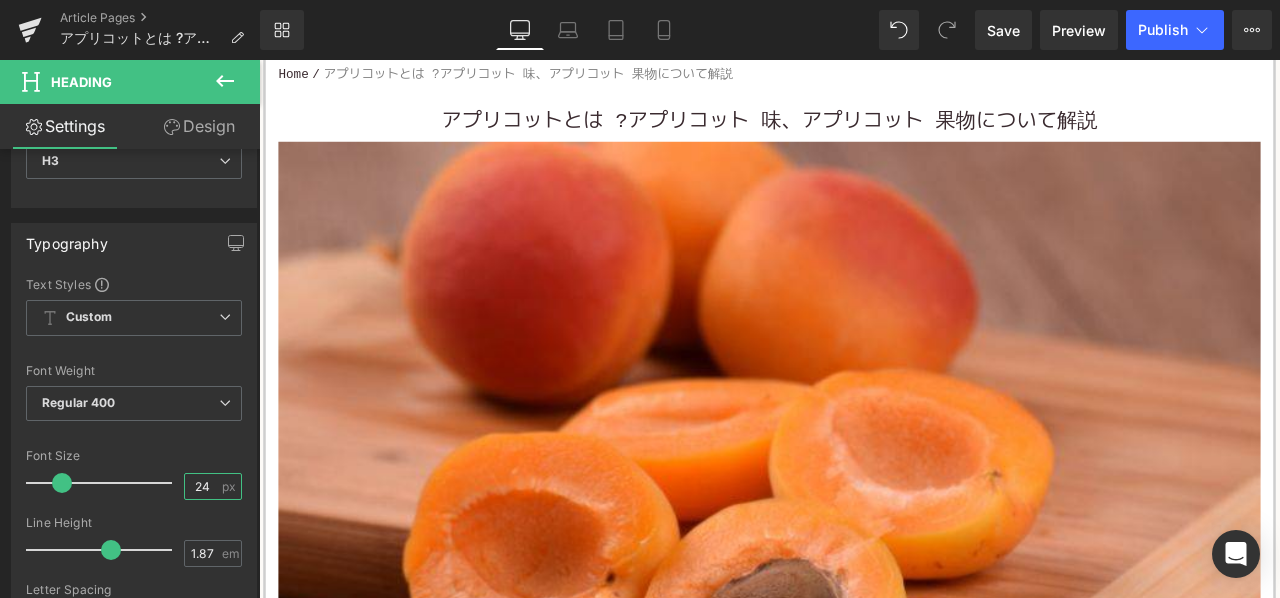 scroll, scrollTop: 200, scrollLeft: 0, axis: vertical 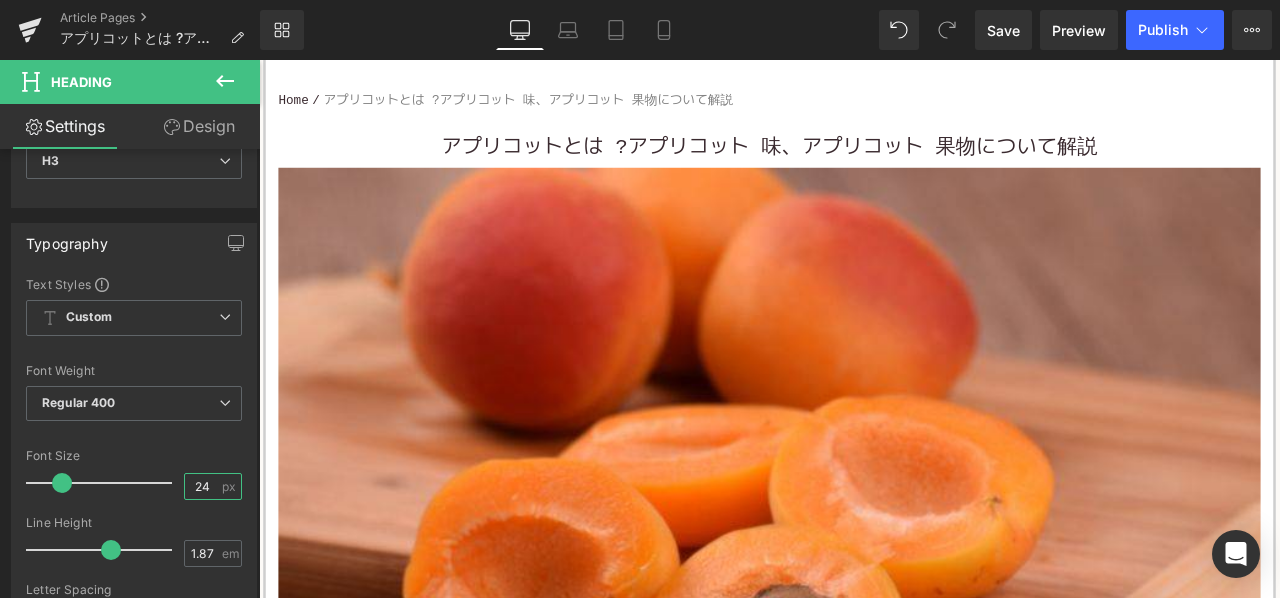 type on "24" 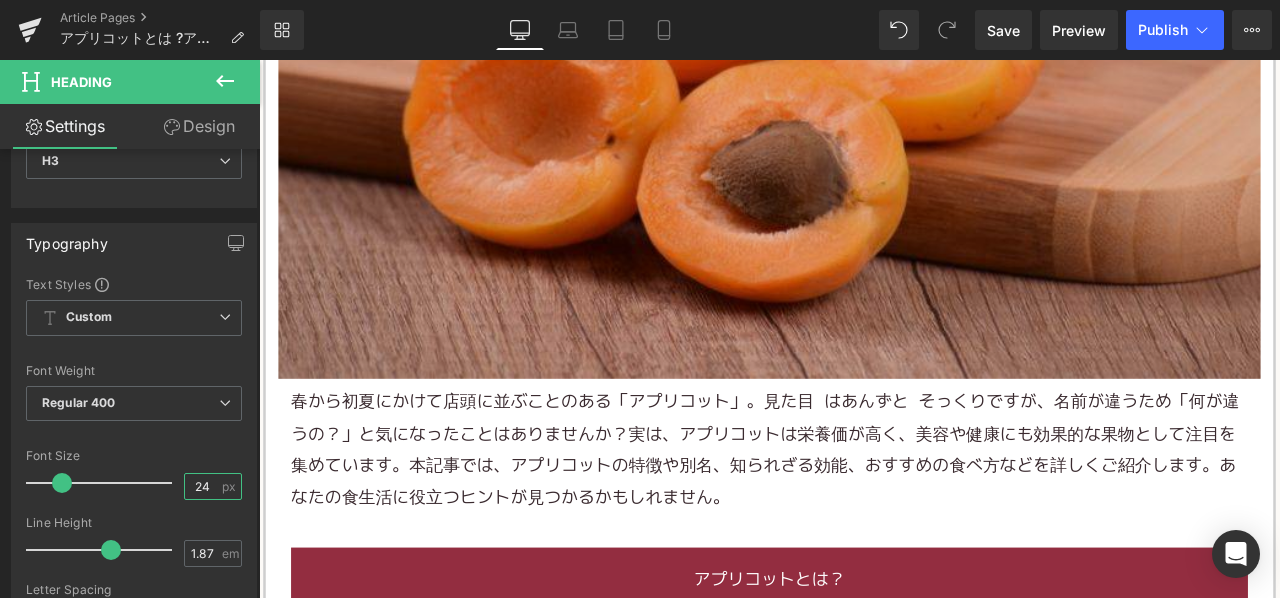 scroll, scrollTop: 800, scrollLeft: 0, axis: vertical 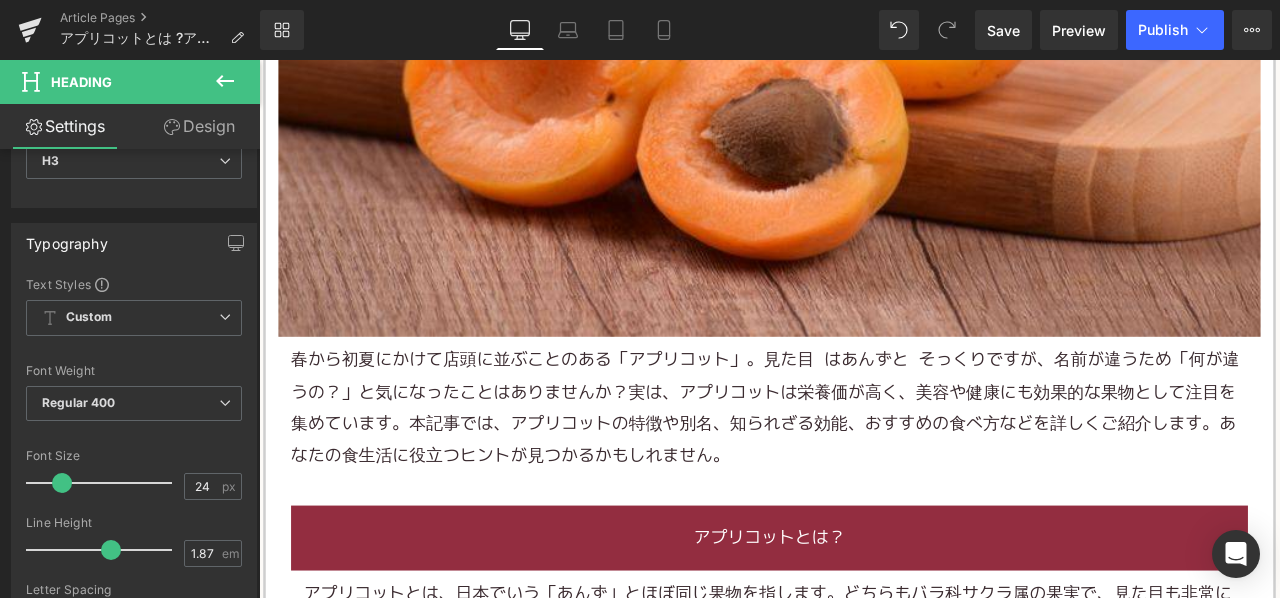 click on "春から初夏にかけて店頭に並ぶことのある「アプリコット」。見た目はあんずとそっくりですが、名前が違うため「何が違うの？」と気になったことはありませんか？実は、アプリコットは栄養価が高く、美容や健康にも効果的な果物として注目を集めています。本記事では、アプリコットの特徴や別名、知られざる効能、おすすめの食べ方などを詳しくご紹介します。あなたの食生活に役立つヒントが見つかるかもしれません。" at bounding box center [864, 473] 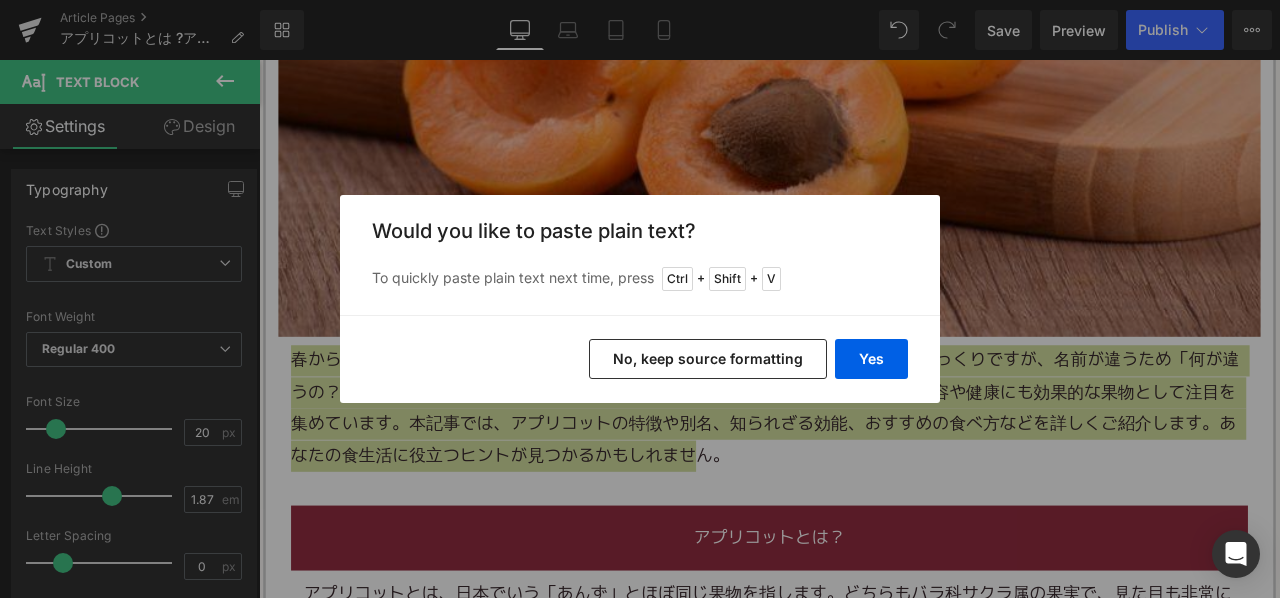 click on "No, keep source formatting" at bounding box center (708, 359) 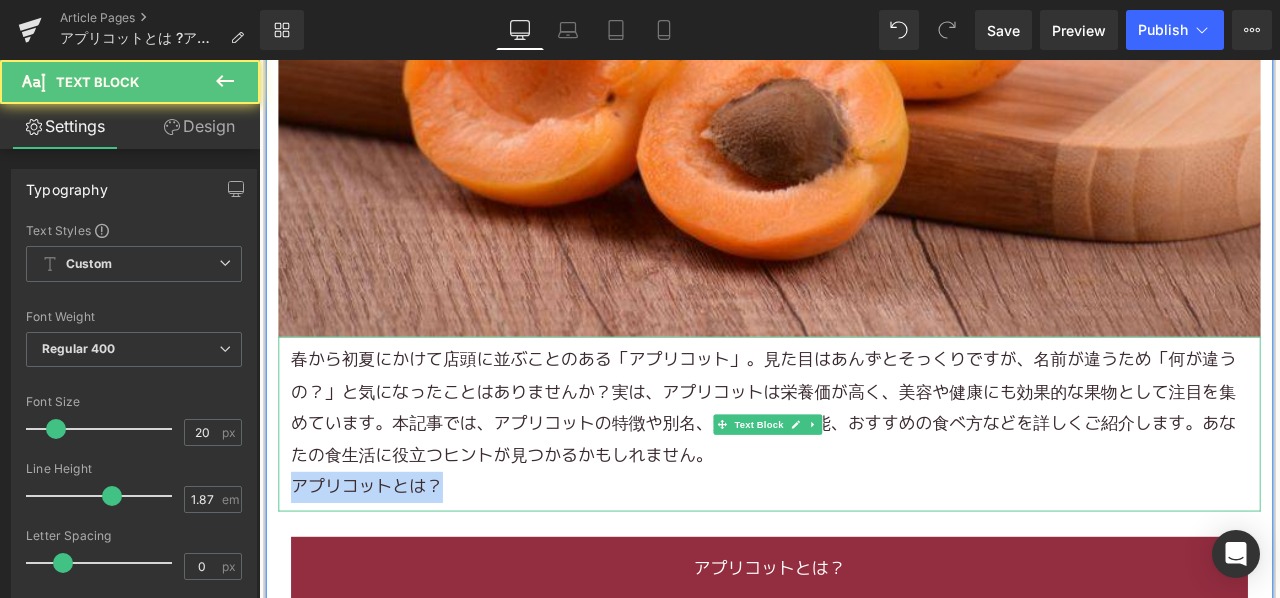 drag, startPoint x: 467, startPoint y: 568, endPoint x: 262, endPoint y: 559, distance: 205.19746 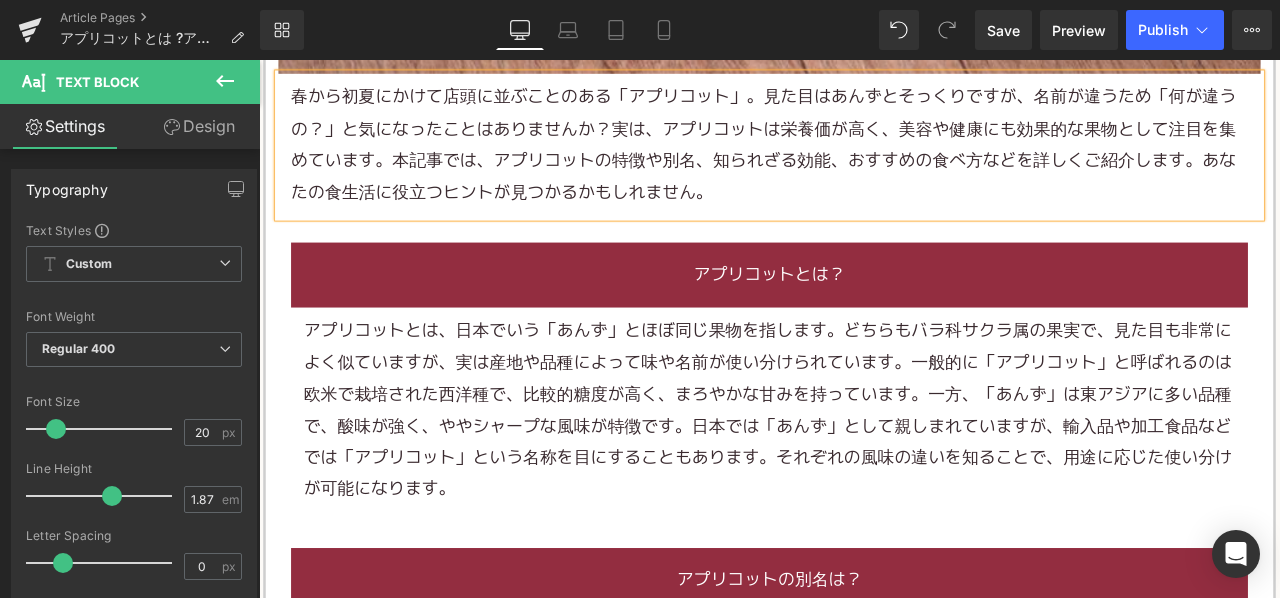 scroll, scrollTop: 1300, scrollLeft: 0, axis: vertical 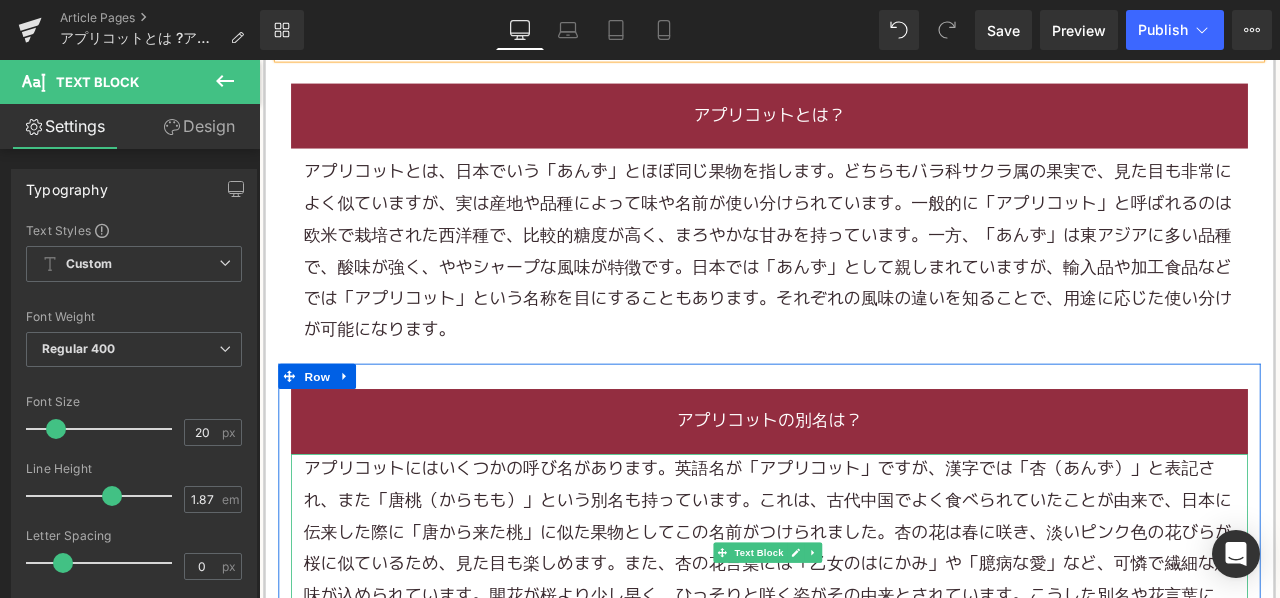 click on "アプリコットにはいくつかの呼び名があります。英語名が「アプリコット」ですが、漢字では「杏（あんず）」と表記され、また「唐桃（からもも）」という別名も持っています。これは、古代中国でよく食べられていたことが由来で、日本に伝来した際に「唐から来た桃」に似た果物としてこの名前がつけられました。杏の花は春に咲き、淡いピンク色の花びらが桜に似ているため、見た目も楽しめます。また、杏の花言葉には「乙女のはにかみ」や「臆病な愛」など、可憐で繊細な意味が込められています。開花が桜より少し早く、ひっそりと咲く姿がその由来とされています。こうした別名や花言葉には、アプリコットが長い歴史と文化を持つ果物であることが感じられます。" at bounding box center (864, 639) 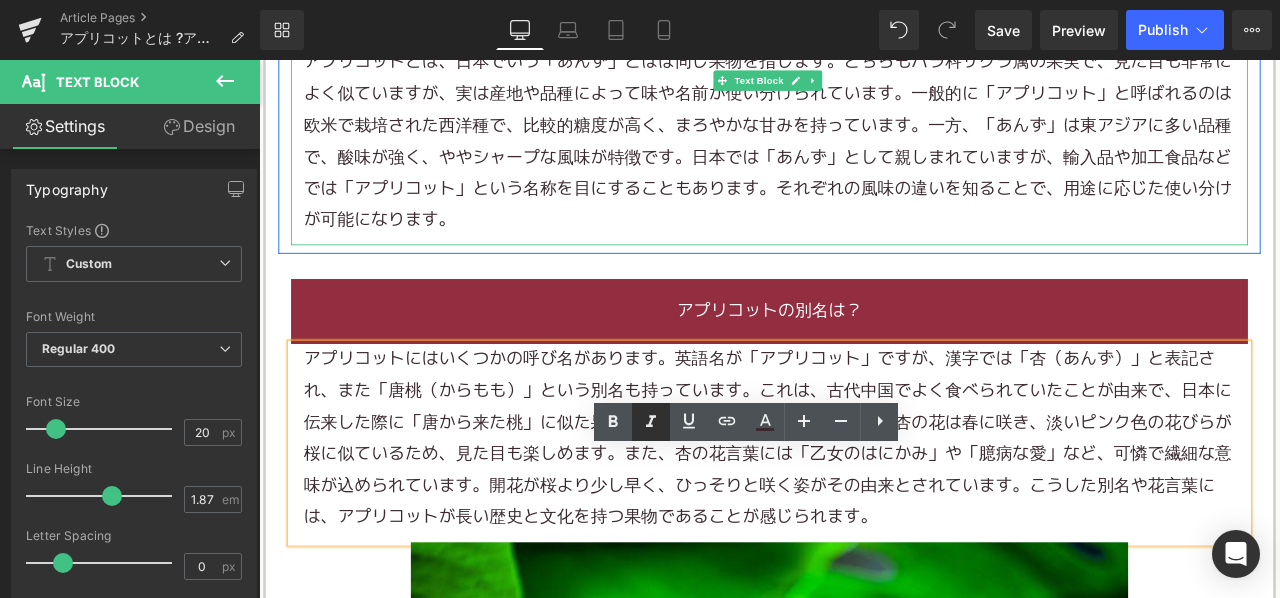 scroll, scrollTop: 1600, scrollLeft: 0, axis: vertical 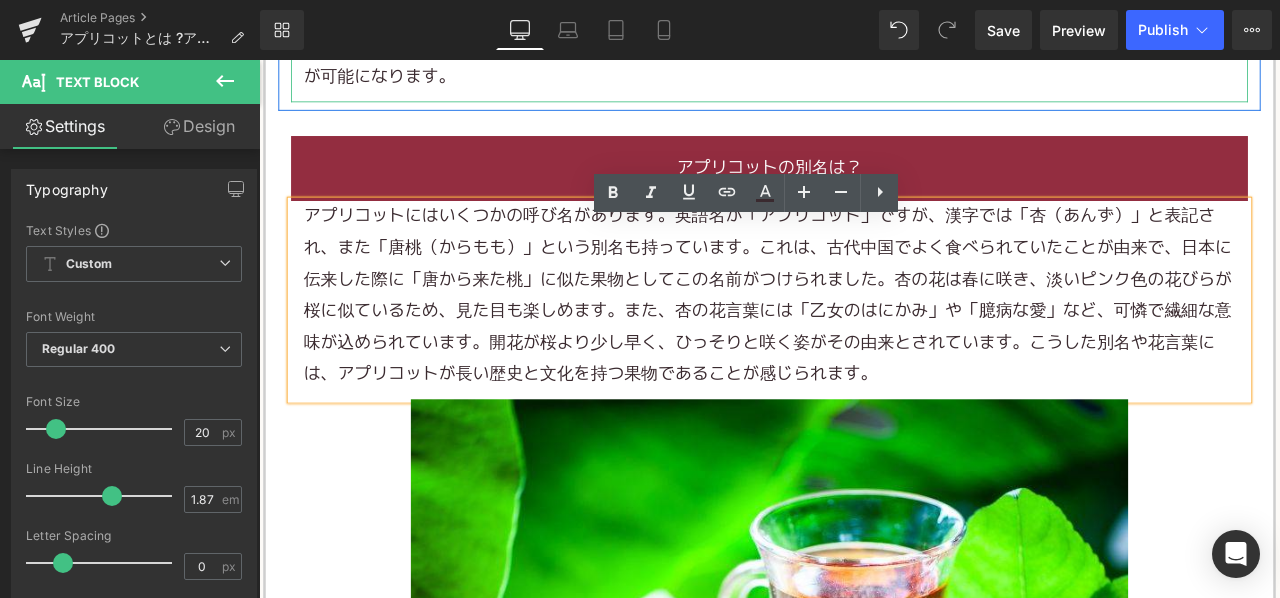 click on "アプリコットにはいくつかの呼び名があります。英語名が「アプリコット」ですが、漢字では「杏（あんず）」と表記され、また「唐桃（からもも）」という別名も持っています。これは、古代中国でよく食べられていたことが由来で、日本に伝来した際に「唐から来た桃」に似た果物としてこの名前がつけられました。杏の花は春に咲き、淡いピンク色の花びらが桜に似ているため、見た目も楽しめます。また、杏の花言葉には「乙女のはにかみ」や「臆病な愛」など、可憐で繊細な意味が込められています。開花が桜より少し早く、ひっそりと咲く姿がその由来とされています。こうした別名や花言葉には、アプリコットが長い歴史と文化を持つ果物であることが感じられます。" at bounding box center (864, 339) 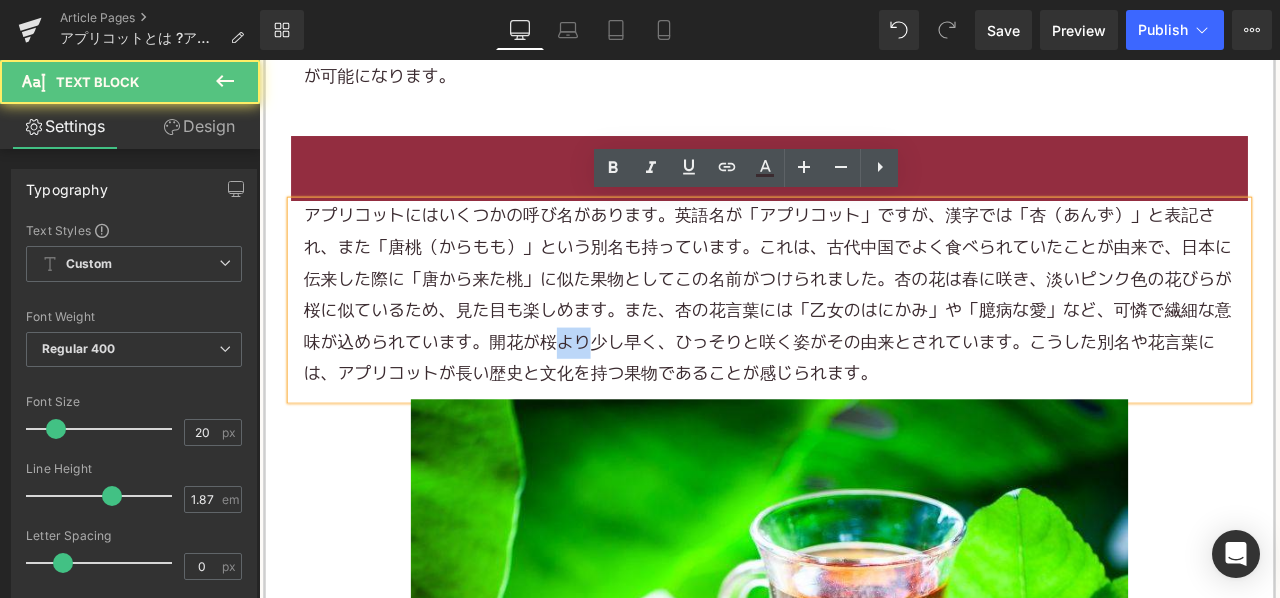 click on "アプリコットにはいくつかの呼び名があります。英語名が「アプリコット」ですが、漢字では「杏（あんず）」と表記され、また「唐桃（からもも）」という別名も持っています。これは、古代中国でよく食べられていたことが由来で、日本に伝来した際に「唐から来た桃」に似た果物としてこの名前がつけられました。杏の花は春に咲き、淡いピンク色の花びらが桜に似ているため、見た目も楽しめます。また、杏の花言葉には「乙女のはにかみ」や「臆病な愛」など、可憐で繊細な意味が込められています。開花が桜より少し早く、ひっそりと咲く姿がその由来とされています。こうした別名や花言葉には、アプリコットが長い歴史と文化を持つ果物であることが感じられます。" at bounding box center [864, 339] 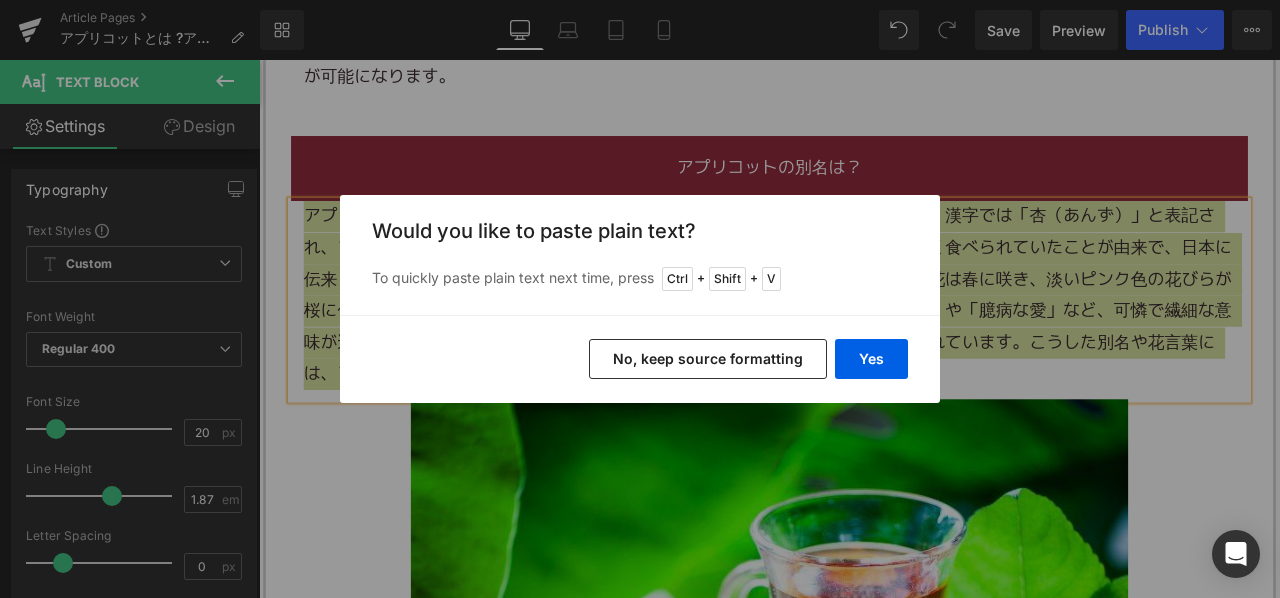 click on "No, keep source formatting" at bounding box center (708, 359) 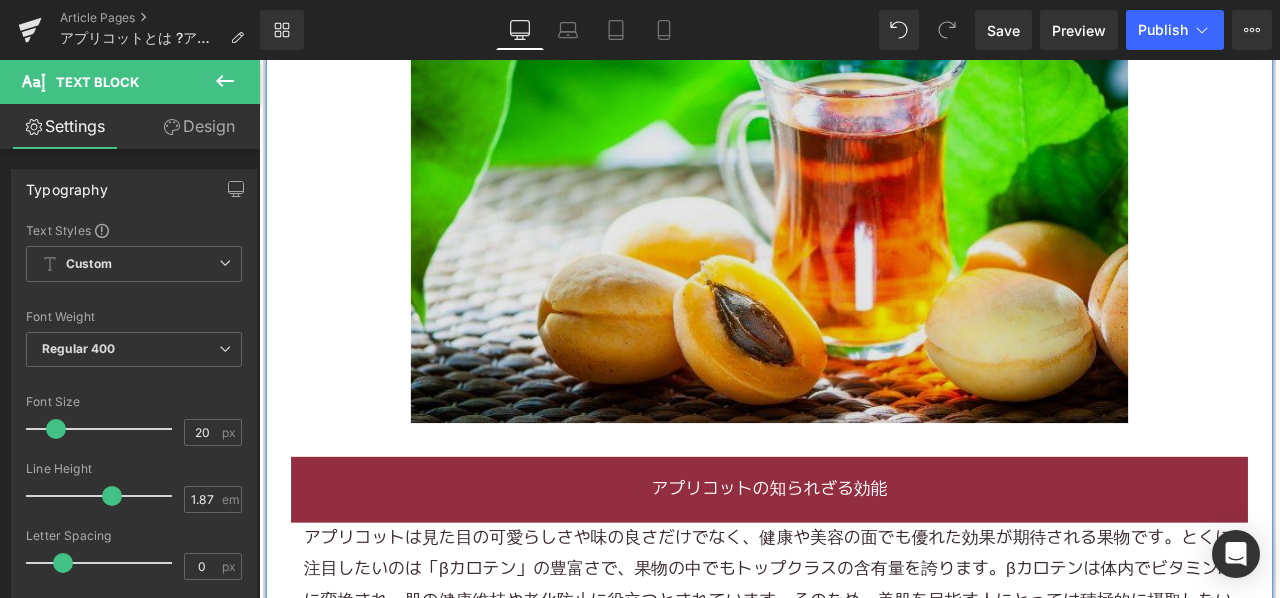 scroll, scrollTop: 2300, scrollLeft: 0, axis: vertical 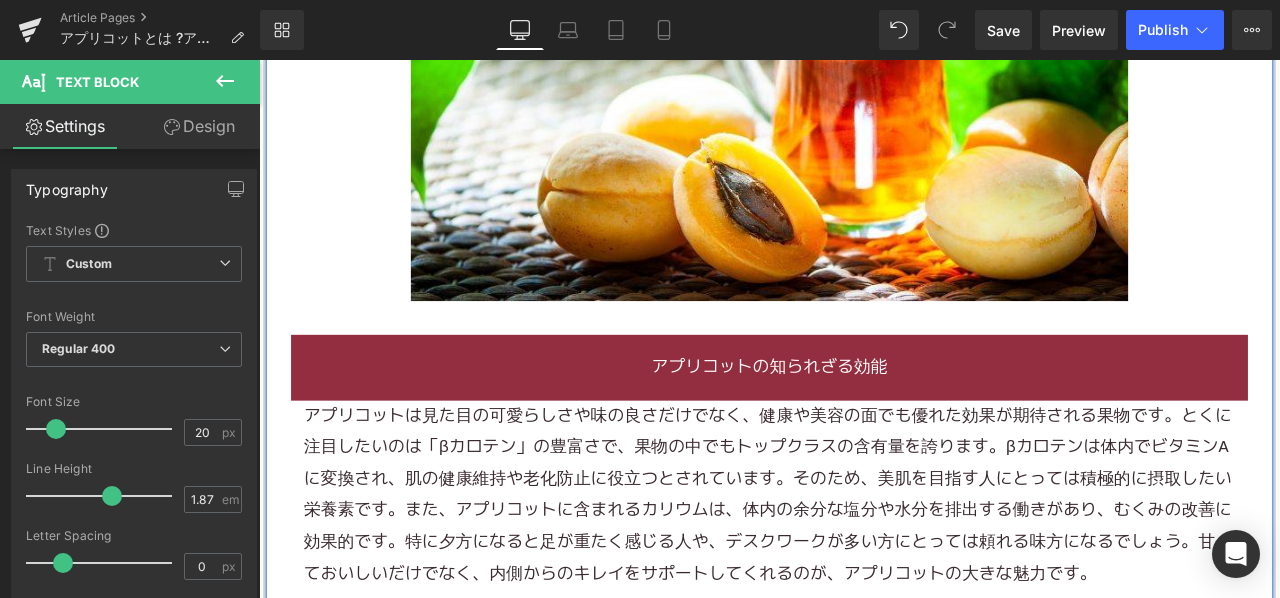 click on "アプリコットは見た目の可愛らしさや味の良さだけでなく、健康や美容の面でも優れた効果が期待される果物です。とくに注目したいのは「βカロテン」の豊富さで、果物の中でもトップクラスの含有量を誇ります。βカロテンは体内でビタミンAに変換され、肌の健康維持や老化防止に役立つとされています。そのため、美肌を目指す人にとっては積極的に摂取したい栄養素です。また、アプリコットに含まれるカリウムは、体内の余分な塩分や水分を排出する働きがあり、むくみの改善に効果的です。特に夕方になると足が重たく感じる人や、デスクワークが多い方にとっては頼れる味方になるでしょう。甘くておいしいだけでなく、内側からのキレイをサポートしてくれるのが、アプリコットの大きな魅力です。" at bounding box center (864, 576) 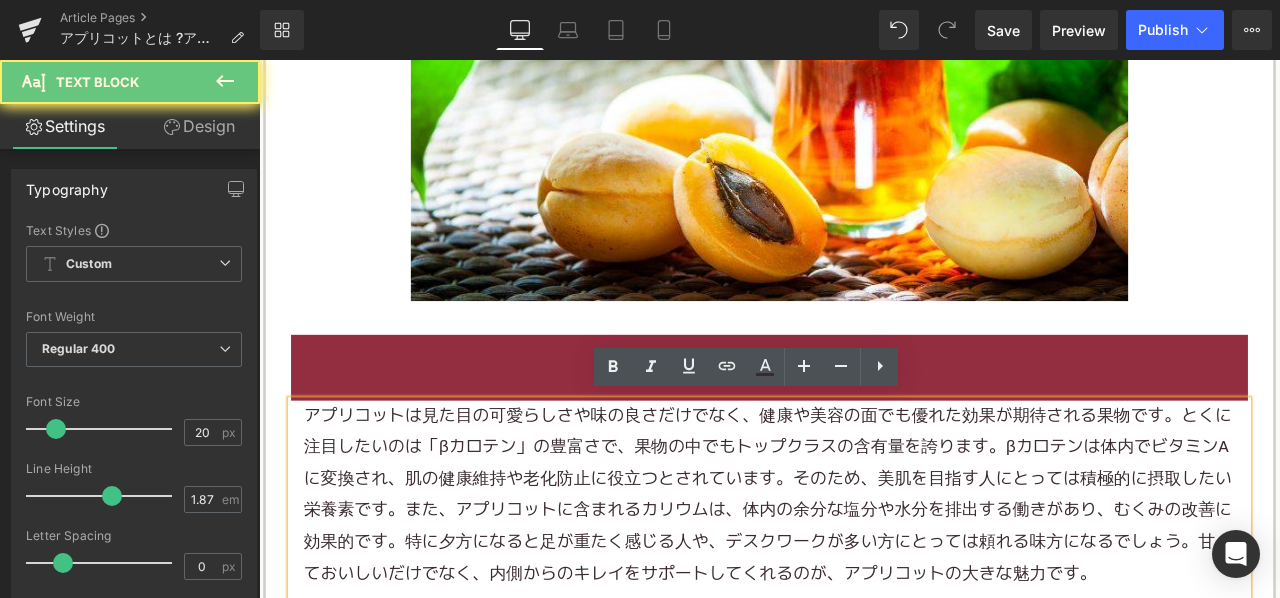 click on "アプリコットは見た目の可愛らしさや味の良さだけでなく、健康や美容の面でも優れた効果が期待される果物です。とくに注目したいのは「βカロテン」の豊富さで、果物の中でもトップクラスの含有量を誇ります。βカロテンは体内でビタミンAに変換され、肌の健康維持や老化防止に役立つとされています。そのため、美肌を目指す人にとっては積極的に摂取したい栄養素です。また、アプリコットに含まれるカリウムは、体内の余分な塩分や水分を排出する働きがあり、むくみの改善に効果的です。特に夕方になると足が重たく感じる人や、デスクワークが多い方にとっては頼れる味方になるでしょう。甘くておいしいだけでなく、内側からのキレイをサポートしてくれるのが、アプリコットの大きな魅力です。" at bounding box center (864, 576) 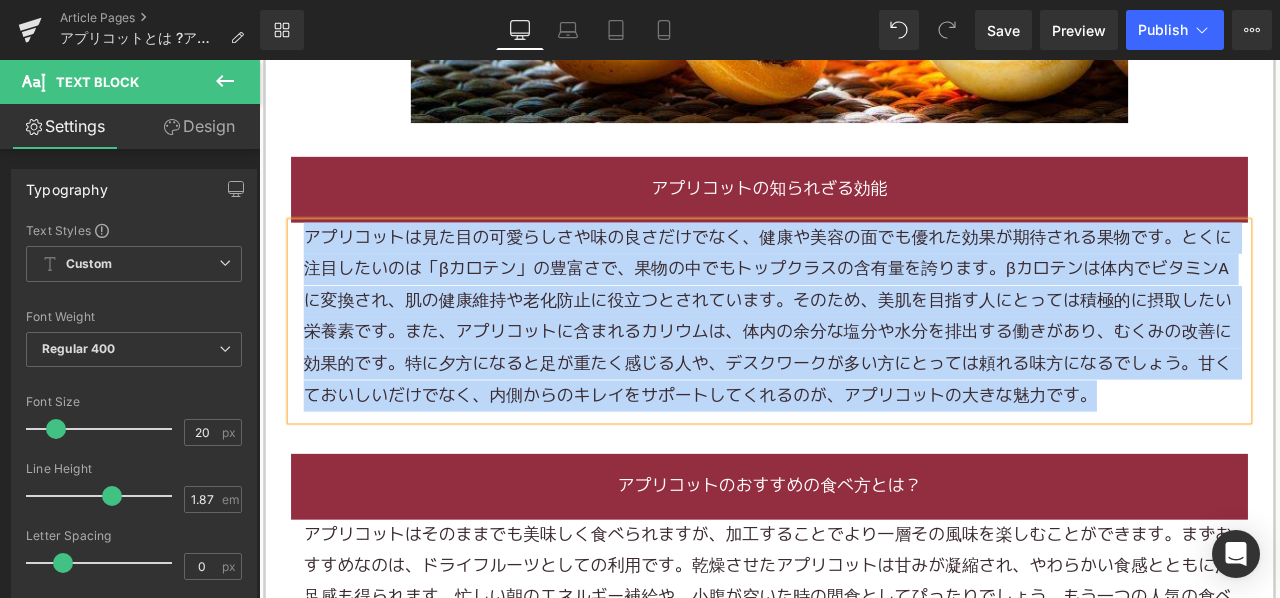 scroll, scrollTop: 2600, scrollLeft: 0, axis: vertical 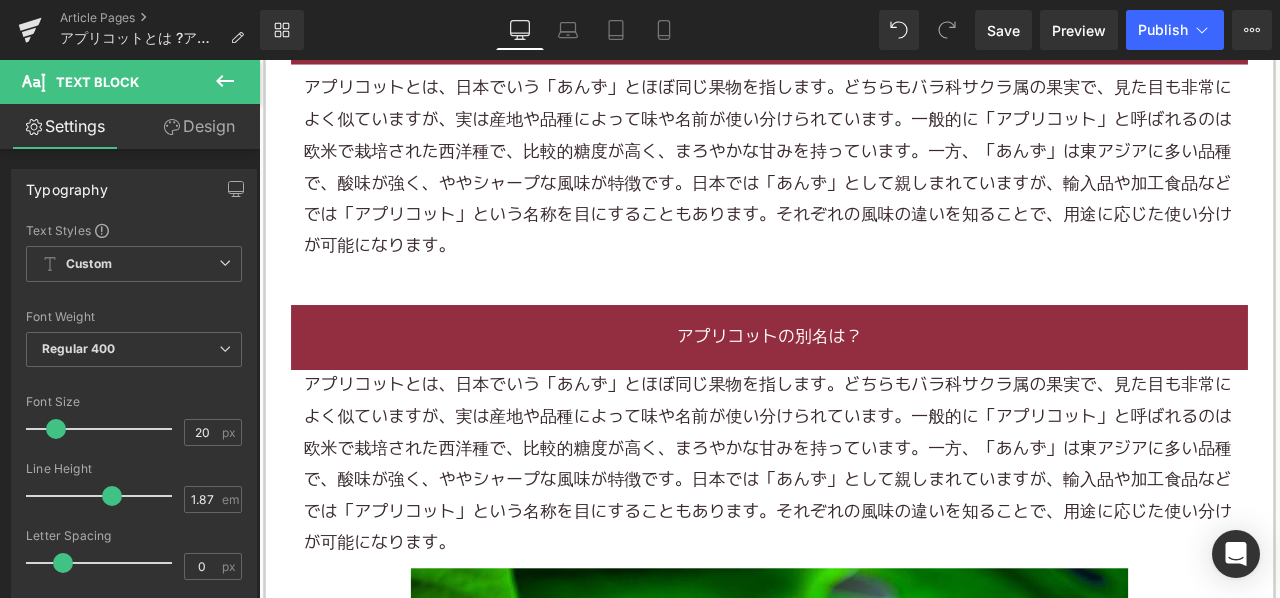 click on "アプリコットとは 、日本でいう「あんず」とほぼ同じ果物を指します。どちらも バラ科 サクラ属の果実で、見た目も非常によく似ていますが、実は産地や品種によって味や名前が使い分けられています。一般的に「アプリコット」と呼ばれるのは欧米で栽培された西洋種で、比較的糖度が高く、まろやかな甘みを持っています。一方、「あんず」は東アジアに多い品種で、酸味が強く、ややシャープな風味が特徴です。日本では「あんず」として親しまれていますが、輸入品や加工食品などでは「アプリコット」という名称を目にすることもあります。それぞれの風味の違いを知ることで、用途に応じた使い分けが可能になります。" at bounding box center (864, 539) 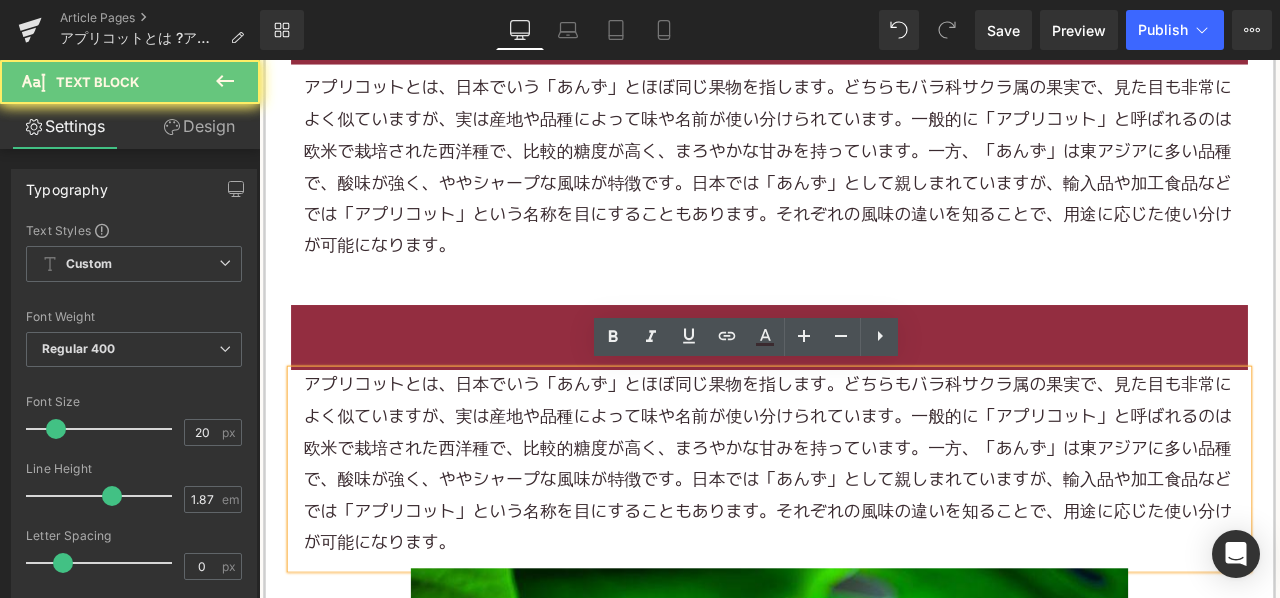 click on "アプリコットとは 、日本でいう「あんず」とほぼ同じ果物を指します。どちらも バラ科 サクラ属の果実で、見た目も非常によく似ていますが、実は産地や品種によって味や名前が使い分けられています。一般的に「アプリコット」と呼ばれるのは欧米で栽培された西洋種で、比較的糖度が高く、まろやかな甘みを持っています。一方、「あんず」は東アジアに多い品種で、酸味が強く、ややシャープな風味が特徴です。日本では「あんず」として親しまれていますが、輸入品や加工食品などでは「アプリコット」という名称を目にすることもあります。それぞれの風味の違いを知ることで、用途に応じた使い分けが可能になります。" at bounding box center (864, 539) 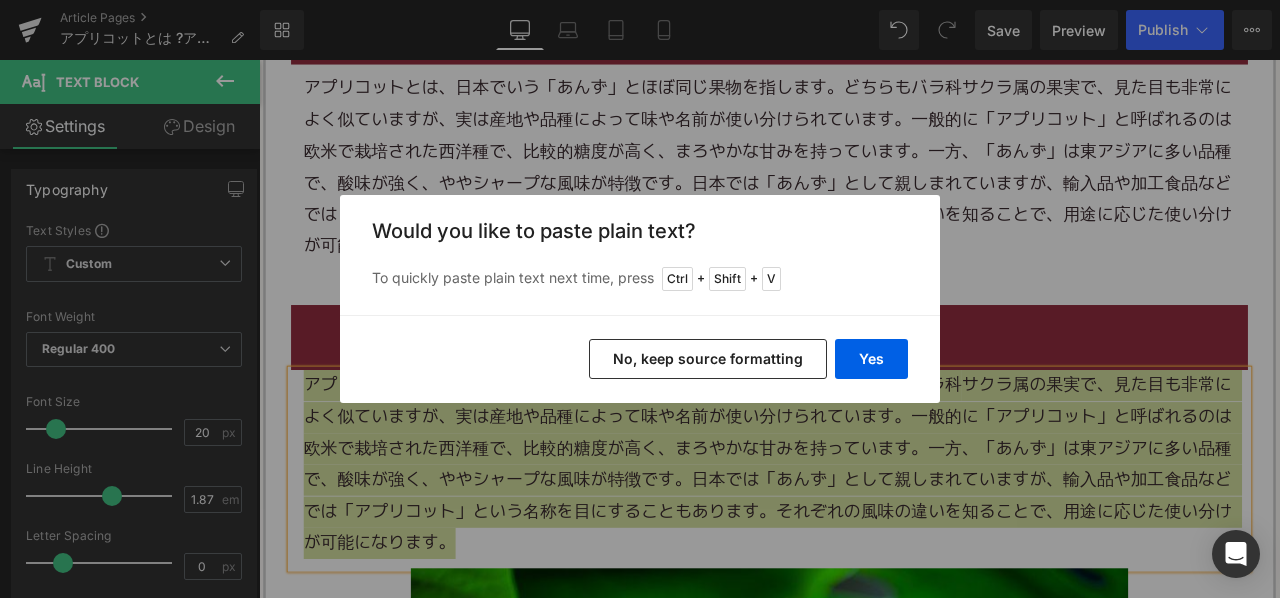 click on "No, keep source formatting" at bounding box center [708, 359] 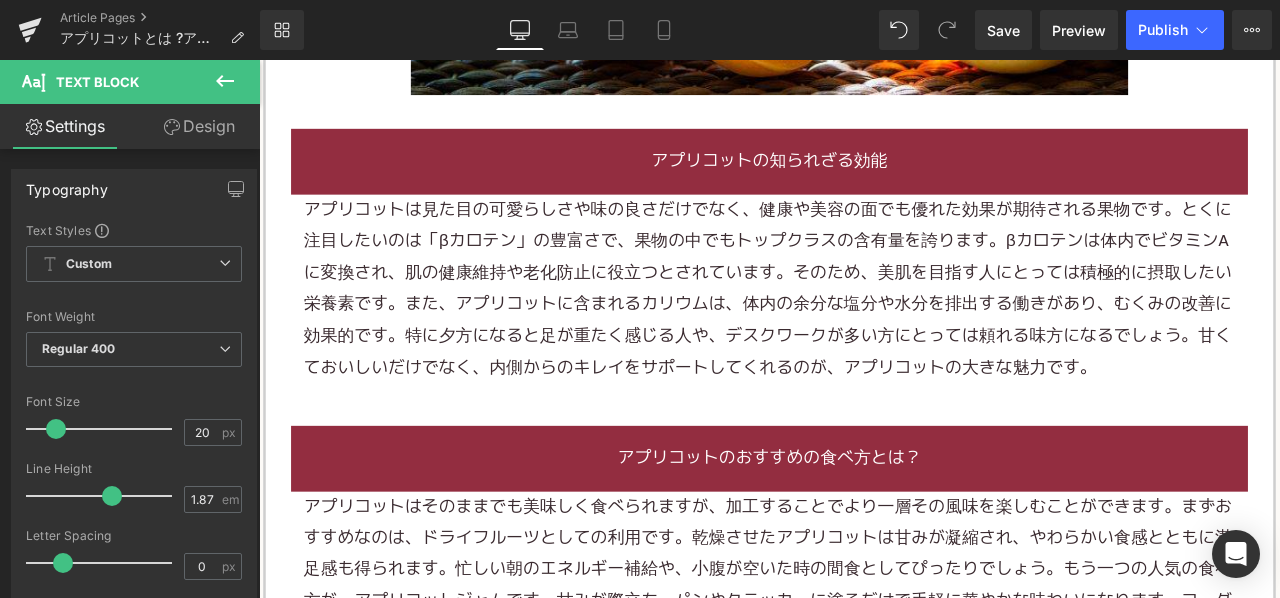 scroll, scrollTop: 2600, scrollLeft: 0, axis: vertical 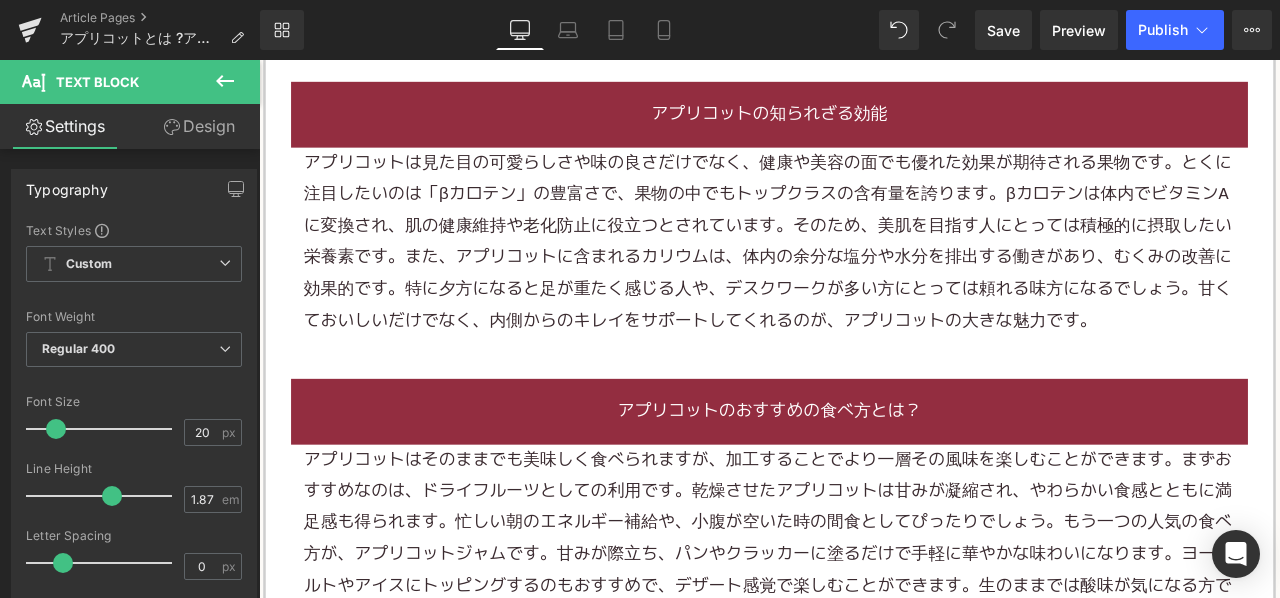 click on "アプリコットは見た目の可愛らしさや味の良さだけでなく、健康や美容の面でも優れた効果が期待される果物です。とくに注目したいのは「βカロテン」の豊富さで、果物の中でもトップクラスの含有量を誇ります。βカロテンは体内でビタミンAに変換され、肌の健康維持や老化防止に役立つとされています。そのため、美肌を目指す人にとっては積極的に摂取したい栄養素です。また、アプリコットに含まれるカリウムは、体内の余分な塩分や水分を排出する働きがあり、むくみの改善に効果的です。特に夕方になると足が重たく感じる人や、デスクワークが多い方にとっては頼れる味方になるでしょう。甘くておいしいだけでなく、内側からのキレイをサポートしてくれるのが、アプリコットの大きな魅力です。" at bounding box center [864, 276] 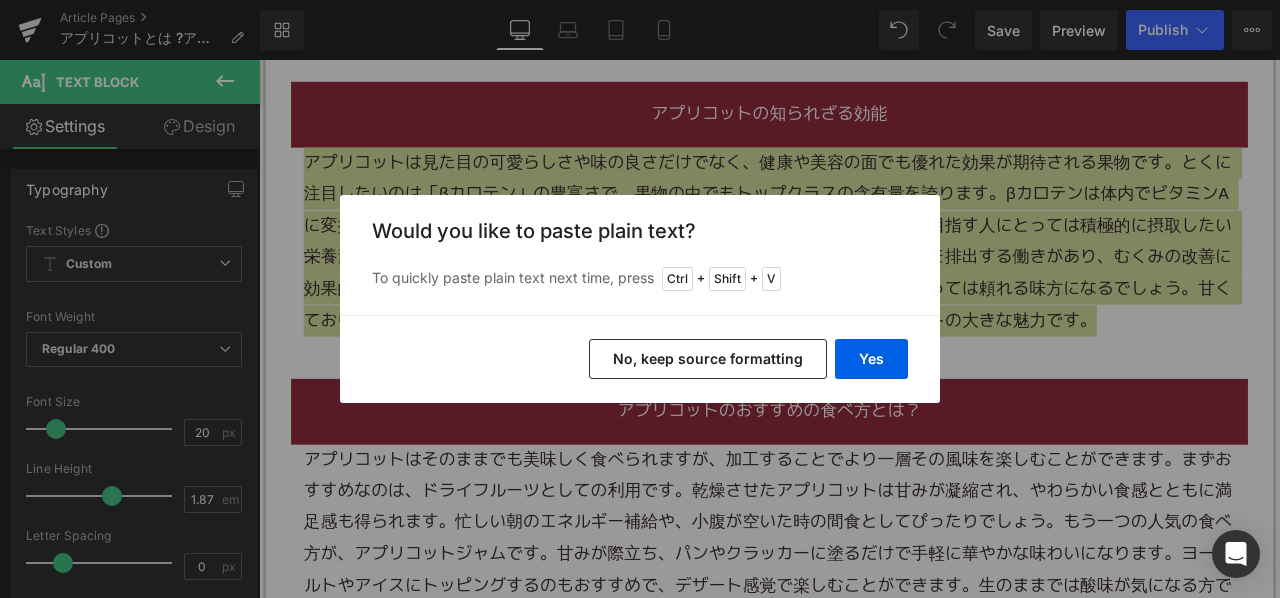 click on "No, keep source formatting" at bounding box center [708, 359] 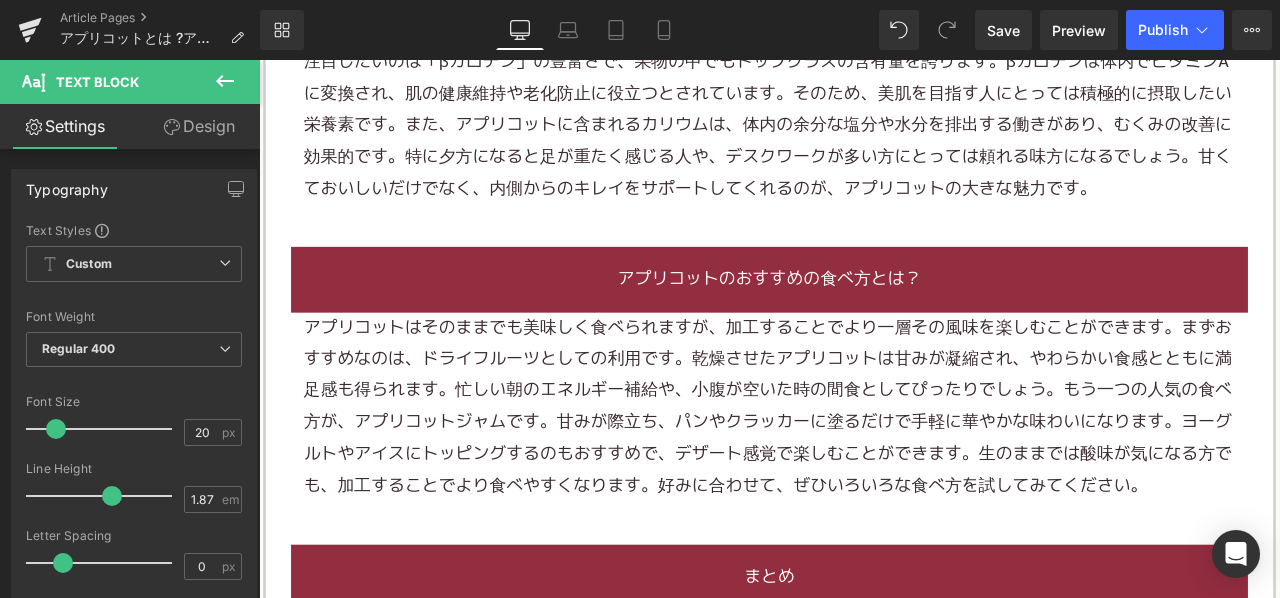 scroll, scrollTop: 2900, scrollLeft: 0, axis: vertical 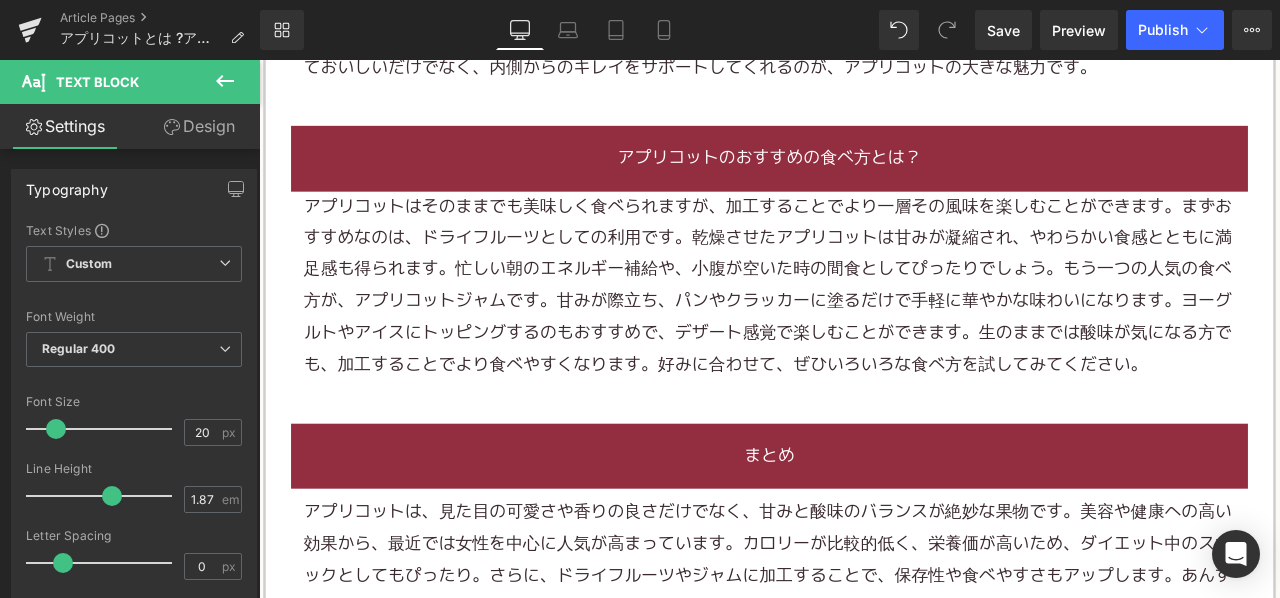 click on "アプリコットはそのままでも美味しく食べられますが、加工することでより一層その風味を楽しむことができます。まずおすすめなのは、ドライフルーツとしての利用です。乾燥させたアプリコットは甘みが凝縮され、やわらかい食感とともに満足感も得られます。忙しい朝のエネルギー補給や、小腹が空いた時の間食としてぴったりでしょう。もう一つの人気の食べ方が、アプリコットジャムです。甘みが際立ち、パンやクラッカーに塗るだけで手軽に華やかな味わいになります。ヨーグルトやアイスにトッピングするのもおすすめで、デザート感覚で楽しむことができます。生のままでは酸味が気になる方でも、加工することでより食べやすくなります。好みに合わせて、ぜひいろいろな食べ方を試してみてください。" at bounding box center [864, 328] 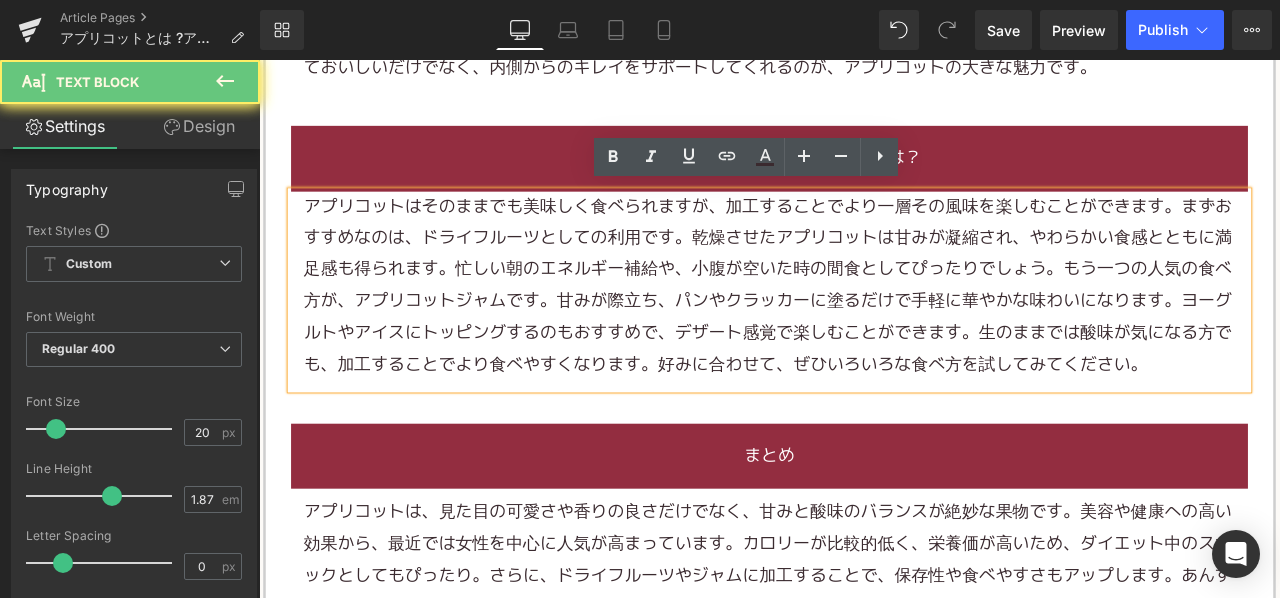 click on "アプリコットはそのままでも美味しく食べられますが、加工することでより一層その風味を楽しむことができます。まずおすすめなのは、ドライフルーツとしての利用です。乾燥させたアプリコットは甘みが凝縮され、やわらかい食感とともに満足感も得られます。忙しい朝のエネルギー補給や、小腹が空いた時の間食としてぴったりでしょう。もう一つの人気の食べ方が、アプリコットジャムです。甘みが際立ち、パンやクラッカーに塗るだけで手軽に華やかな味わいになります。ヨーグルトやアイスにトッピングするのもおすすめで、デザート感覚で楽しむことができます。生のままでは酸味が気になる方でも、加工することでより食べやすくなります。好みに合わせて、ぜひいろいろな食べ方を試してみてください。" at bounding box center [864, 328] 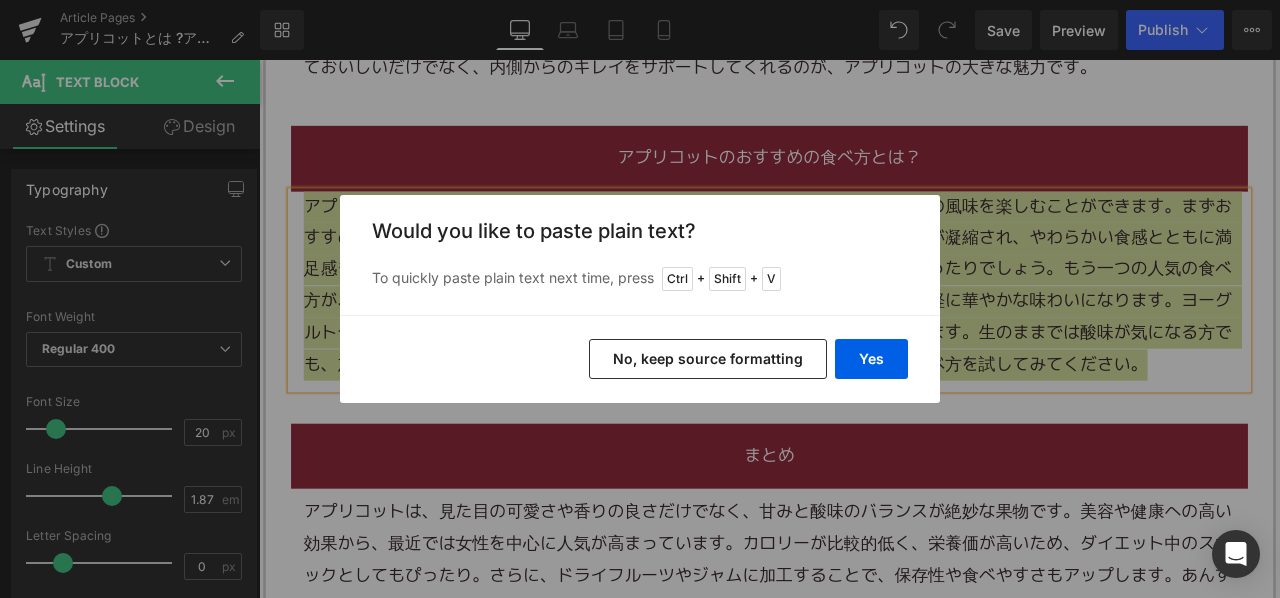 click on "No, keep source formatting" at bounding box center (708, 359) 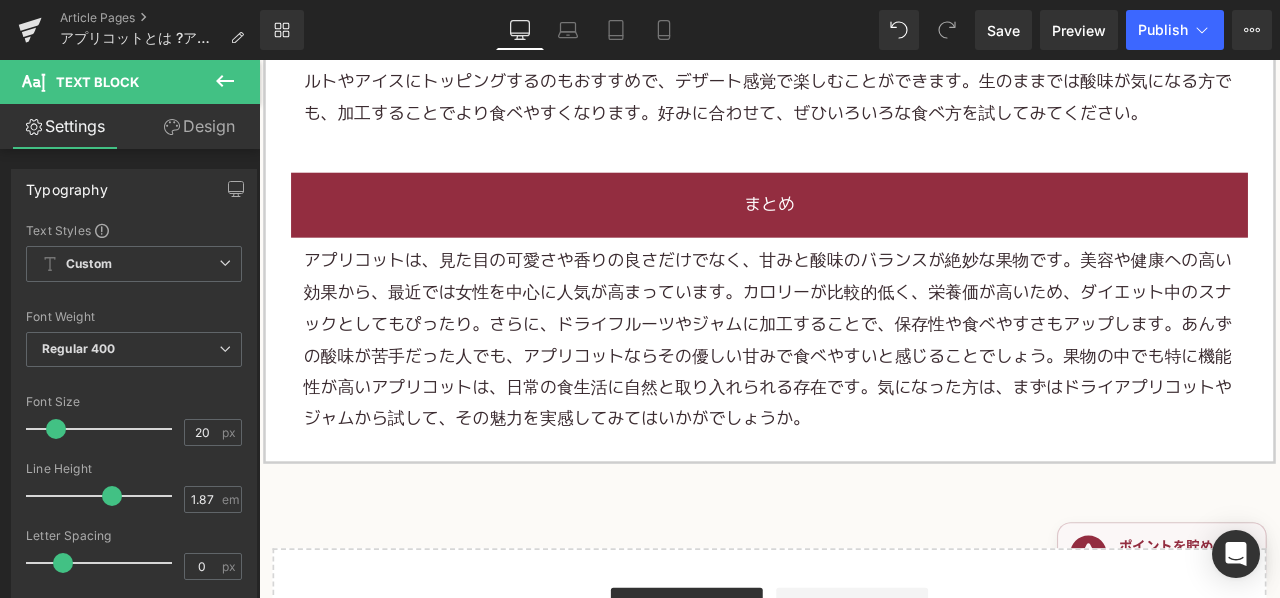 scroll, scrollTop: 3200, scrollLeft: 0, axis: vertical 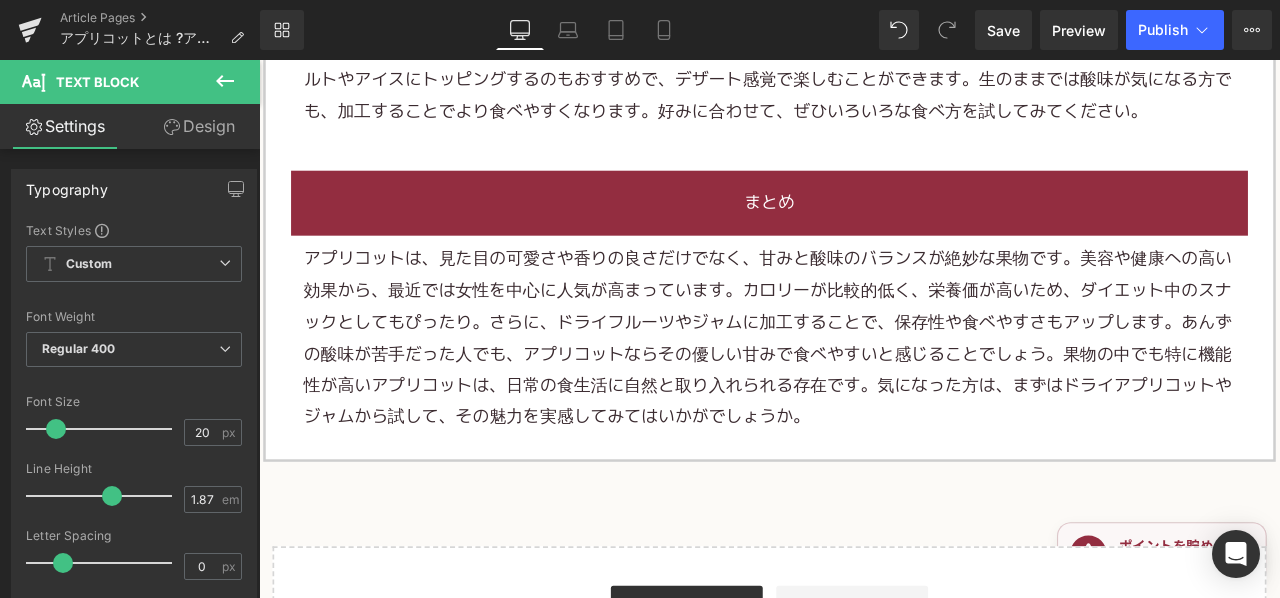 click on "アプリコットは、見た目の可愛さや香りの良さだけでなく、甘みと酸味のバランスが絶妙な果物です。美容や健康への高い効果から、最近では女性を中心に人気が高まっています。カロリーが比較的低く、栄養価が高いため、ダイエット中のスナックとしてもぴったり。さらに、ドライフルーツやジャムに加工することで、保存性や食べやすさもアップします。あんずの酸味が苦手だった人でも、アプリコットならその優しい甘みで食べやすいと感じることでしょう。果物の中でも特に機能性が高いアプリコットは、日常の食生活に自然と取り入れられる存在です。気になった方は、まずはドライアプリコットやジャムから試して、その魅力を実感してみてはいかがでしょうか。" at bounding box center [864, 390] 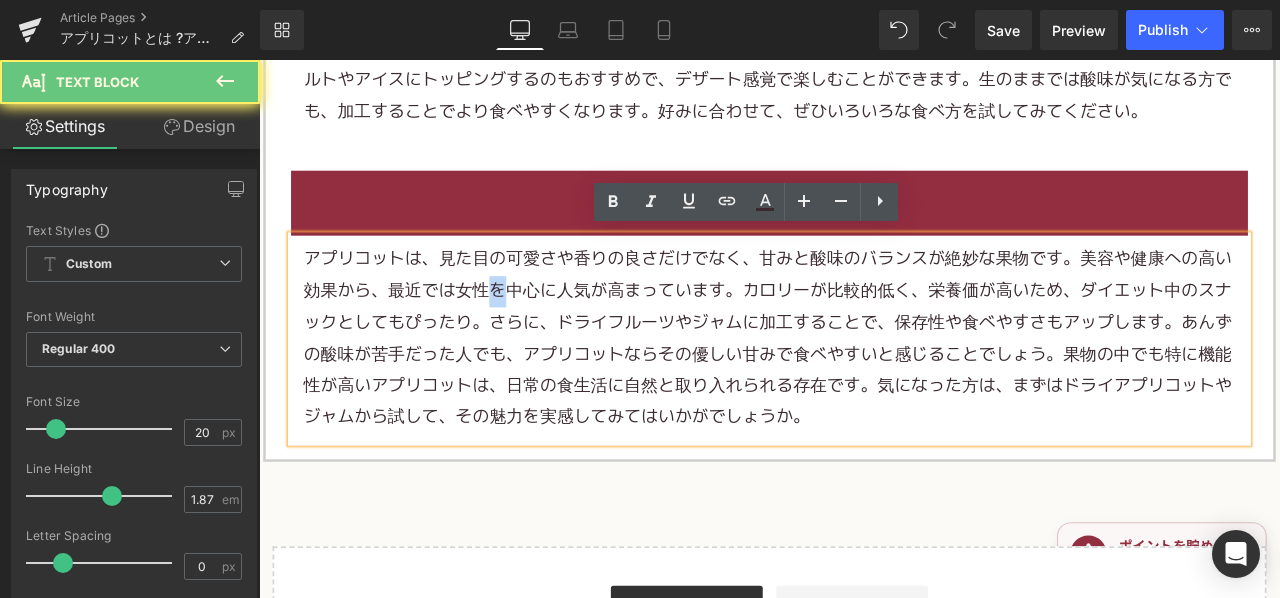 click on "アプリコットは、見た目の可愛さや香りの良さだけでなく、甘みと酸味のバランスが絶妙な果物です。美容や健康への高い効果から、最近では女性を中心に人気が高まっています。カロリーが比較的低く、栄養価が高いため、ダイエット中のスナックとしてもぴったり。さらに、ドライフルーツやジャムに加工することで、保存性や食べやすさもアップします。あんずの酸味が苦手だった人でも、アプリコットならその優しい甘みで食べやすいと感じることでしょう。果物の中でも特に機能性が高いアプリコットは、日常の食生活に自然と取り入れられる存在です。気になった方は、まずはドライアプリコットやジャムから試して、その魅力を実感してみてはいかがでしょうか。" at bounding box center (864, 390) 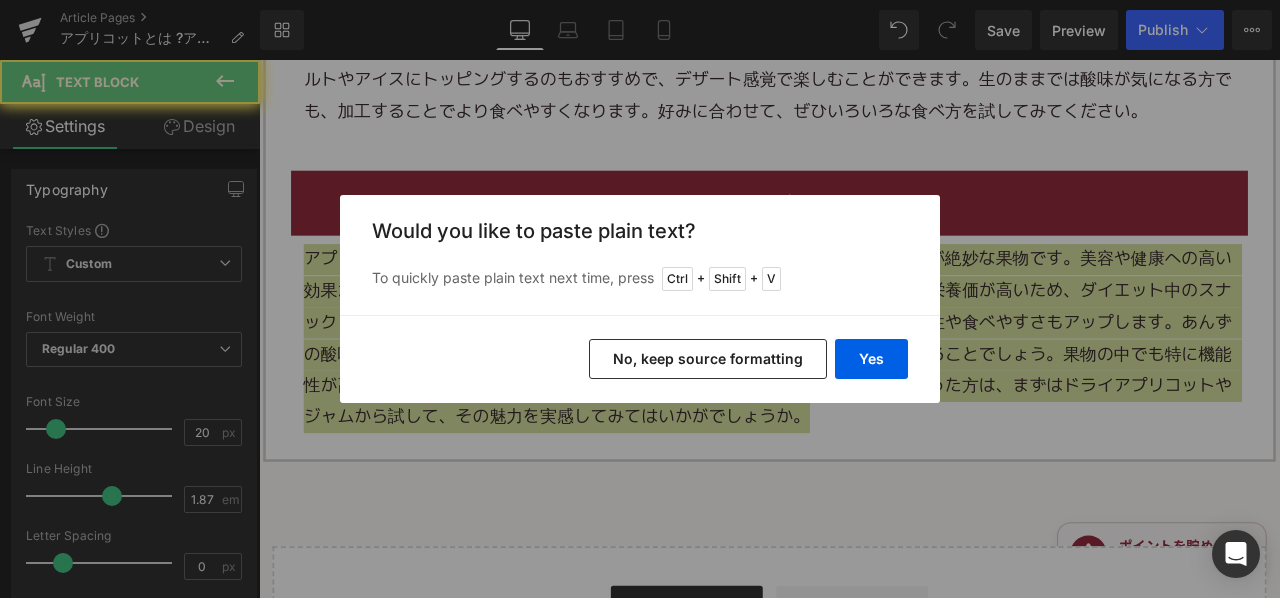 click on "No, keep source formatting" at bounding box center [708, 359] 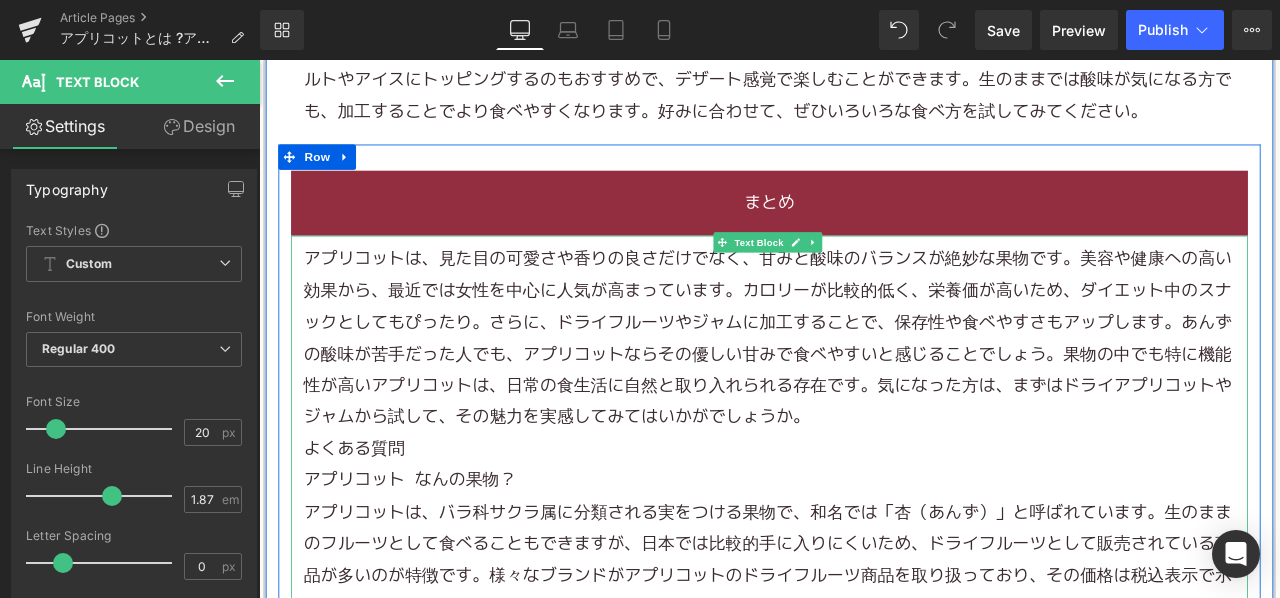 click on "アプリコットは、見た目の可愛さや香りの良さだけでなく、甘みと酸味のバランスが絶妙な果物です。美容や健康への高い効果から、最近では女性を中心に人気が高まっています。カロリーが比較的低く、栄養価が高いため、ダイエット中のスナックとしてもぴったり。さらに、ドライ フルーツ やジャムに加工することで、保存性や食べやすさもアップします。あんずの酸味が苦手だった人でも、アプリコットならその優しい甘みで食べやすいと感じることでしょう。果物の中でも特に機能性が高いアプリコットは、日常の食生活に自然と取り入れられる存在です。気になった方は、まずは ドライアプリコット やジャムから試して、その魅力を実感してみてはいかがでしょうか。" at bounding box center (864, 390) 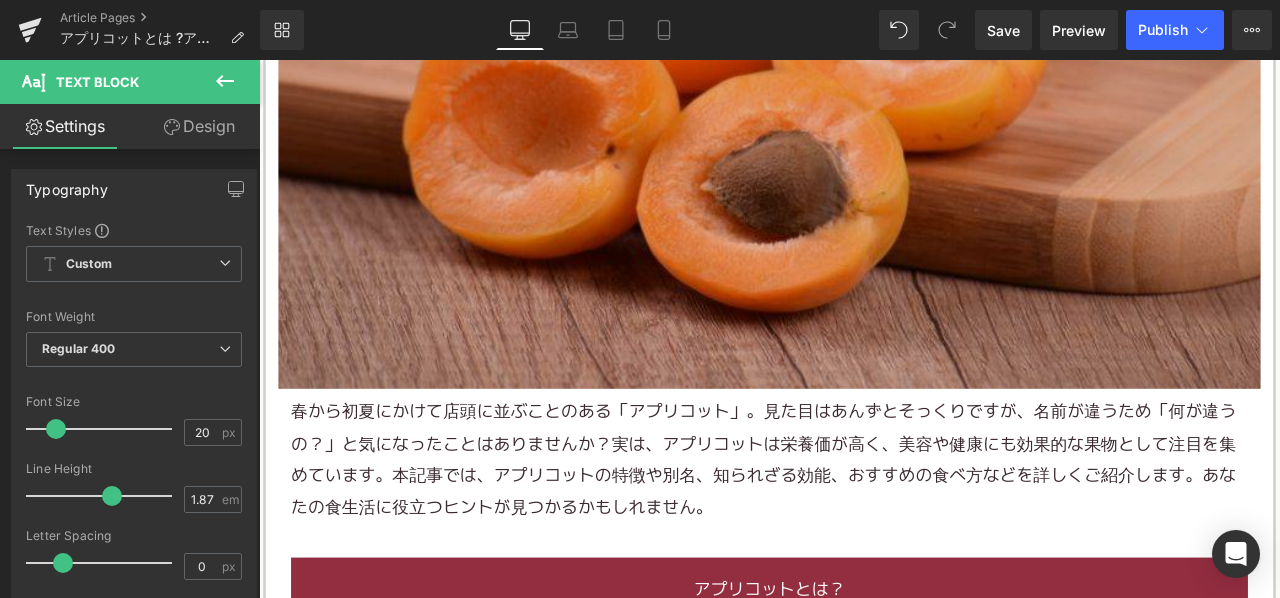 scroll, scrollTop: 800, scrollLeft: 0, axis: vertical 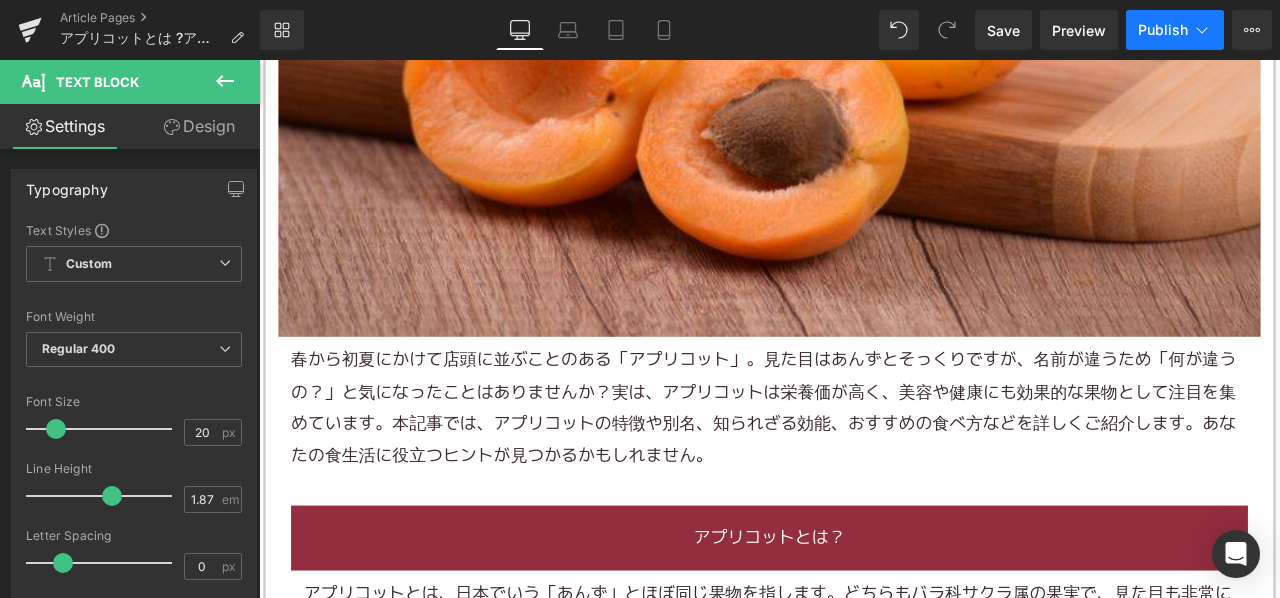click on "Publish" at bounding box center (1175, 30) 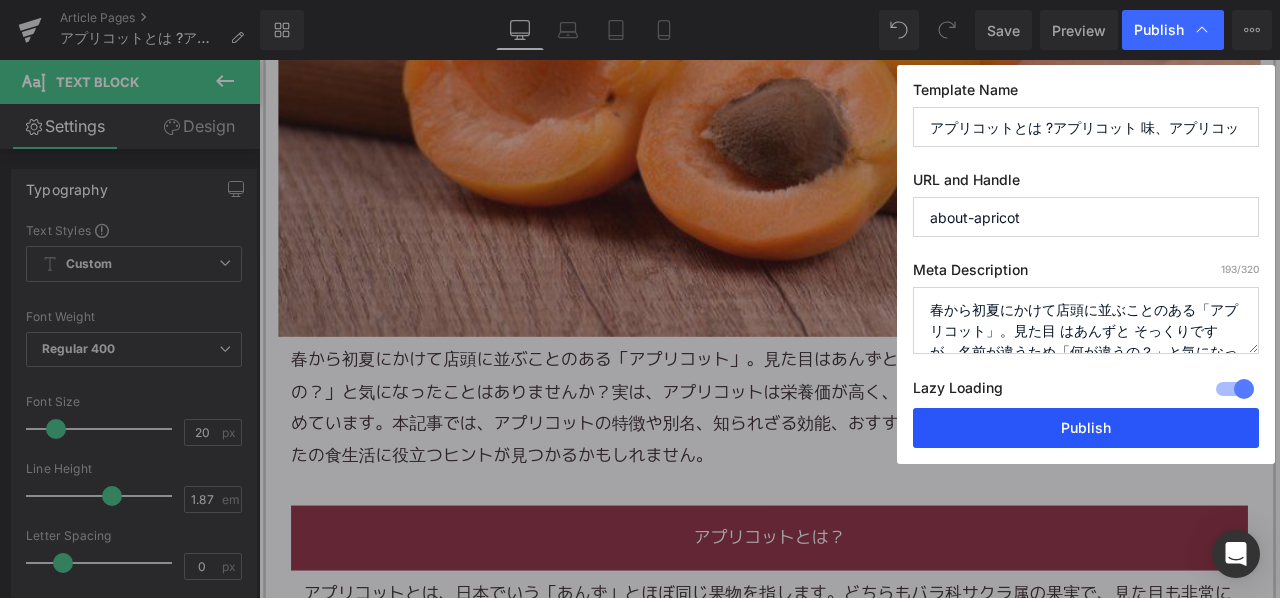 click on "Publish" at bounding box center [1086, 428] 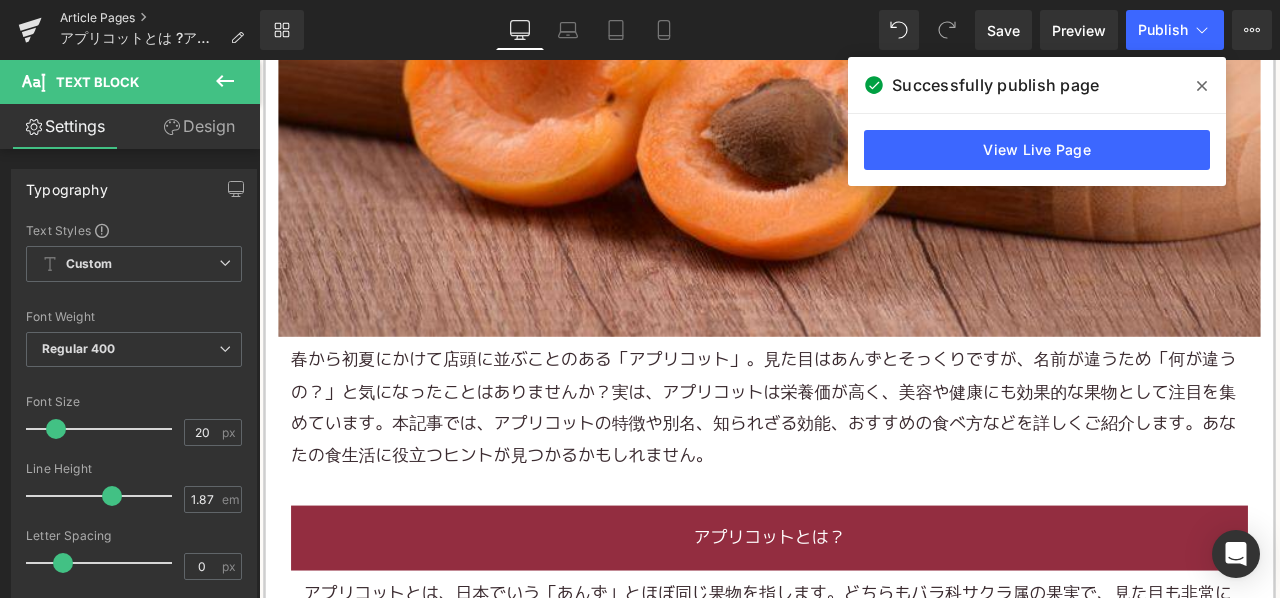 click on "Article Pages" at bounding box center [160, 18] 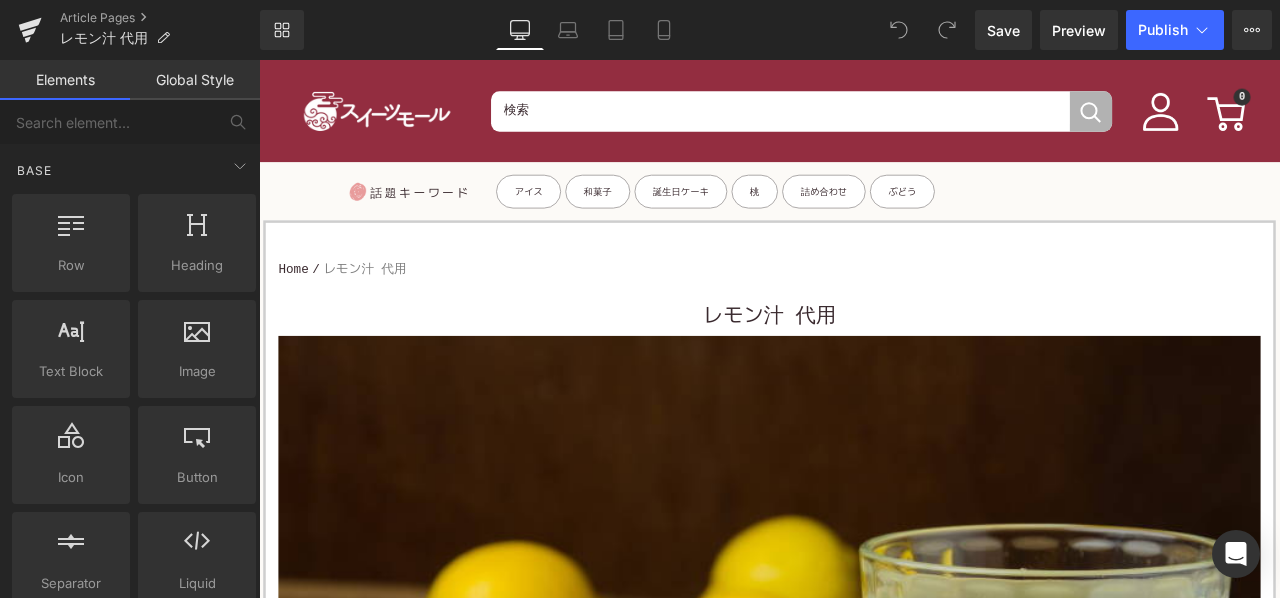 scroll, scrollTop: 0, scrollLeft: 0, axis: both 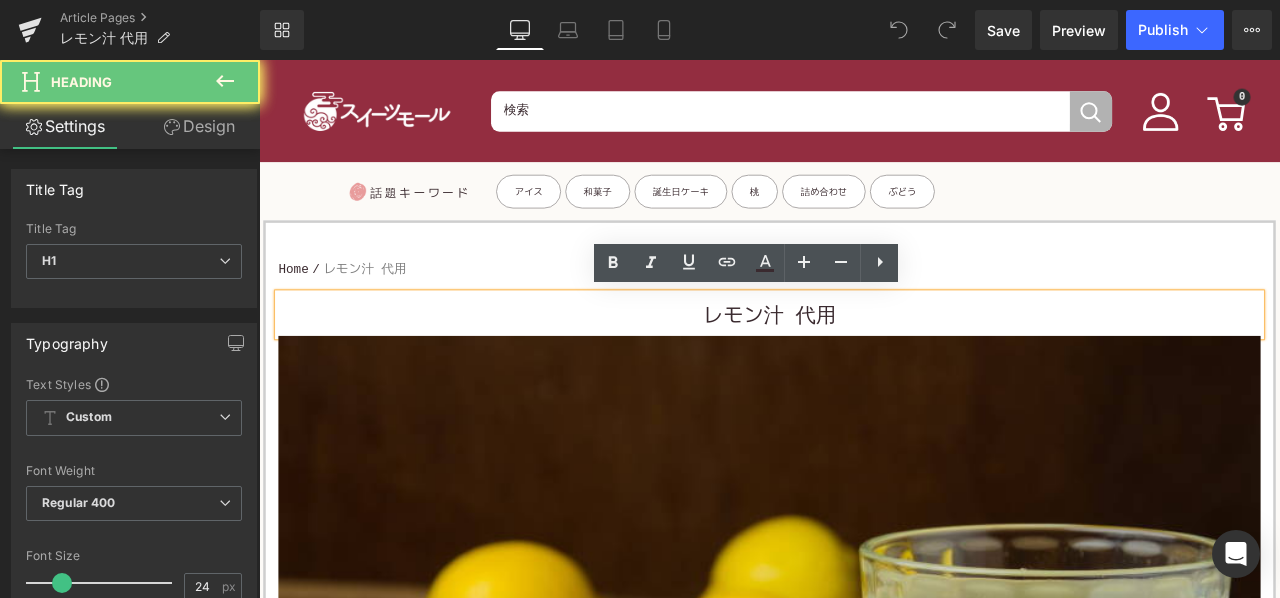 click on "レモン汁 代用" at bounding box center (864, 364) 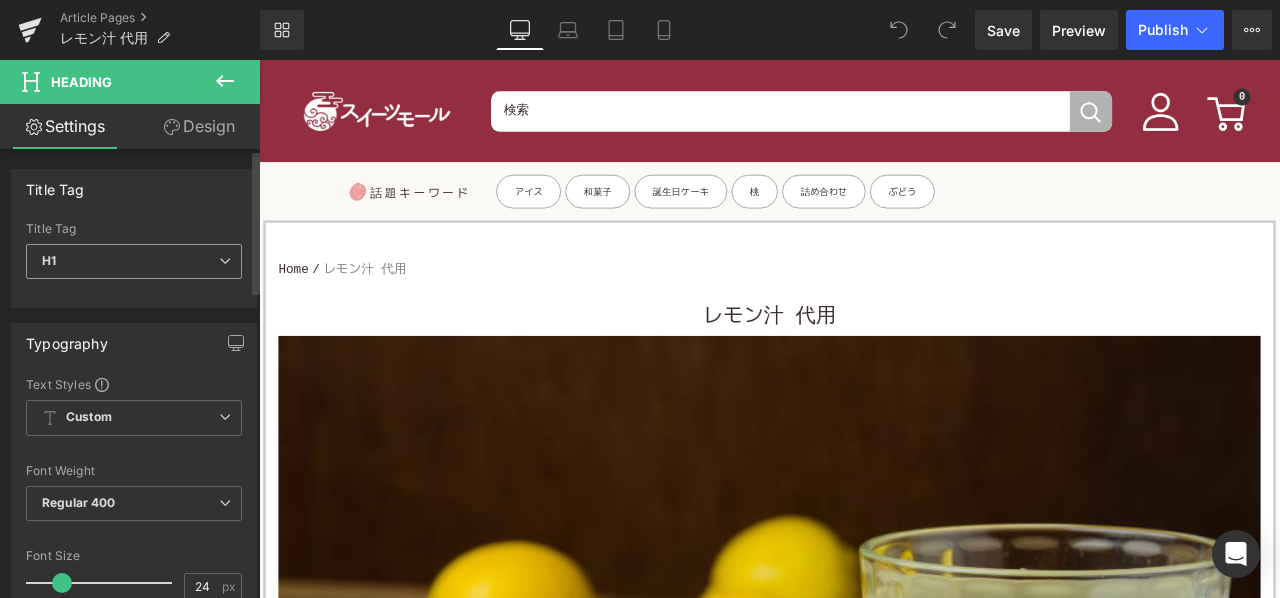 click on "H1" at bounding box center (134, 261) 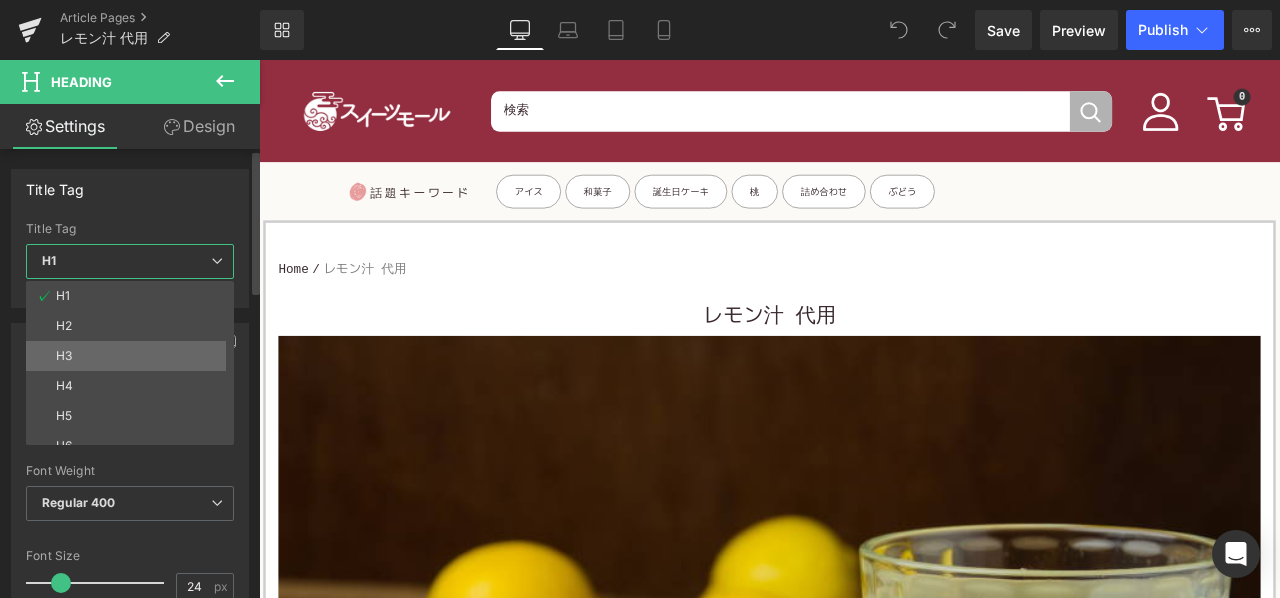 click on "H3" at bounding box center (134, 356) 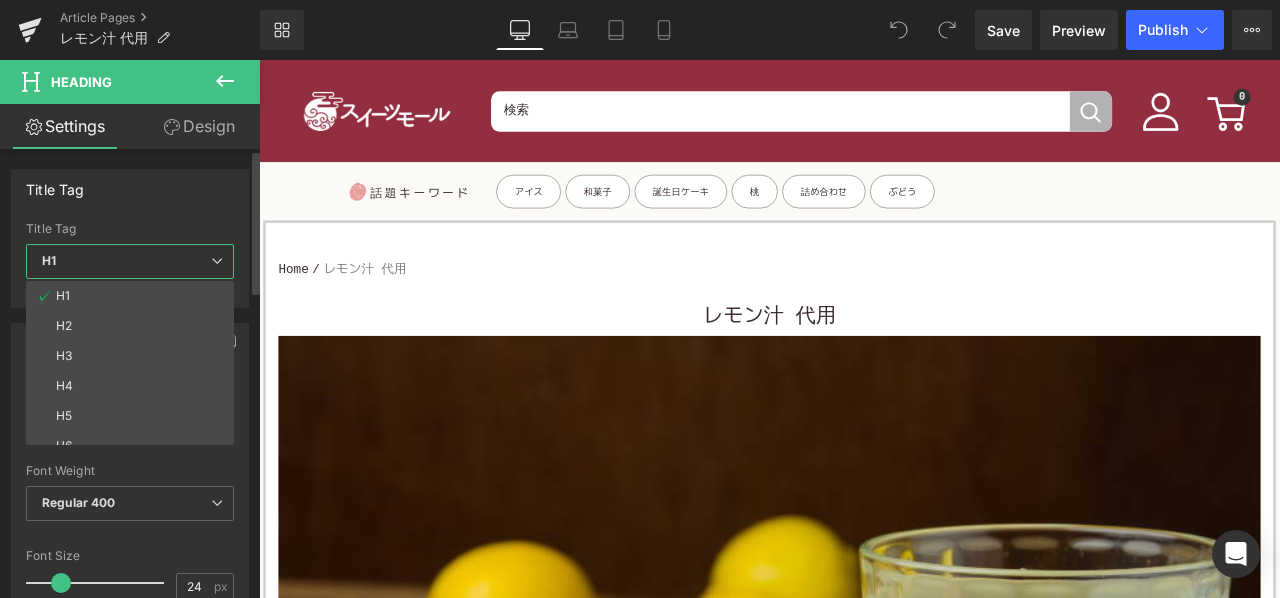type on "15" 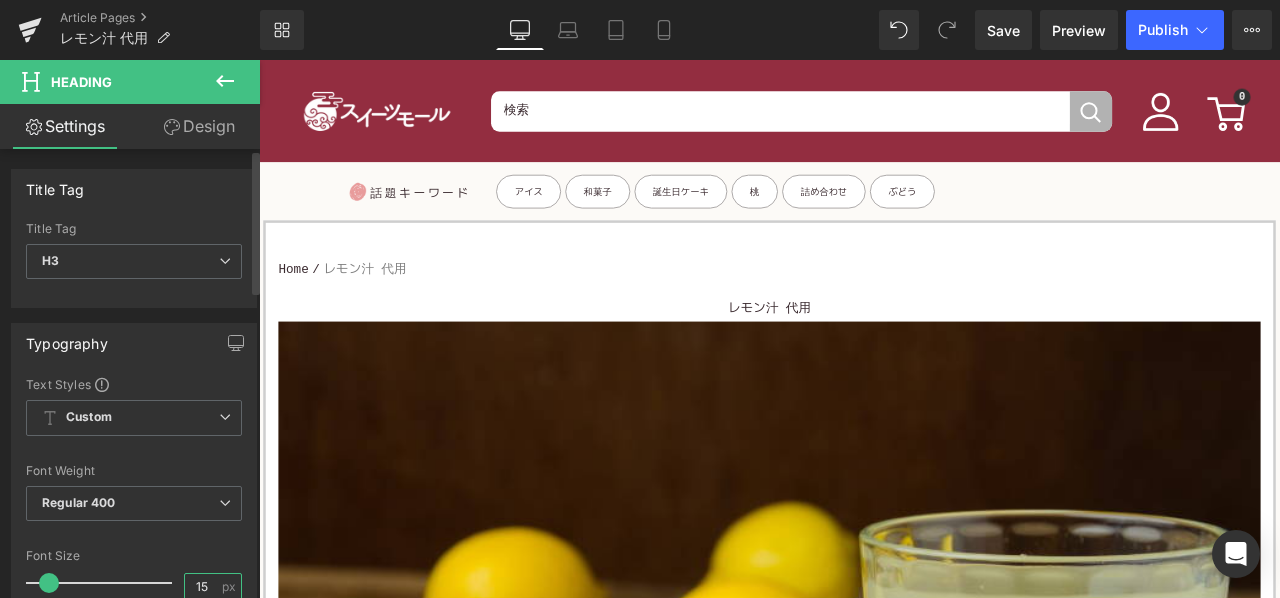 drag, startPoint x: 205, startPoint y: 581, endPoint x: 178, endPoint y: 586, distance: 27.45906 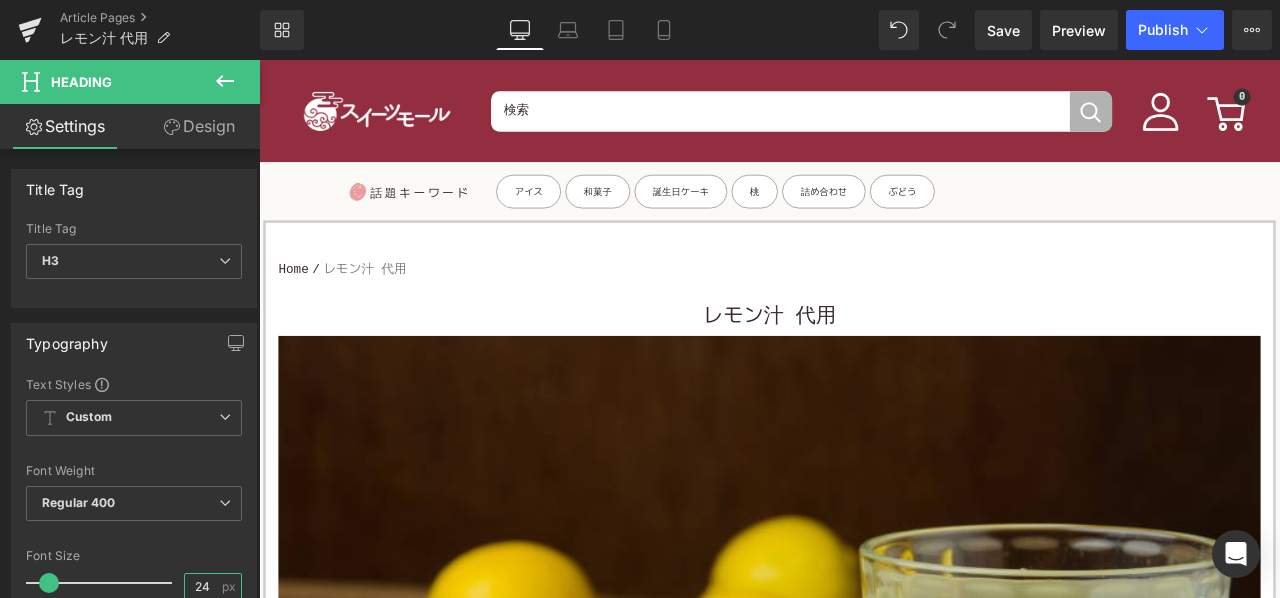 type on "24" 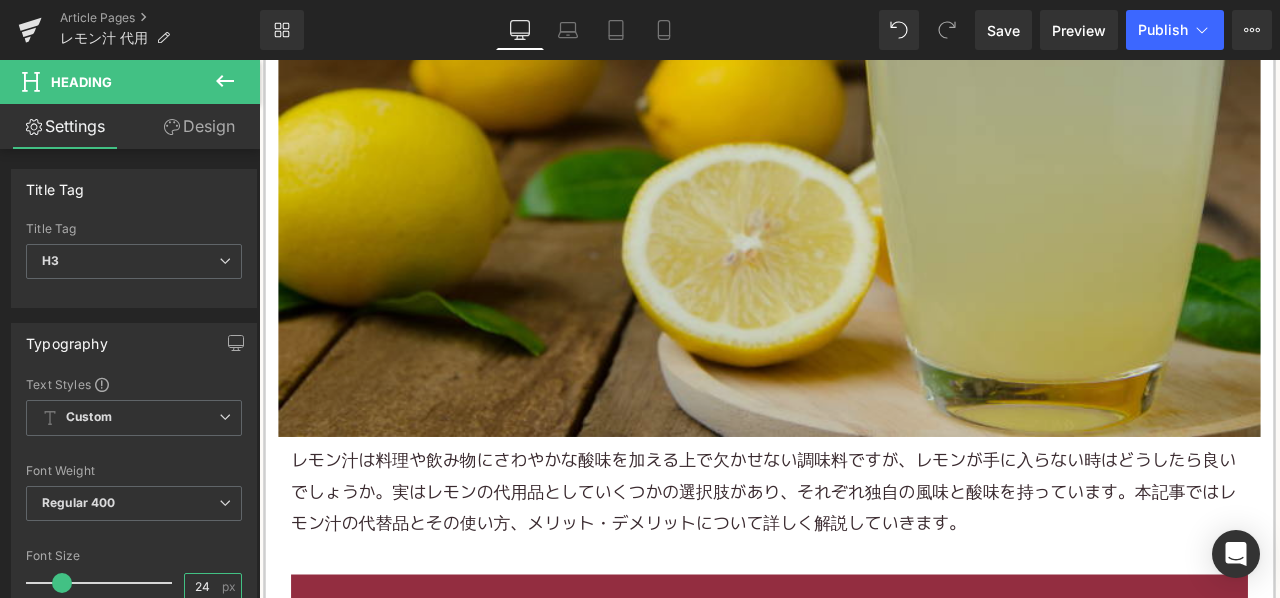 scroll, scrollTop: 700, scrollLeft: 0, axis: vertical 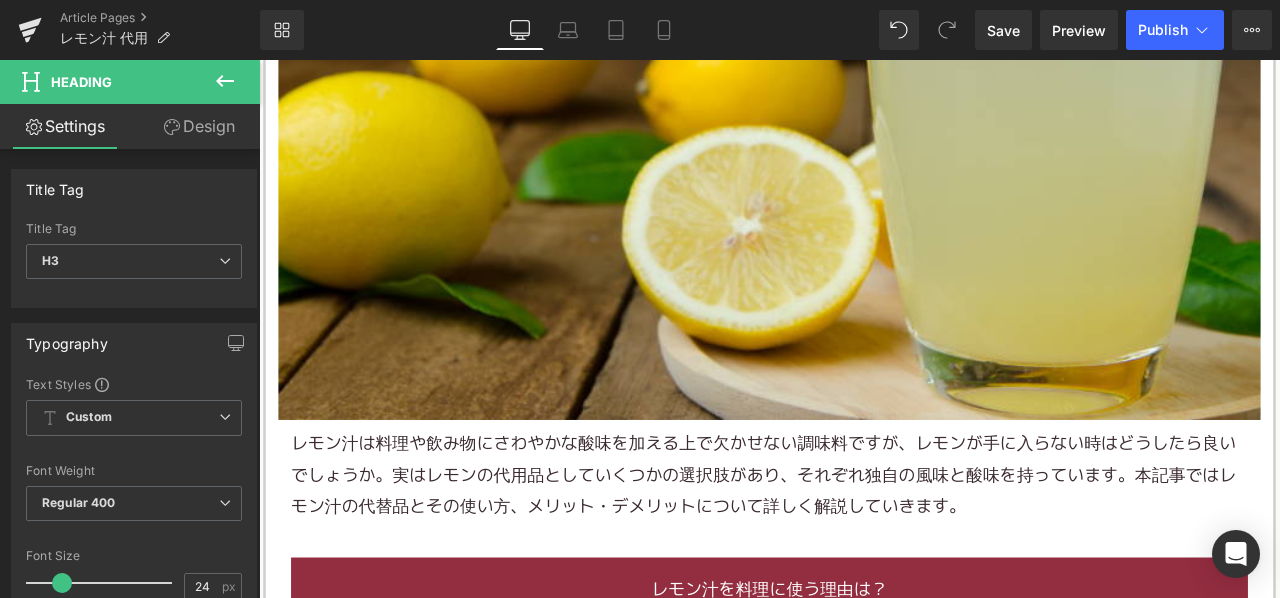 click on "レモン汁は料理や飲み物にさわやかな酸味を加える上で欠かせない調味料ですが、レモンが手に入らない時はどうしたら良いでしょうか。実はレモンの代用品としていくつかの選択肢があり、それぞれ独自の風味と酸味を持っています。本記事ではレモン汁の代替品とその使い方、メリット・デメリットについて詳しく解説していきます。" at bounding box center [864, 553] 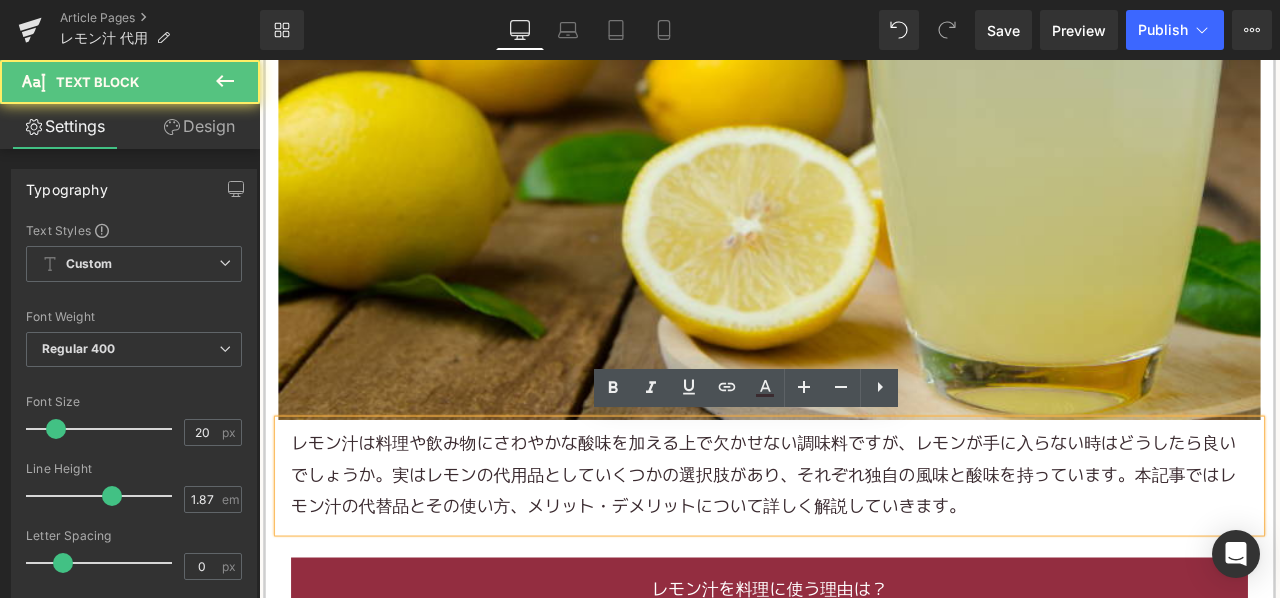 click on "レモン汁は料理や飲み物にさわやかな酸味を加える上で欠かせない調味料ですが、レモンが手に入らない時はどうしたら良いでしょうか。実はレモンの代用品としていくつかの選択肢があり、それぞれ独自の風味と酸味を持っています。本記事ではレモン汁の代替品とその使い方、メリット・デメリットについて詳しく解説していきます。" at bounding box center (864, 553) 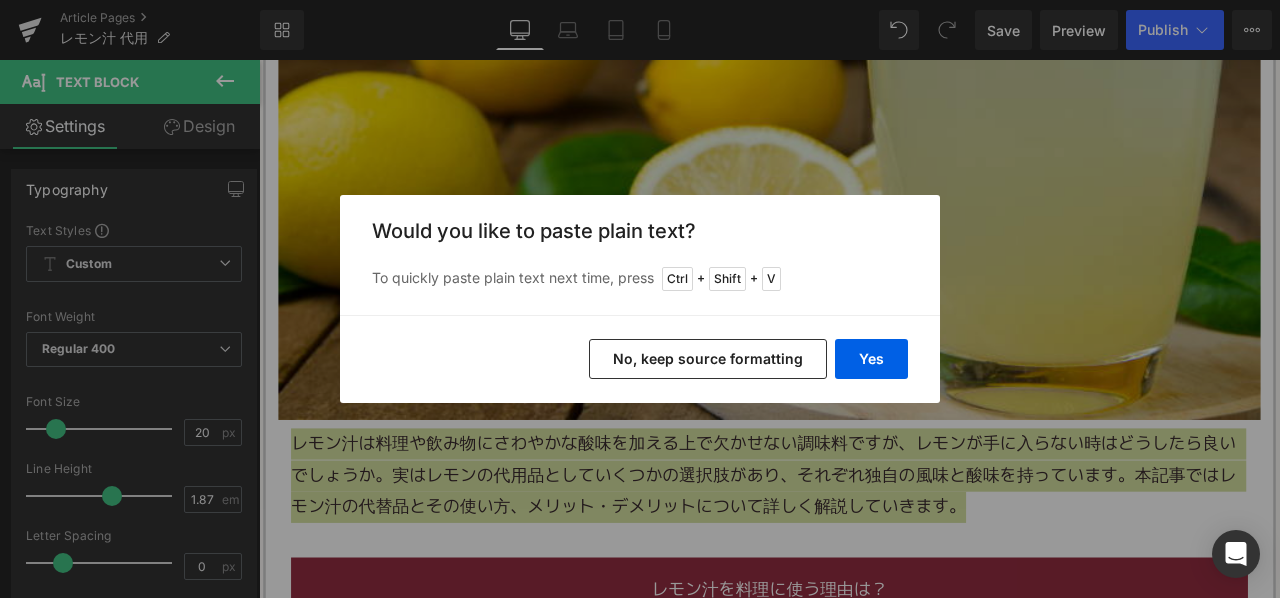 click on "No, keep source formatting" at bounding box center (708, 359) 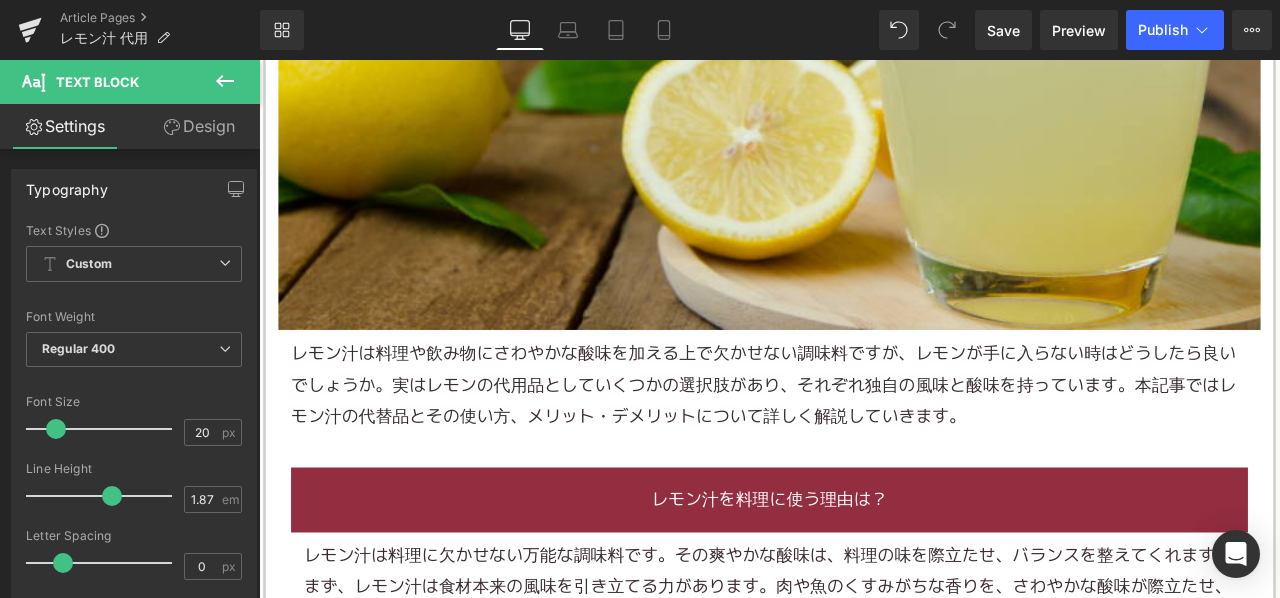 scroll, scrollTop: 1200, scrollLeft: 0, axis: vertical 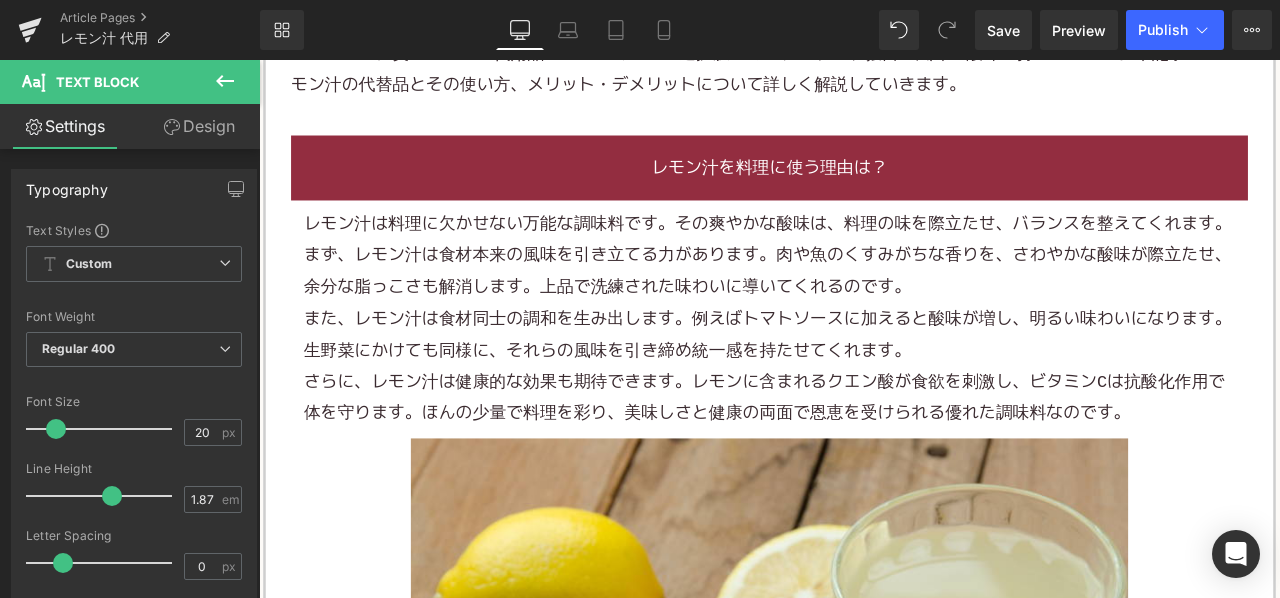 click on "まず、レモン汁は食材本来の風味を引き立てる力があります。肉や魚のくすみがちな香りを、さわやかな酸味が際立たせ、余分な脂っこさも解消します。上品で洗練された味わいに導いてくれるのです。" at bounding box center (864, 311) 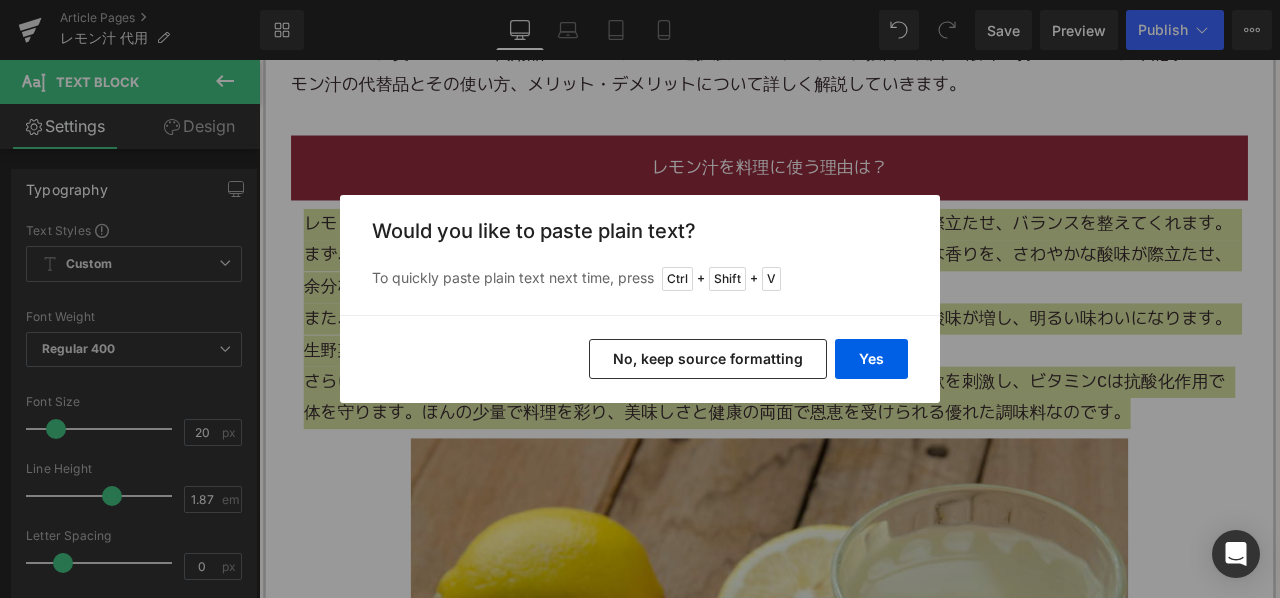 click on "No, keep source formatting" at bounding box center [708, 359] 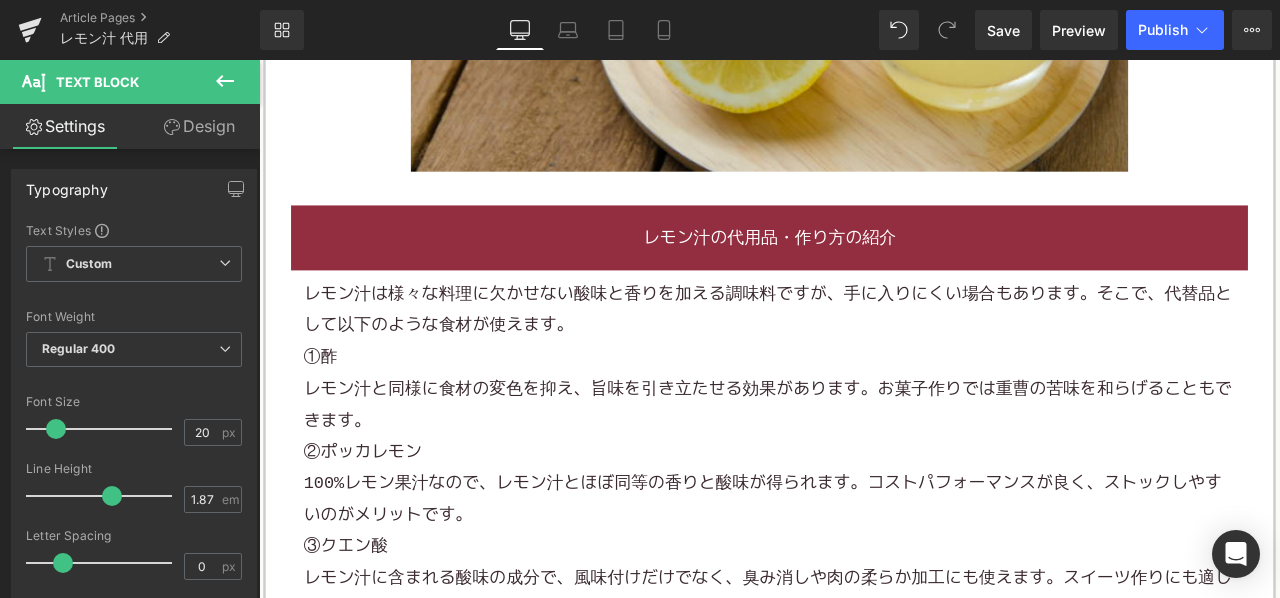 scroll, scrollTop: 2200, scrollLeft: 0, axis: vertical 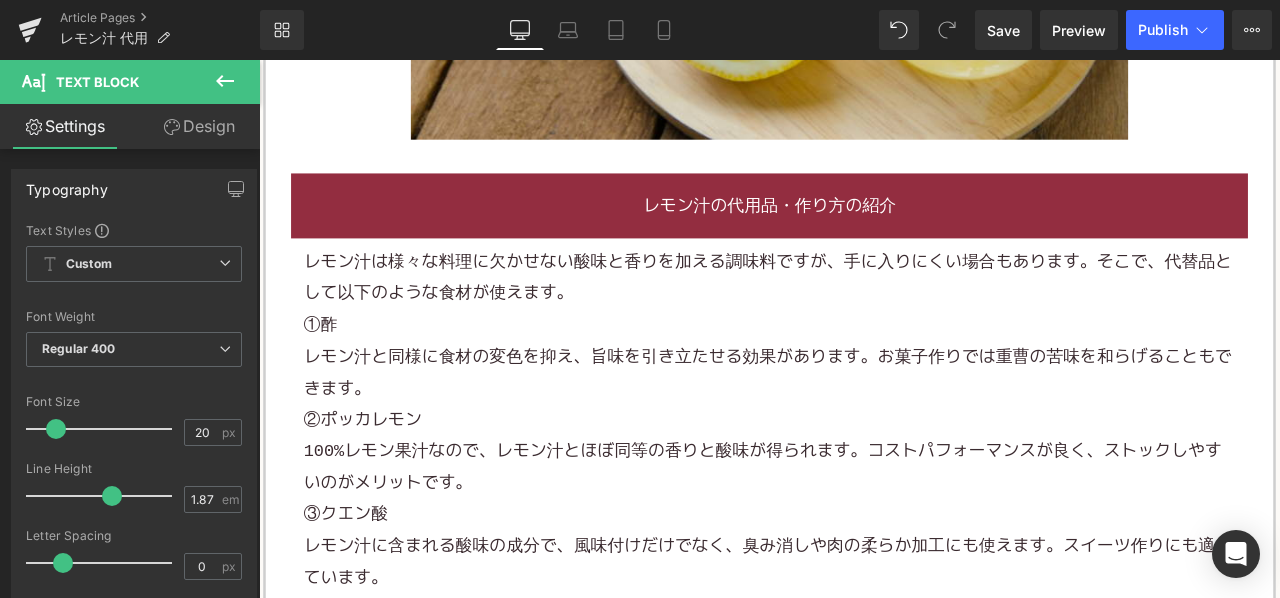 click on "レモン汁は様々な料理に欠かせない酸味と香りを加える調味料ですが、手に入りにくい場合もあります。そこで、代替品として以下のような食材が使えます。" at bounding box center [864, 318] 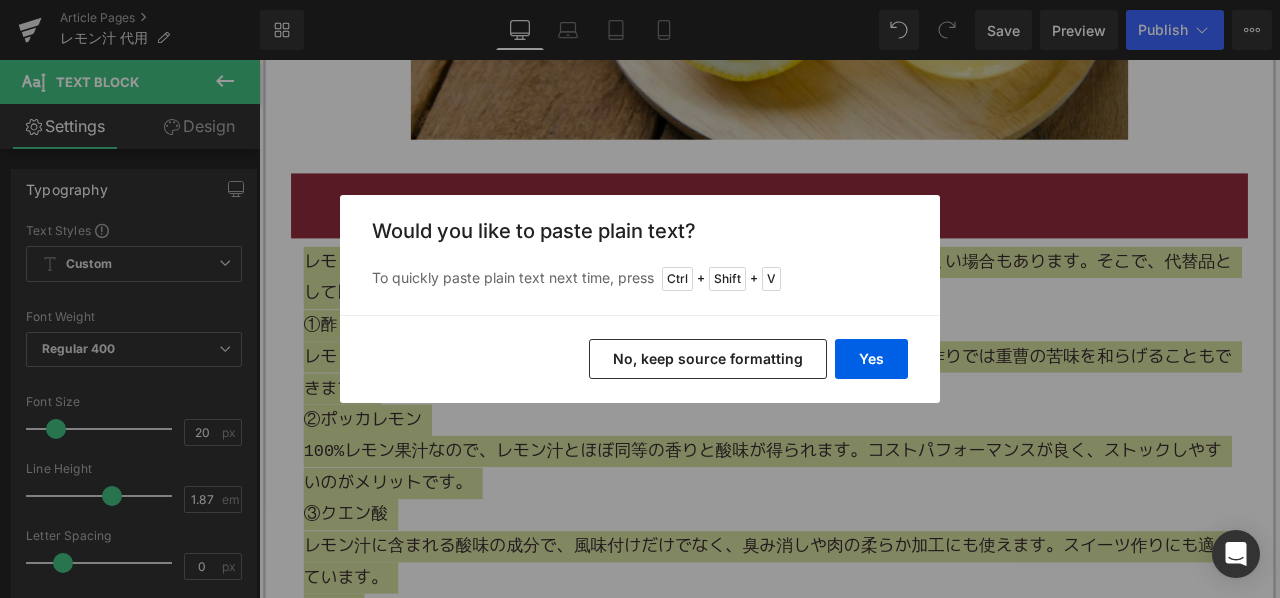 click on "No, keep source formatting" at bounding box center [708, 359] 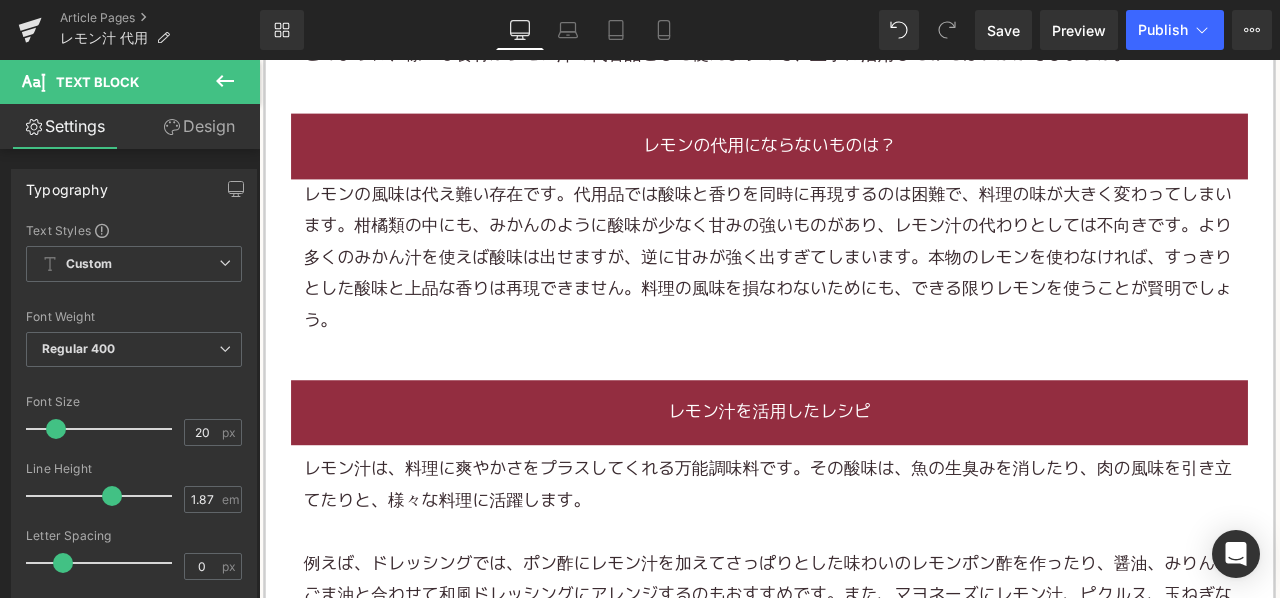 scroll, scrollTop: 3900, scrollLeft: 0, axis: vertical 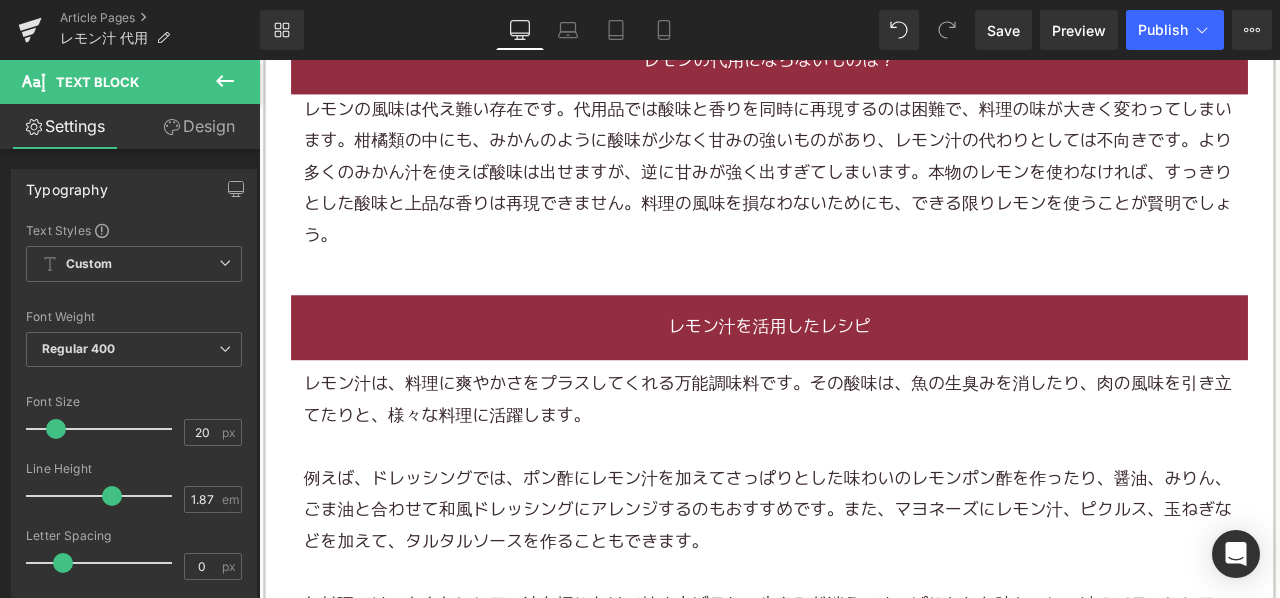 click on "レモン汁は、料理に爽やかさをプラスしてくれる万能調味料です。その酸味は、魚の生臭みを消したり、肉の風味を引き立てたりと、様々な料理に活躍します。" at bounding box center (864, 463) 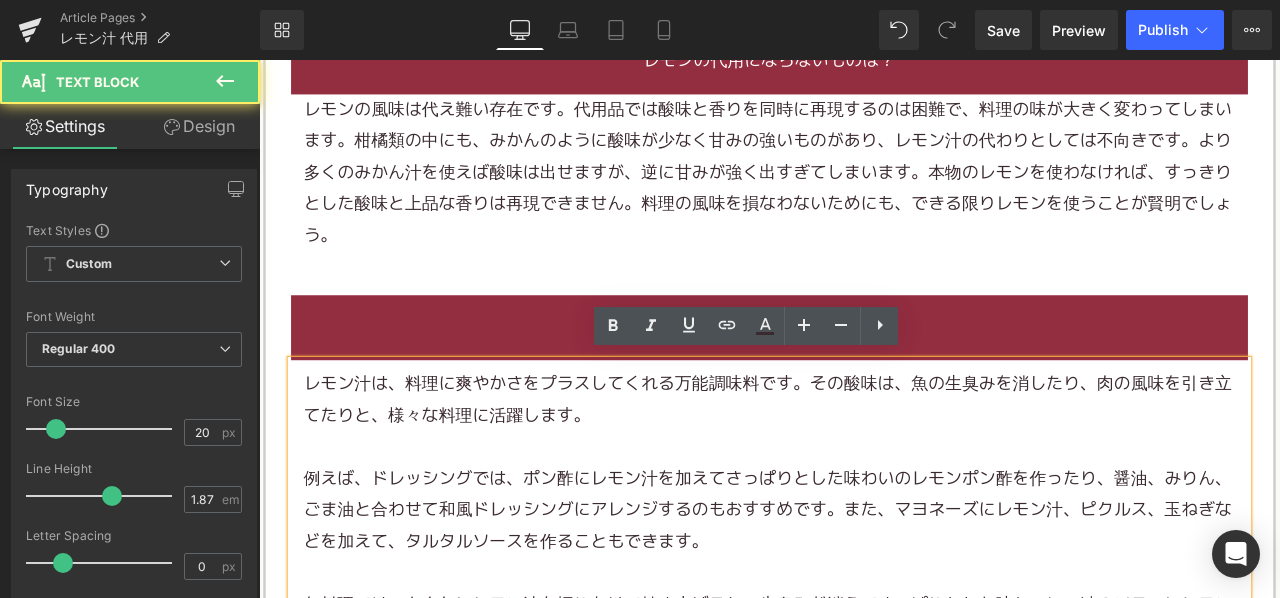 click on "レモン汁は、料理に爽やかさをプラスしてくれる万能調味料です。その酸味は、魚の生臭みを消したり、肉の風味を引き立てたりと、様々な料理に活躍します。" at bounding box center [864, 463] 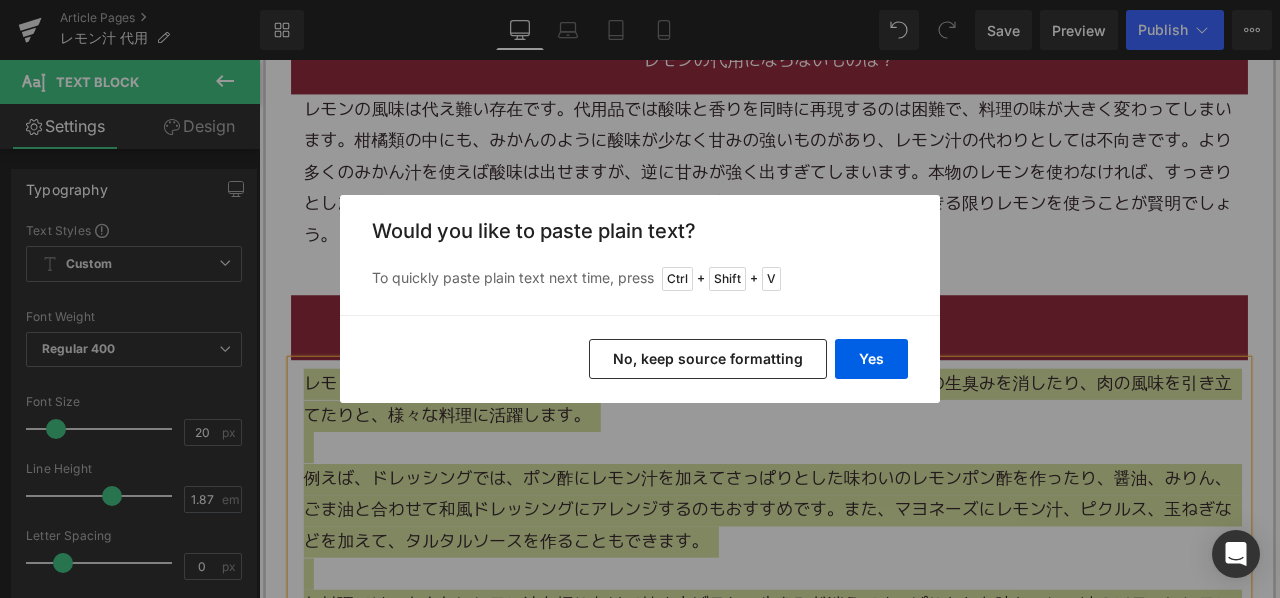 click on "No, keep source formatting" at bounding box center [708, 359] 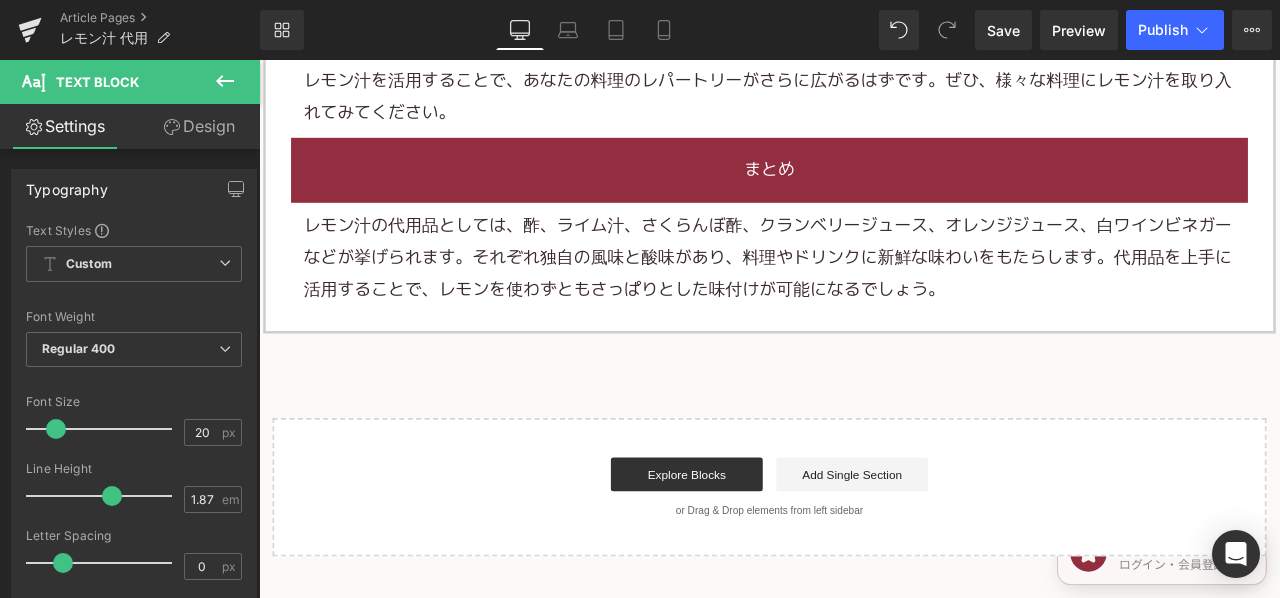 scroll, scrollTop: 5000, scrollLeft: 0, axis: vertical 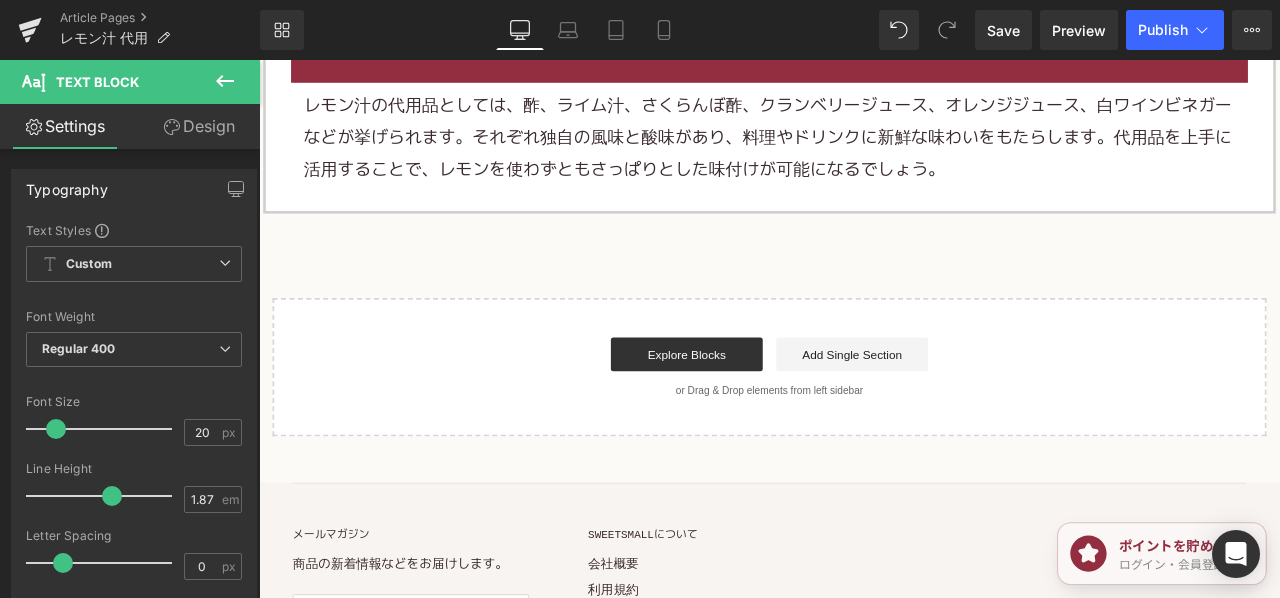 click on "Home / レモン汁 代用 Breadcrumbs         レモン汁 代用 Heading         Image         レモン 汁は料理や飲み物にさわやかな酸味を加える上で欠かせない調味料ですが、レモンが手に入らない時はどうしたら良いでしょうか。実はレモンの代用品としていくつかの選択肢があり、それぞれ独自の風味と酸味を持っています。本記事ではレモン汁の代替品とその使い方、メリット・デメリットについて詳しく解説していきます。 Text Block         レモン汁を料理に使う理由は？ Heading         レモン汁は料理に欠かせない万能な調味料です。その爽やかな酸味は、料理の味を際立たせ、バランスを整えてくれます。 また、レモン汁は食材同士の調和を生み出します。例えば トマト さらに、レモン汁は健康的な効果も期待できます。レモンに含まれる クエン酸 Text Block         Image" at bounding box center (864, -2254) 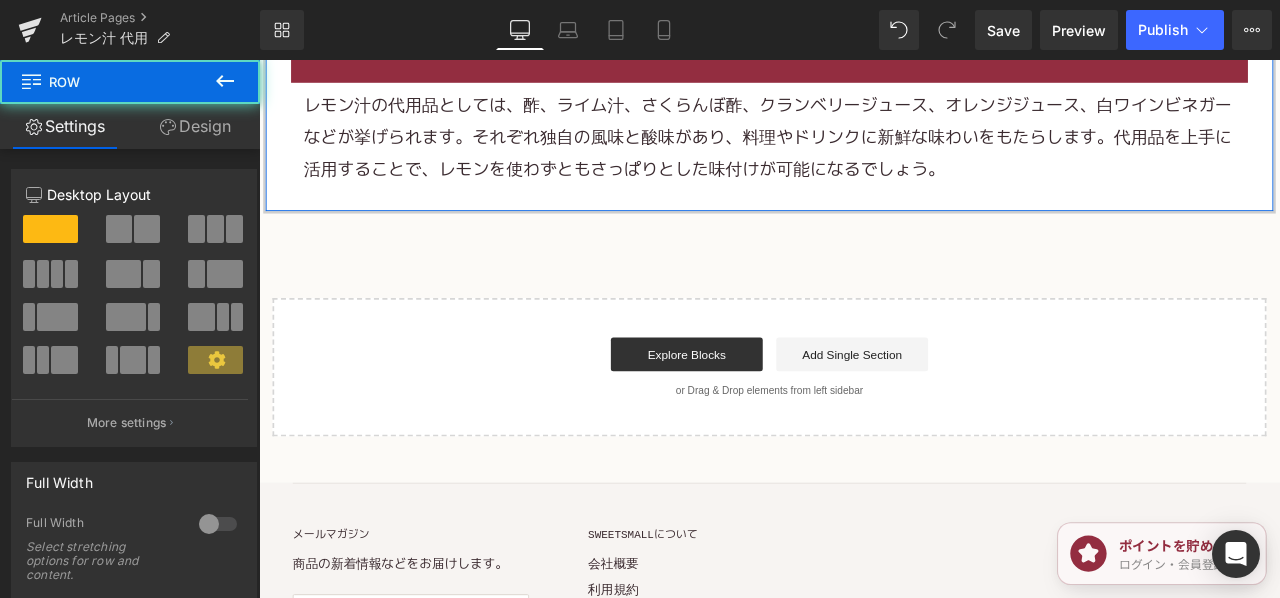 click on "レモン汁の代用品としては、酢、ライム汁、さくらんぼ酢、クランベリージュース、オレンジジュース、白ワインビネガーなどが挙げられます。それぞれ独自の風味と酸味があり、料理やドリンクに新鮮な味わいをもたらします。代用品を上手に活用することで、レモンを使わずともさっぱりとした味付けが可能になるでしょう。" at bounding box center [864, 153] 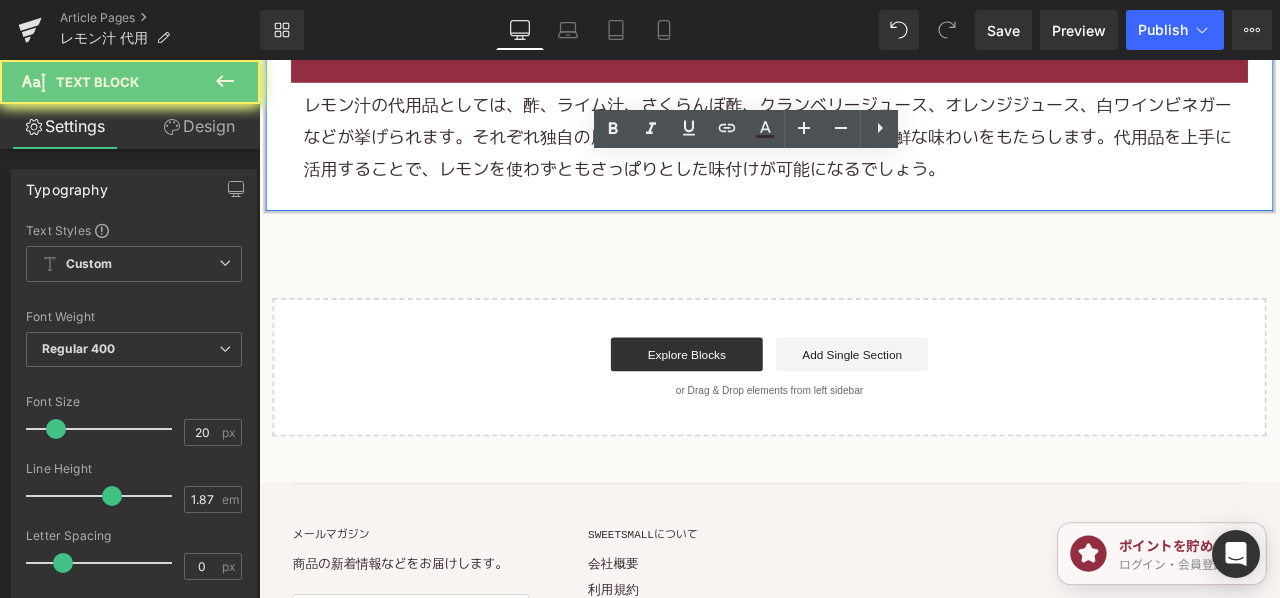 click on "レモン汁の代用品としては、酢、ライム汁、さくらんぼ酢、クランベリージュース、オレンジジュース、白ワインビネガーなどが挙げられます。それぞれ独自の風味と酸味があり、料理やドリンクに新鮮な味わいをもたらします。代用品を上手に活用することで、レモンを使わずともさっぱりとした味付けが可能になるでしょう。" at bounding box center [864, 153] 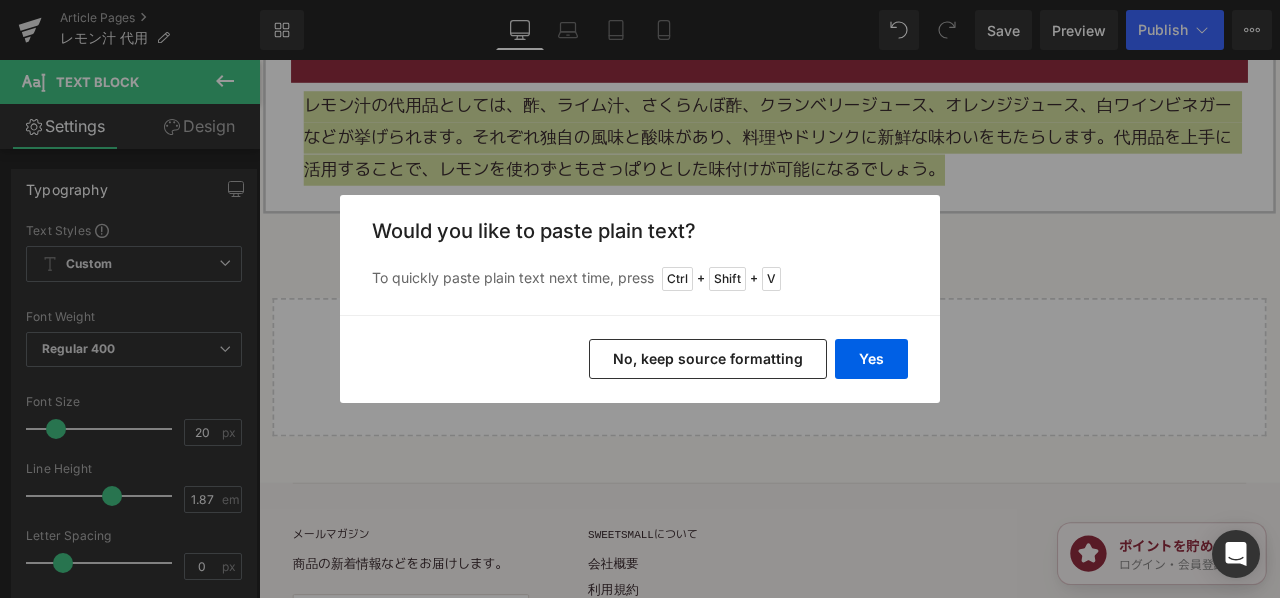 click on "No, keep source formatting" at bounding box center [708, 359] 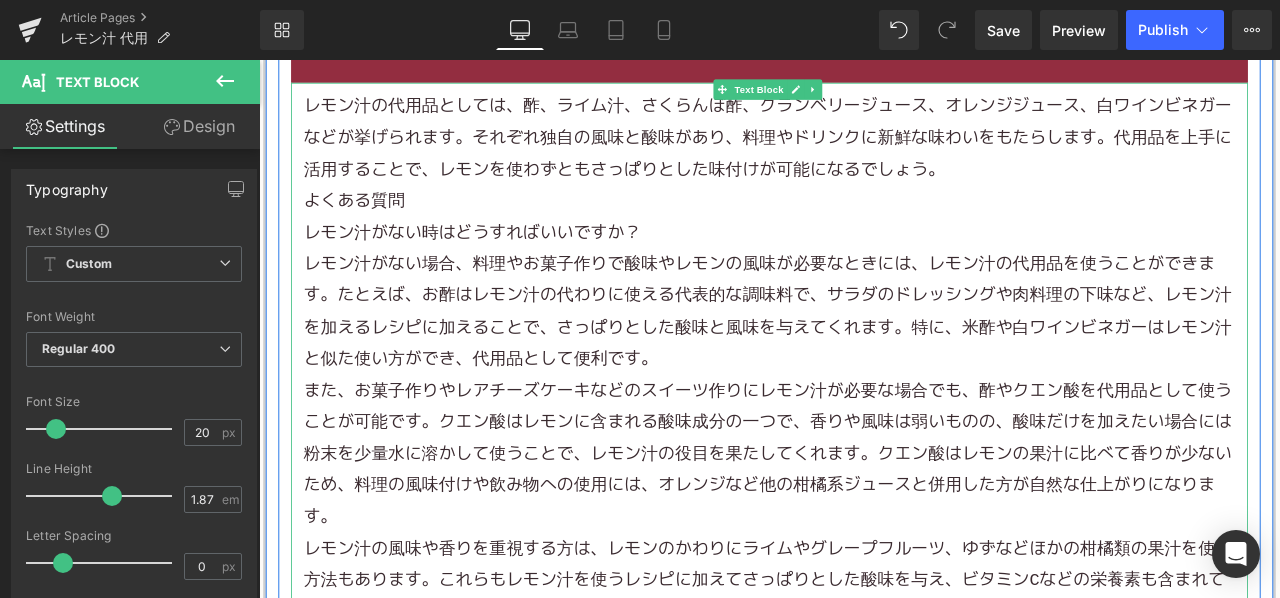 click on "レモン汁の代用品としては、酢、ライム汁、 さくらんぼ 酢、クランベリージュース、オレンジジュース、白ワインビネガーなどが挙げられます。それぞれ独自の風味と酸味があり、料理やドリンクに新鮮な味わいをもたらします。代用品を上手に活用することで、レモンを使わずともさっぱりとした味付けが可能になるでしょう。" at bounding box center (864, 153) 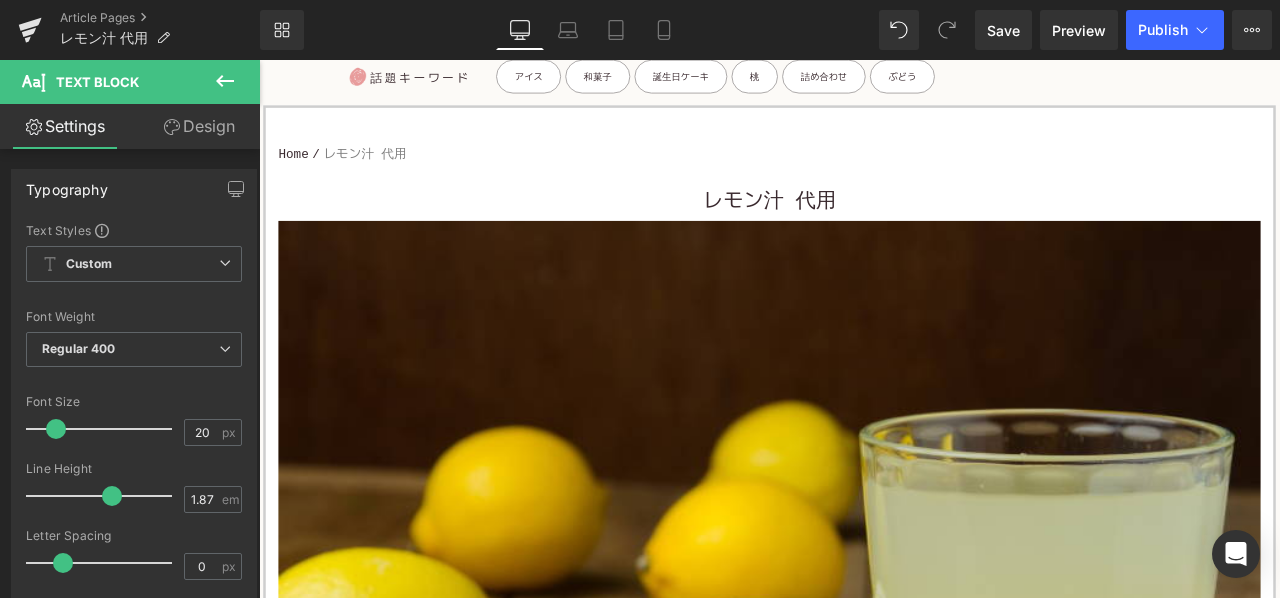 scroll, scrollTop: 0, scrollLeft: 0, axis: both 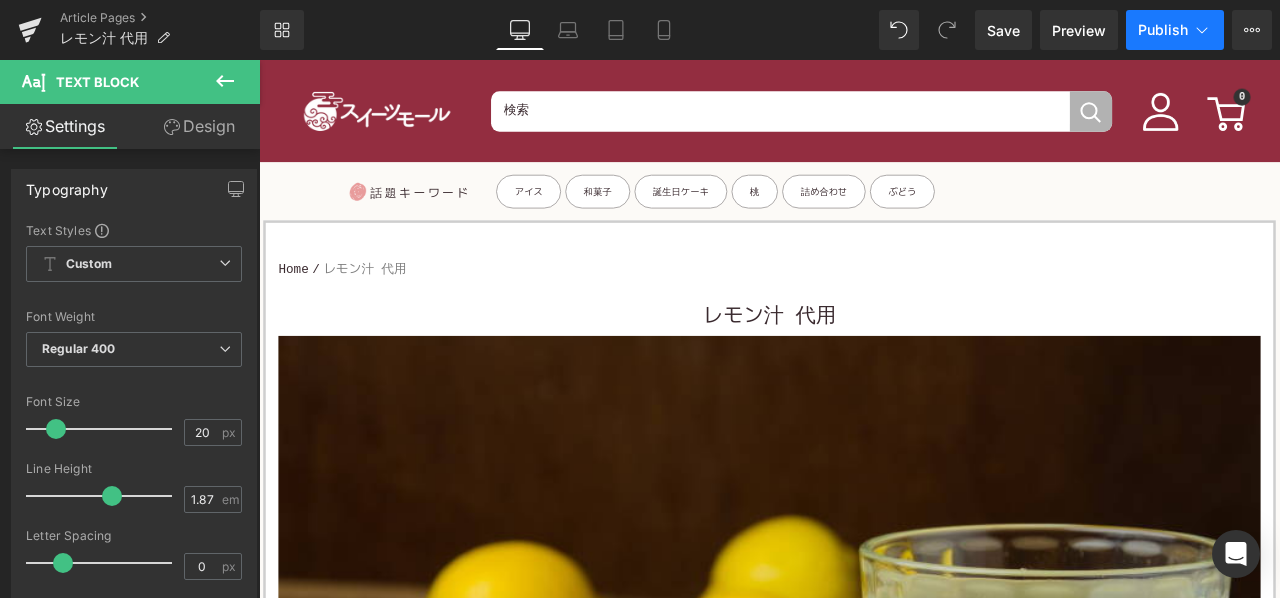 click on "Publish" at bounding box center (1175, 30) 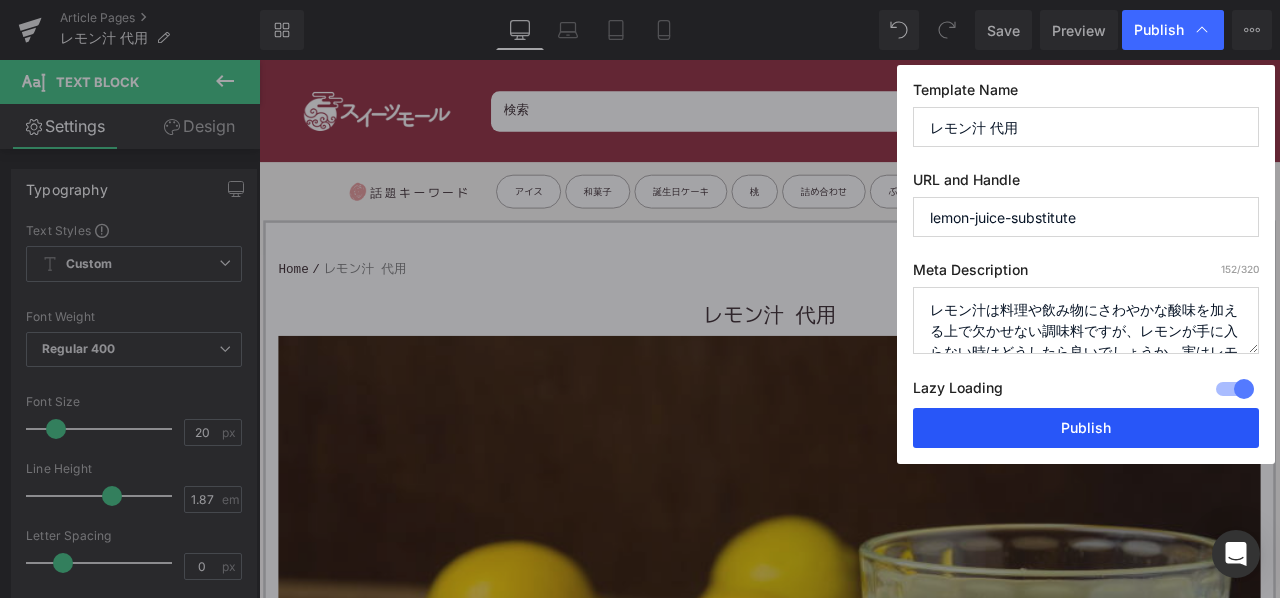 click on "Publish" at bounding box center [1086, 428] 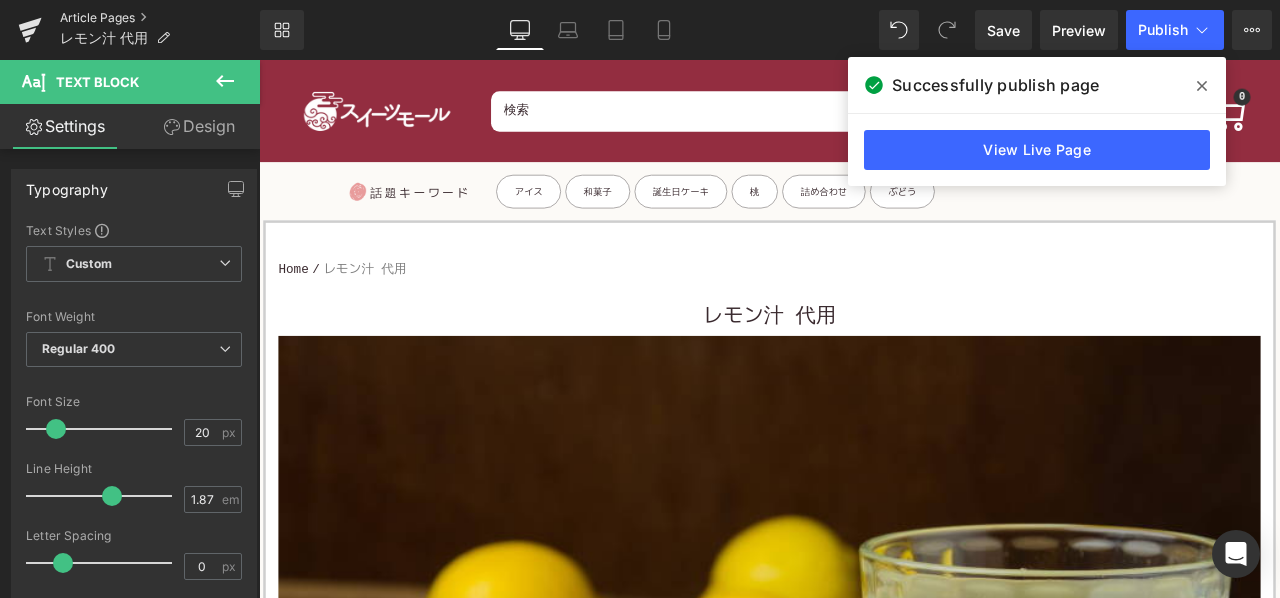 click on "Article Pages" at bounding box center (160, 18) 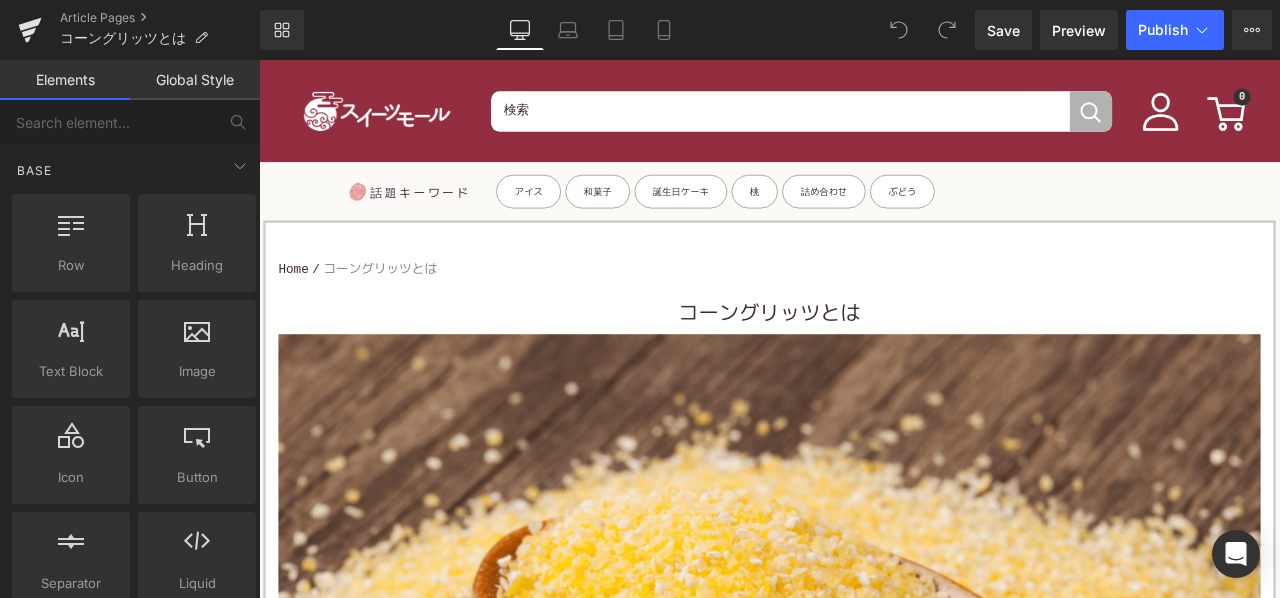 scroll, scrollTop: 0, scrollLeft: 0, axis: both 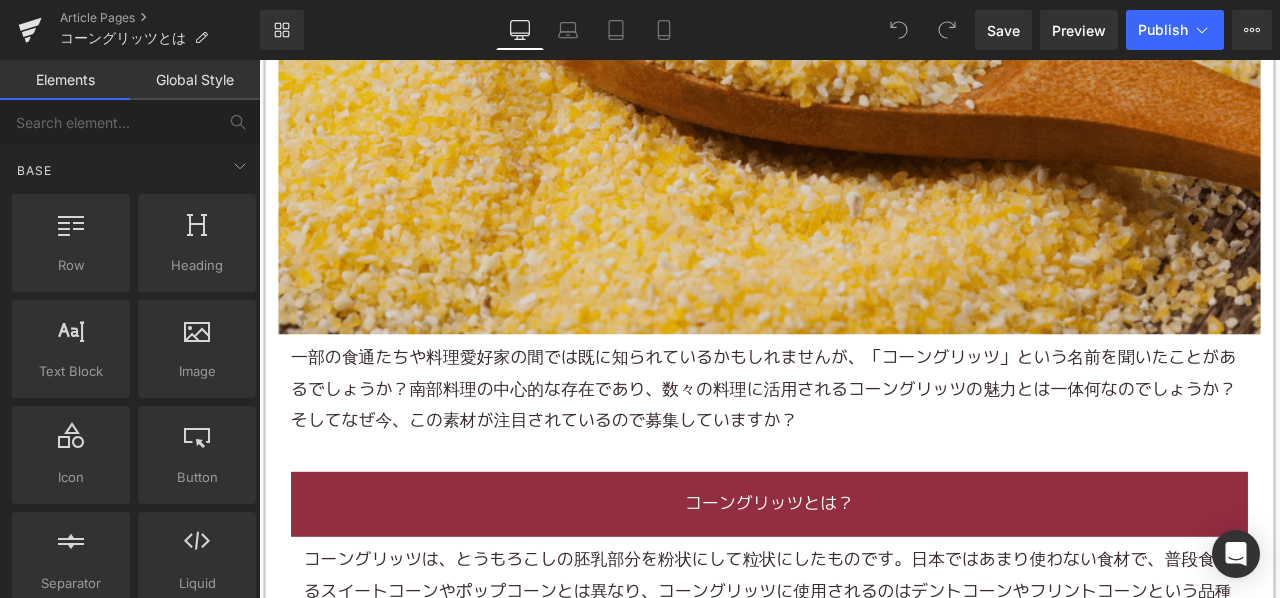 click on "一部の食通たちや料理愛好家の間では既に知られているかもしれませんが、「コーングリッツ」という名前を聞いたことがあるでしょうか？南部料理の中心的な存在であり、数々の料理に活用されるコーングリッツの魅力とは一体何なのでしょうか？そしてなぜ今、この素材が注目されているので募集していますか？" at bounding box center [857, 451] 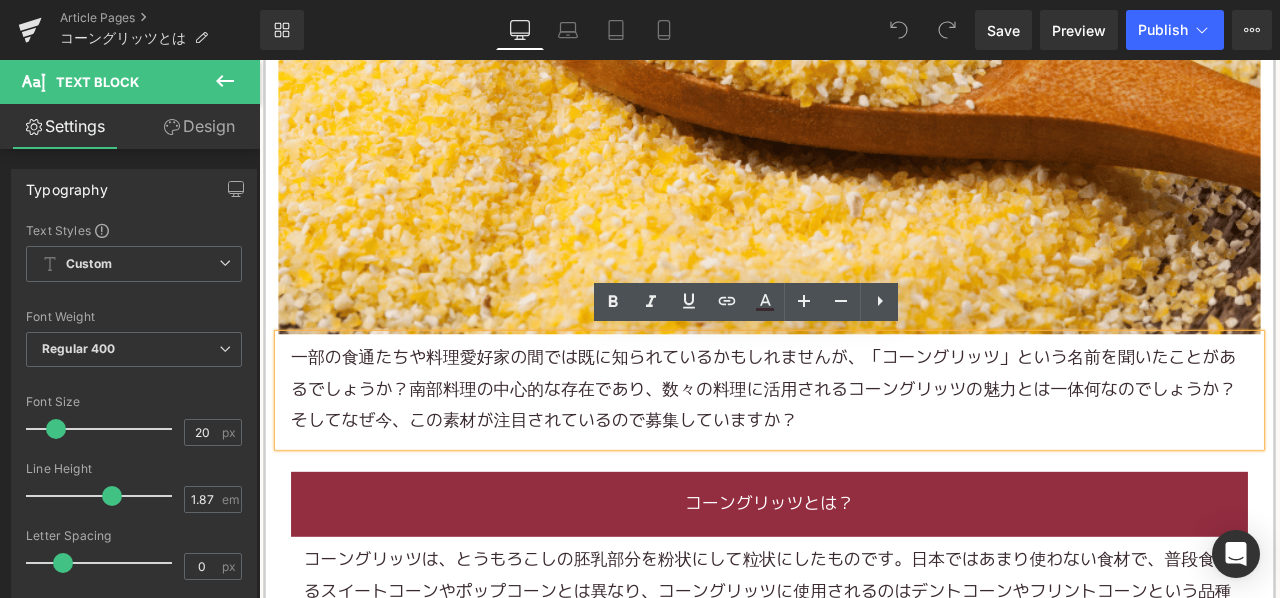 click on "一部の食通たちや料理愛好家の間では既に知られているかもしれませんが、「コーングリッツ」という名前を聞いたことがあるでしょうか？南部料理の中心的な存在であり、数々の料理に活用されるコーングリッツの魅力とは一体何なのでしょうか？そしてなぜ今、この素材が注目されているので募集していますか？" at bounding box center [864, 451] 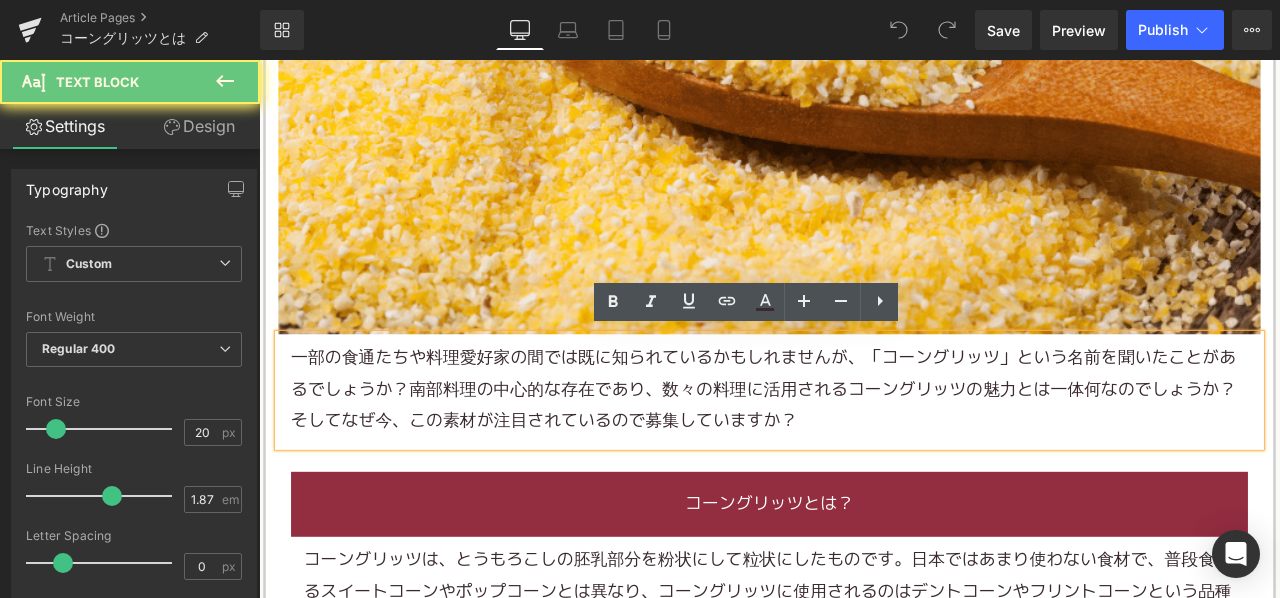 click on "一部の食通たちや料理愛好家の間では既に知られているかもしれませんが、「コーングリッツ」という名前を聞いたことがあるでしょうか？南部料理の中心的な存在であり、数々の料理に活用されるコーングリッツの魅力とは一体何なのでしょうか？そしてなぜ今、この素材が注目されているので募集していますか？" at bounding box center [857, 451] 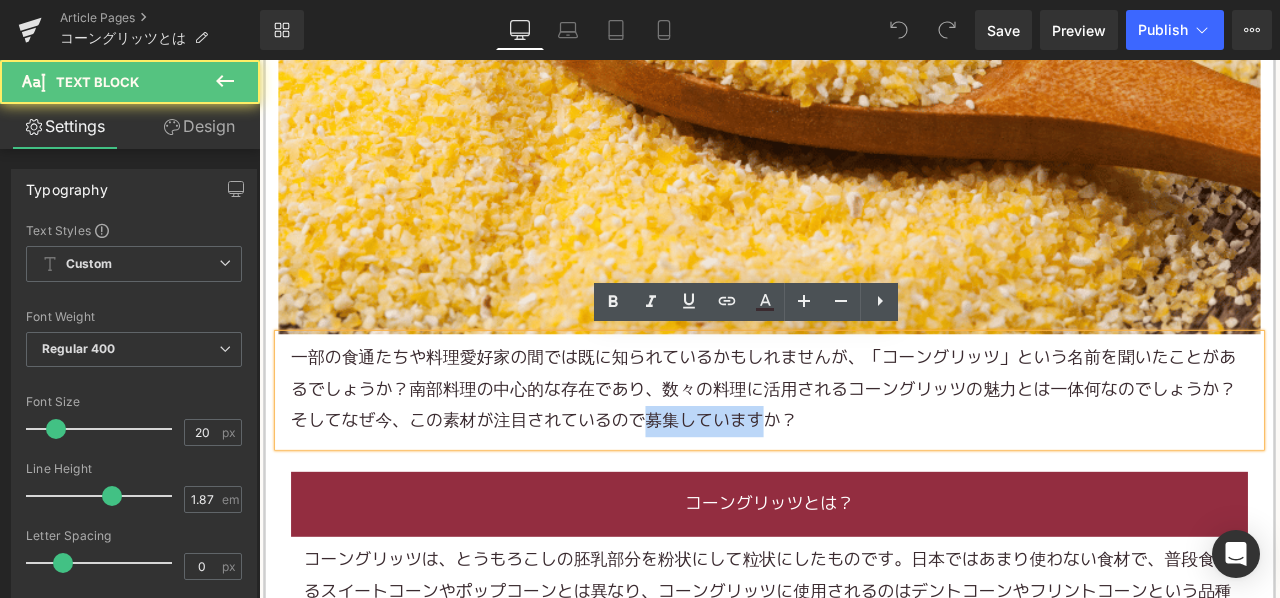 drag, startPoint x: 716, startPoint y: 483, endPoint x: 844, endPoint y: 483, distance: 128 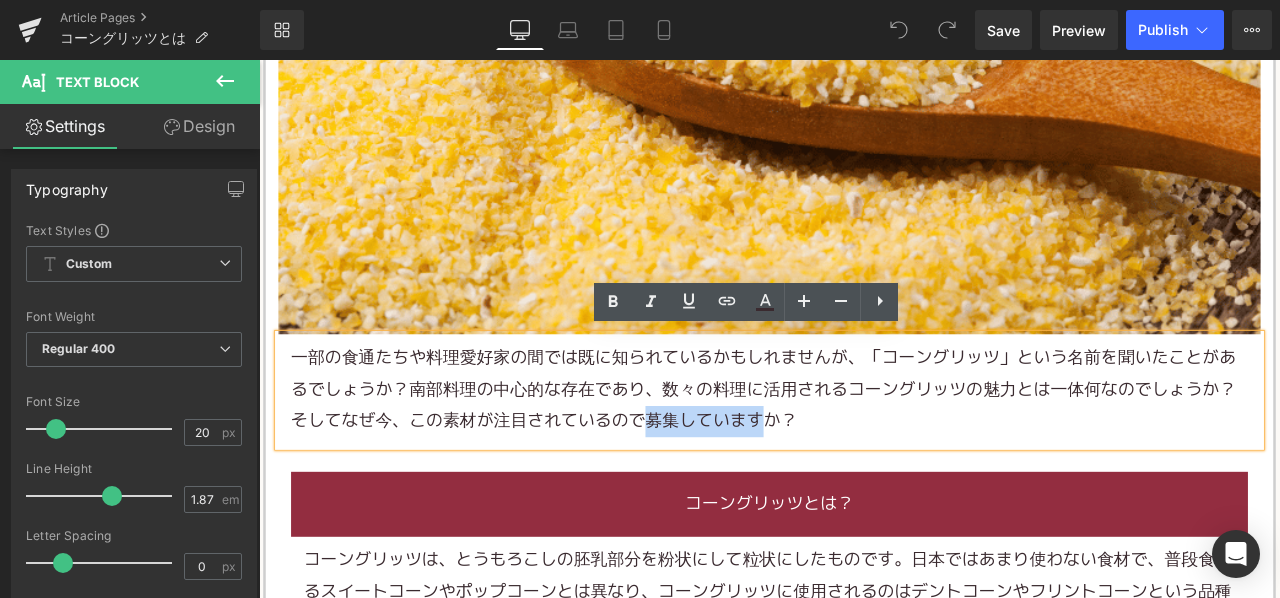 type 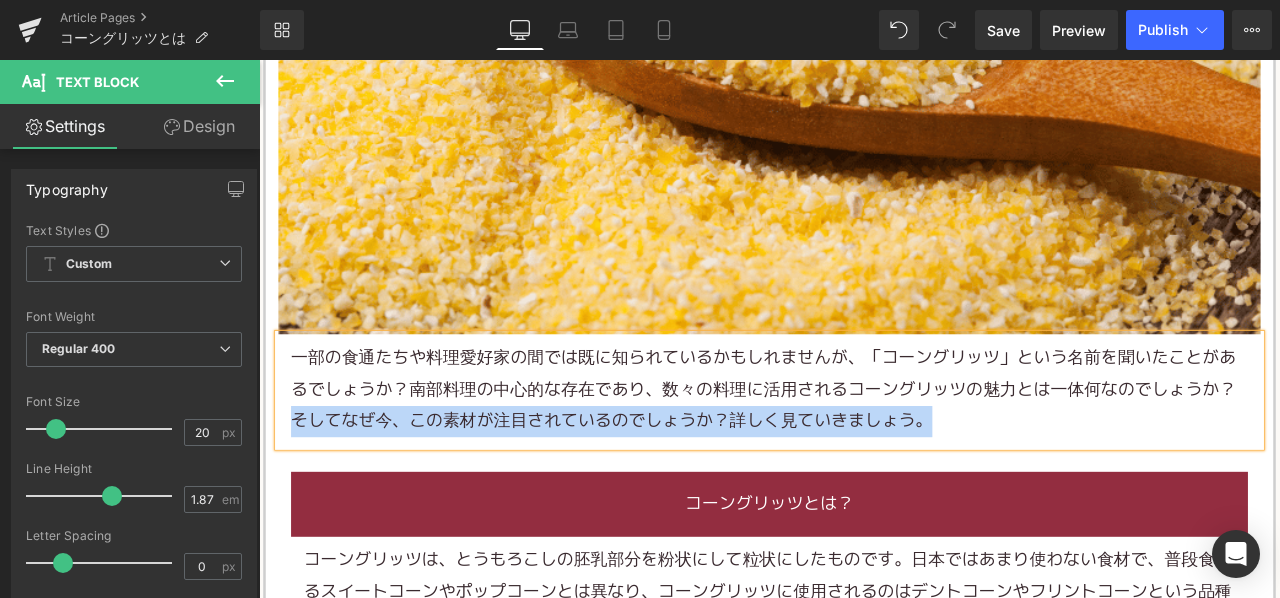 drag, startPoint x: 1064, startPoint y: 491, endPoint x: 275, endPoint y: 488, distance: 789.0057 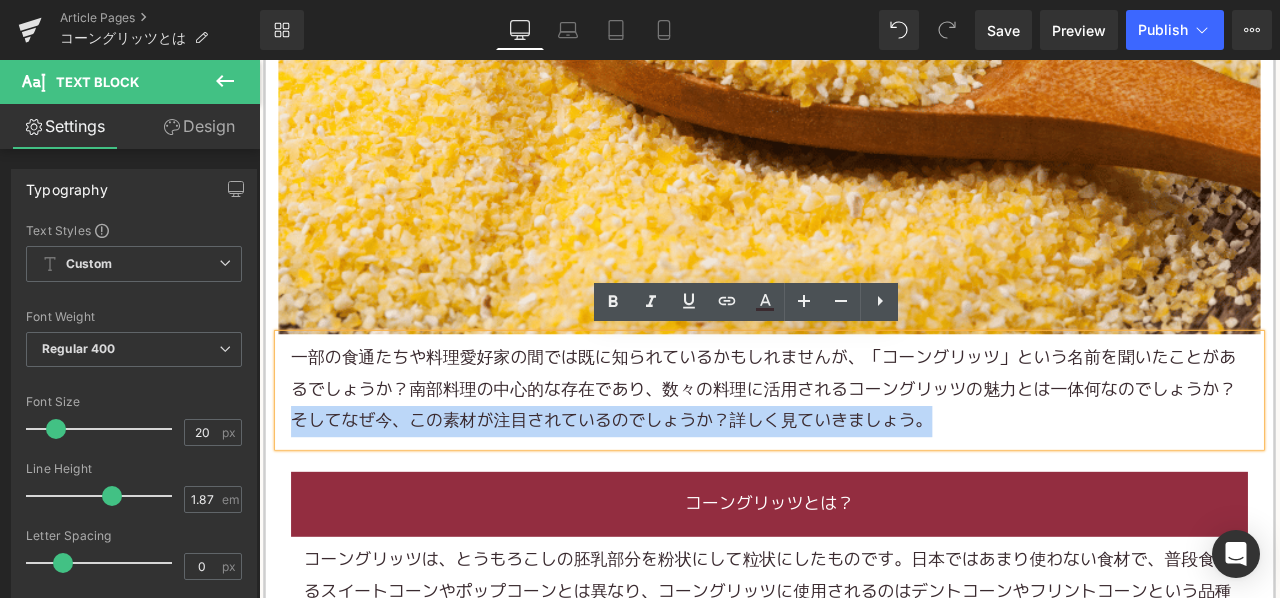 copy on "そしてなぜ今、この素材が注目されているのでしょうか？詳しく見ていきましょう。" 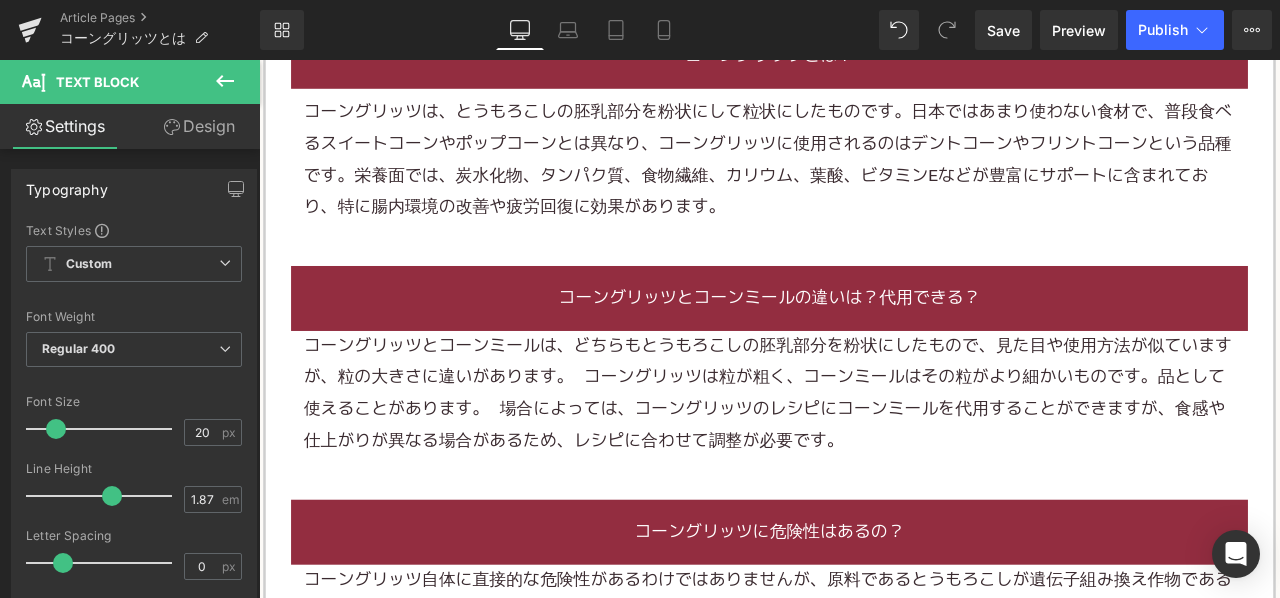 scroll, scrollTop: 1300, scrollLeft: 0, axis: vertical 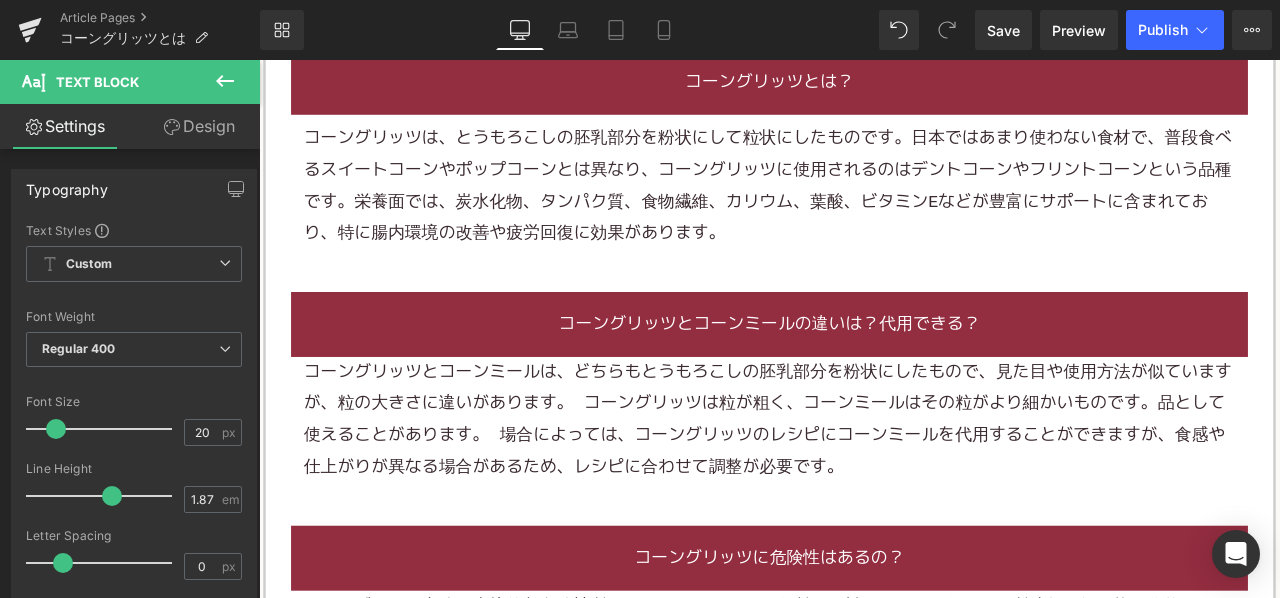 click on "コーングリッツは、とうもろこしの胚乳部分を粉状にして粒状にしたものです。日本ではあまり使わない食材で、普段食べるスイートコーンや ポップコーンとは 異なり、コーングリッツに使用されるのはデントコーンやフリントコーンという品種です。栄養面では、炭水化物、タンパク質、 食物繊維 、カリウム、葉酸、ビタミンEなどが豊富にサポートに含まれており、特に腸内環境の改善や疲労回復に効果があります。" at bounding box center (864, 210) 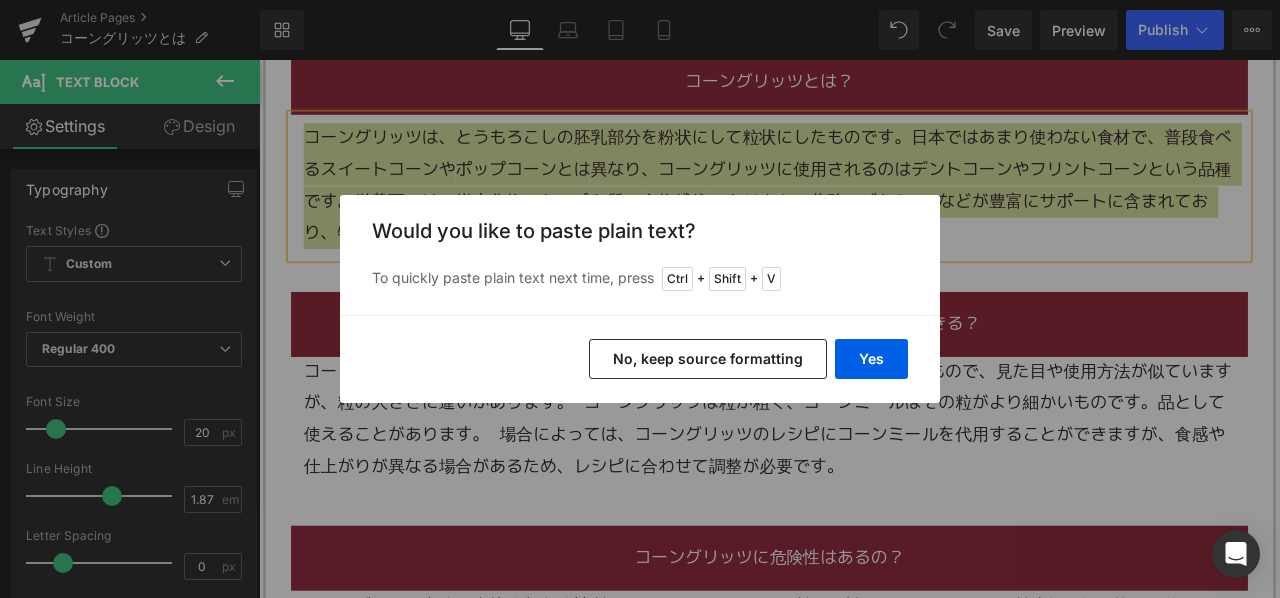 drag, startPoint x: 658, startPoint y: 354, endPoint x: 472, endPoint y: 342, distance: 186.38669 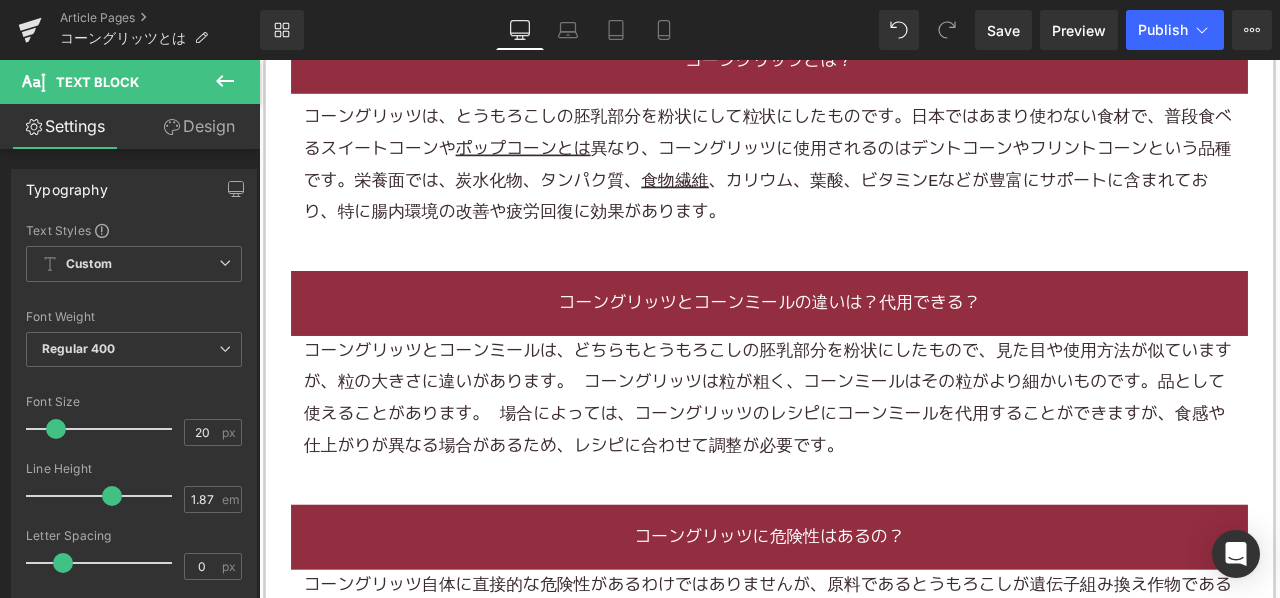 scroll, scrollTop: 1500, scrollLeft: 0, axis: vertical 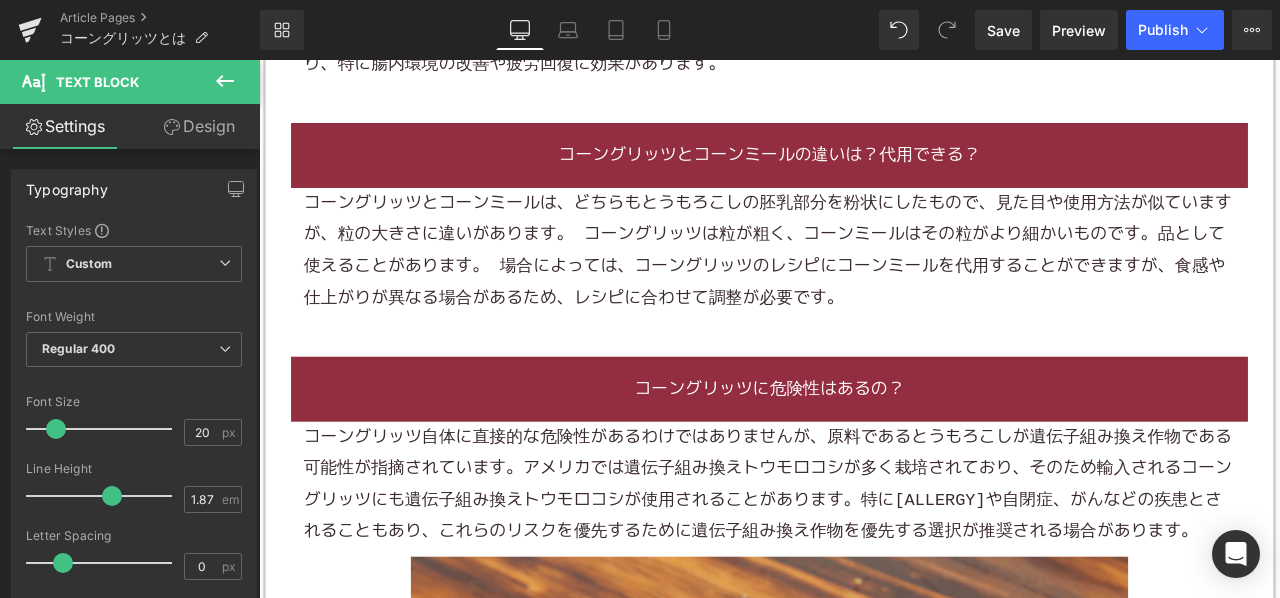 click on "コーングリッツとコーンミールは、どちらもとうもろこしの胚乳部分を粉状にしたもので、見た目や使用方法が似ていますが、粒の大きさに違いがあります。 コーングリッツは粒が粗く、コーンミールはその粒がより細かいものです。品として使えることがあります。 場合によっては、コーングリッツのレシピにコーンミールを代用することができますが、食感や仕上がりが異なる場合があるため、レシピに合わせて調整が必要です。" at bounding box center (862, 286) 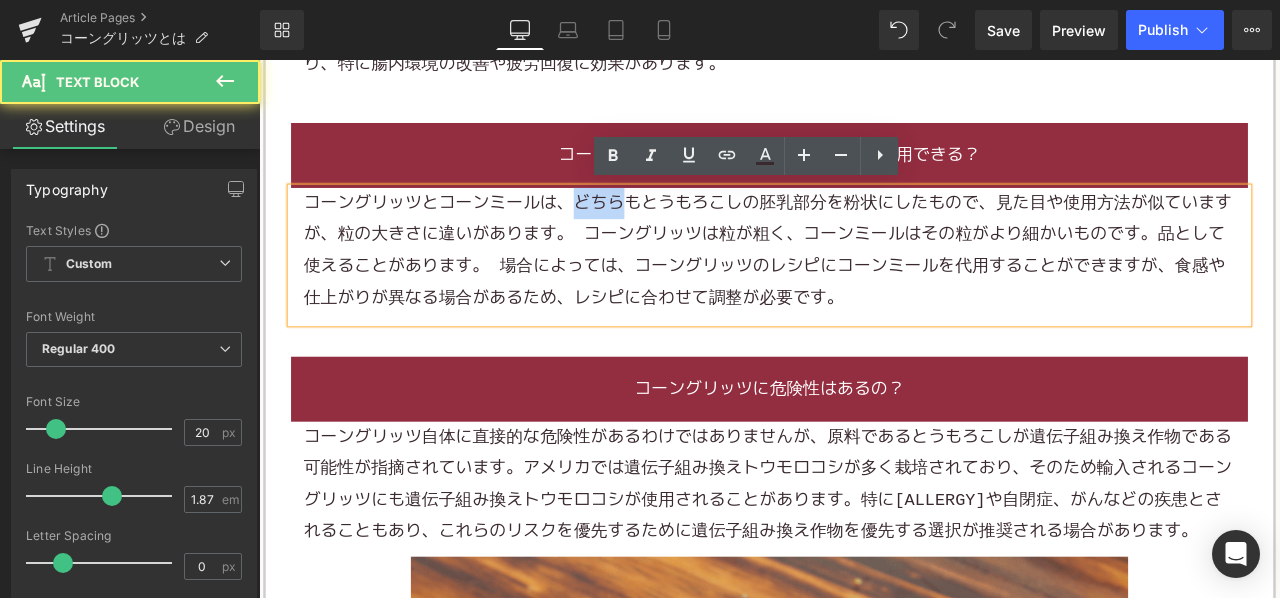 click on "コーングリッツとコーンミールは、どちらもとうもろこしの胚乳部分を粉状にしたもので、見た目や使用方法が似ていますが、粒の大きさに違いがあります。 コーングリッツは粒が粗く、コーンミールはその粒がより細かいものです。品として使えることがあります。 場合によっては、コーングリッツのレシピにコーンミールを代用することができますが、食感や仕上がりが異なる場合があるため、レシピに合わせて調整が必要です。" at bounding box center (862, 286) 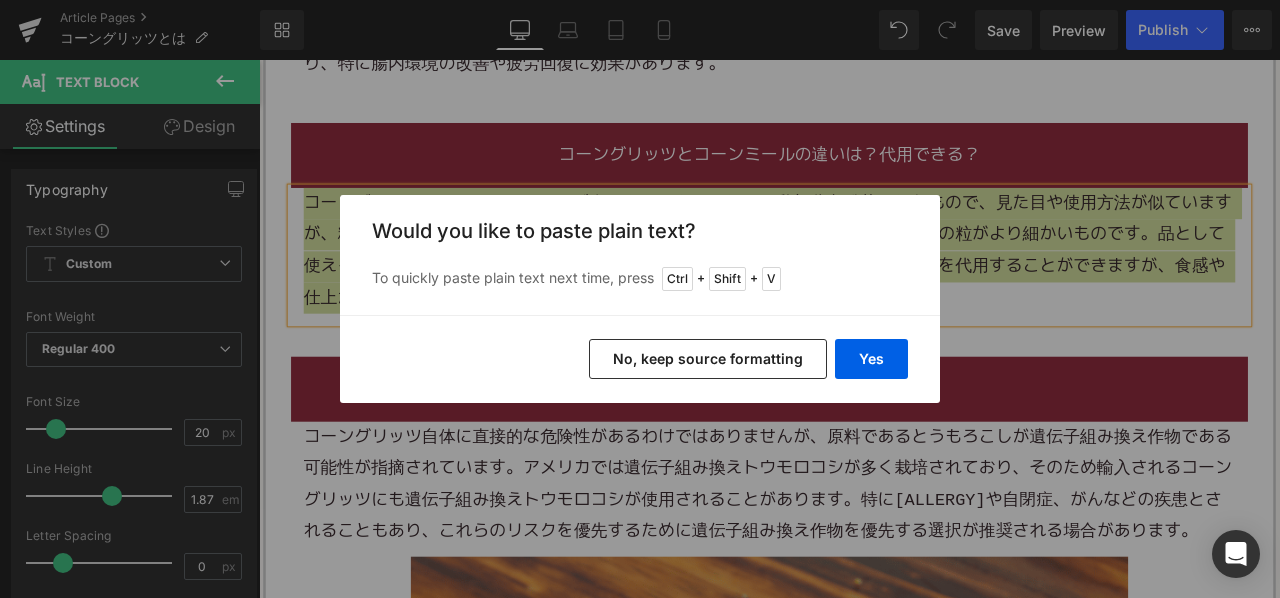 click on "No, keep source formatting" at bounding box center (708, 359) 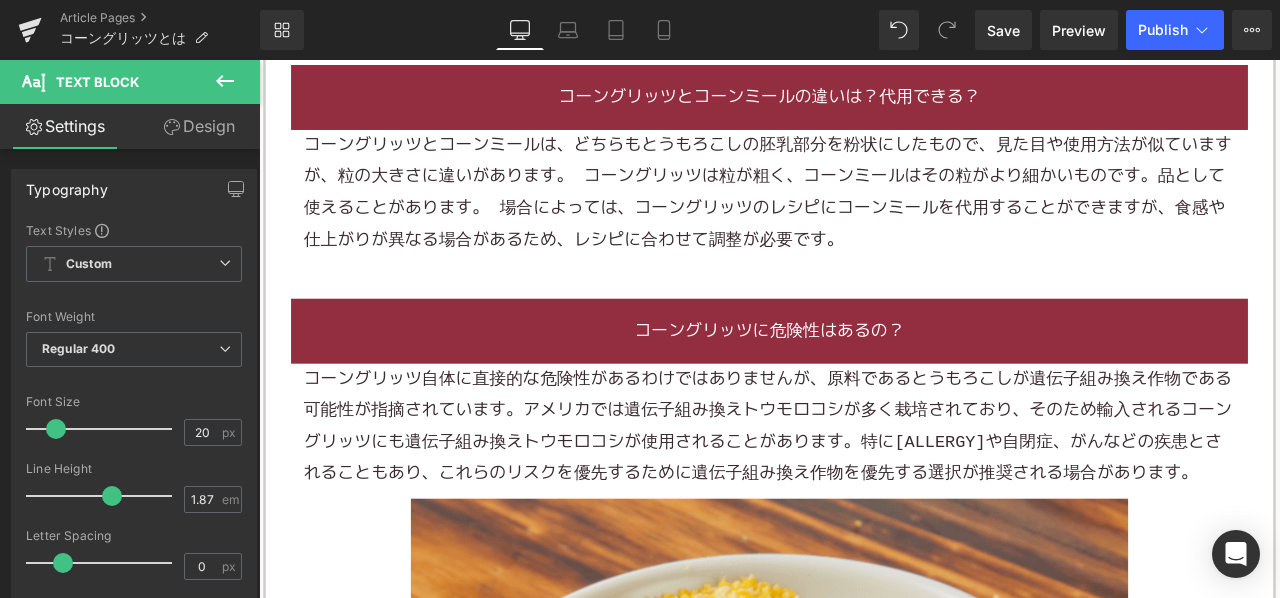 scroll, scrollTop: 1600, scrollLeft: 0, axis: vertical 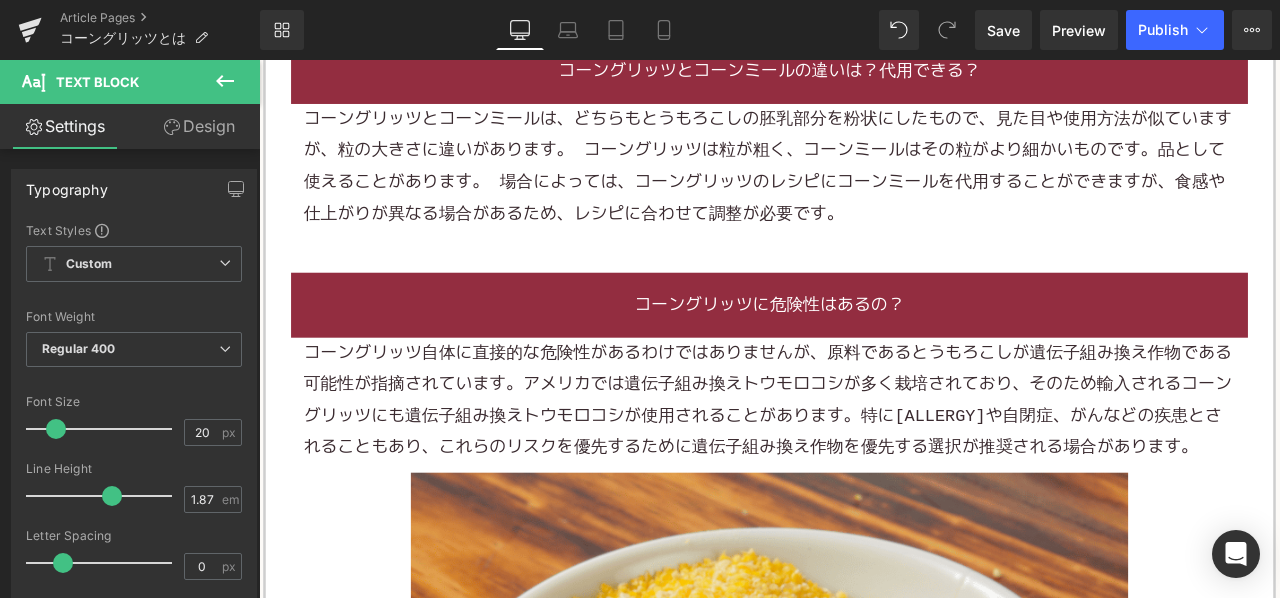 click on "コーングリッツに危険性はあるの？" at bounding box center (864, 350) 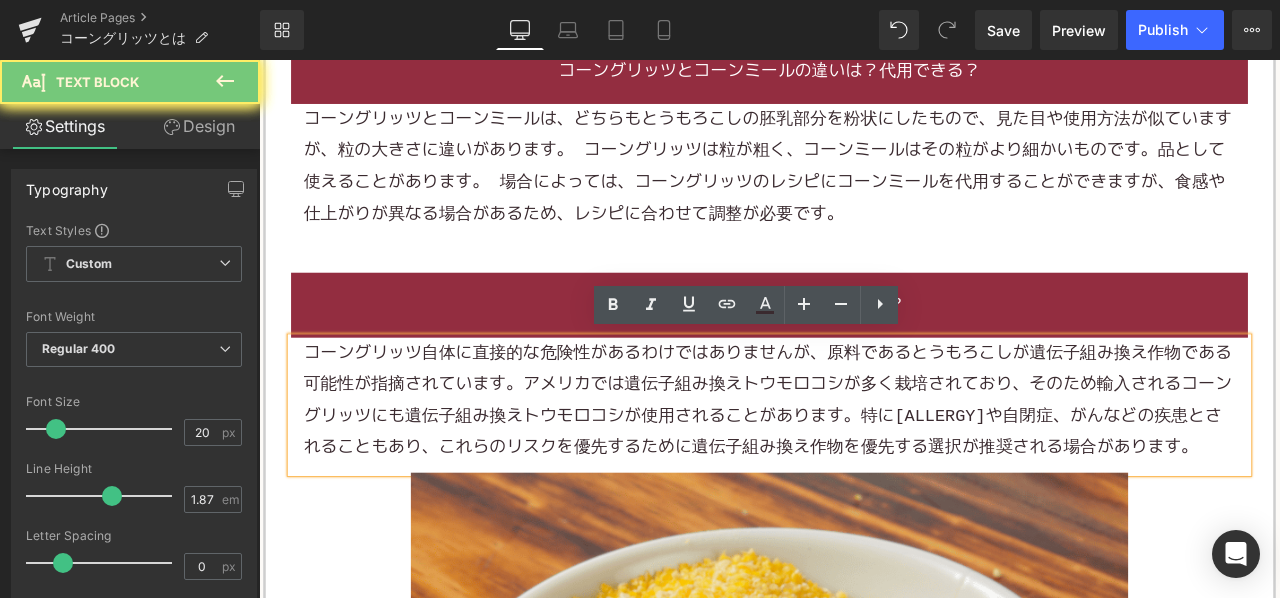 click on "コーングリッツ自体に直接的な危険性があるわけではありませんが、原料であるとうもろこしが遺伝子組み換え作物である可能性が指摘されています。アメリカでは遺伝子組み換えトウモロコシが多く栽培されており、そのため輸入されるコーングリッツにも遺伝子組み換えトウモロコシが使用されることがあります。特に アレルギー や自閉症、がんなどの疾患とされることもあり、これらのリスクを優先するために遺伝子組み換え作物を優先する選択が推奨される場合があります。" at bounding box center [864, 464] 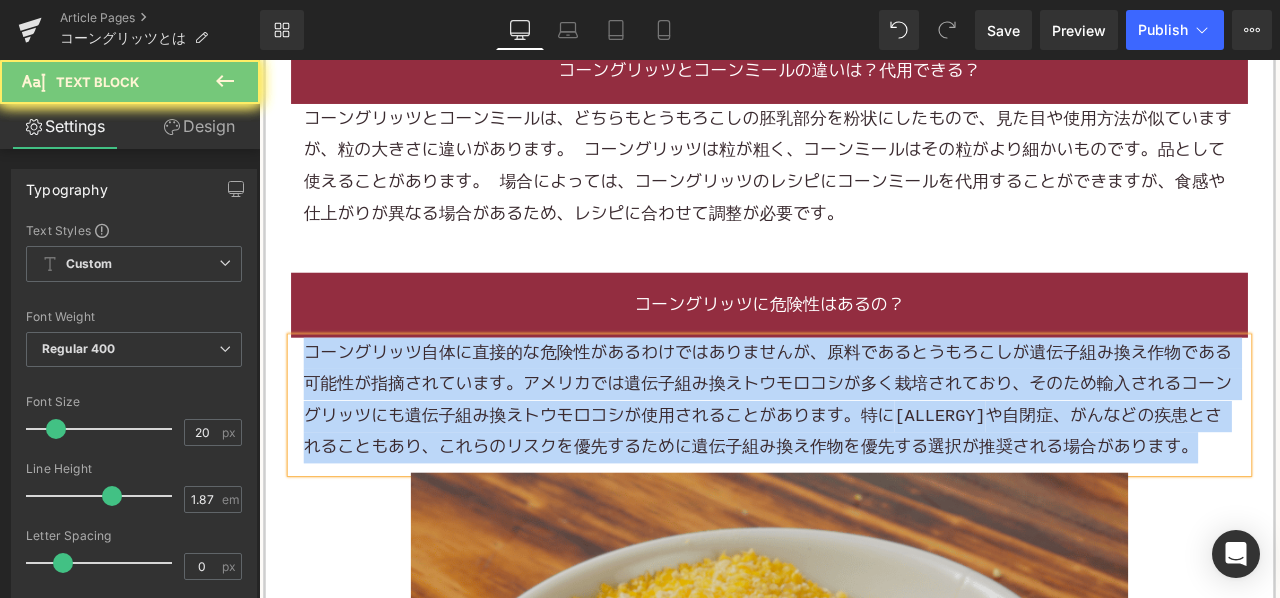 type 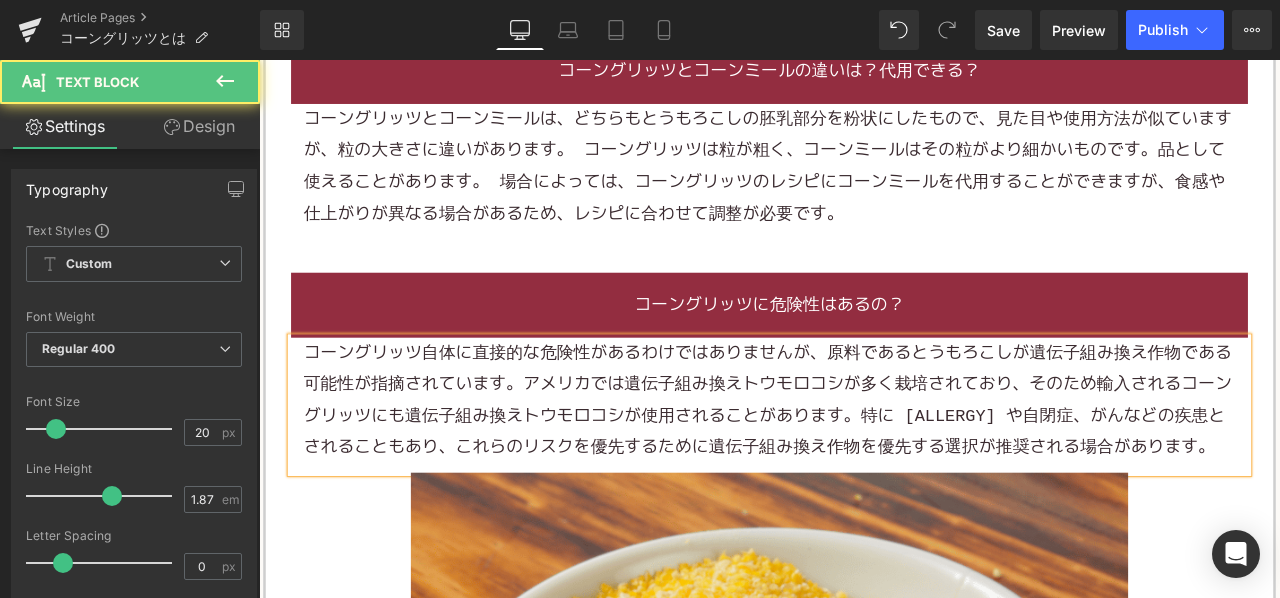 click on "コーングリッツ自体に直接的な危険性があるわけではありませんが、原料であるとうもろこしが遺伝子組み換え作物である可能性が指摘されています。アメリカでは遺伝子組み換えトウモロコシが多く栽培されており、そのため輸入されるコーングリッツにも遺伝子組み換えトウモロコシが使用されることがあります。特にアレルギーや自閉症、がんなどの疾患とされることもあり、これらのリスクを優先するために遺伝子組み換え作物を優先する選択が推奨される場合があります。" at bounding box center (864, 464) 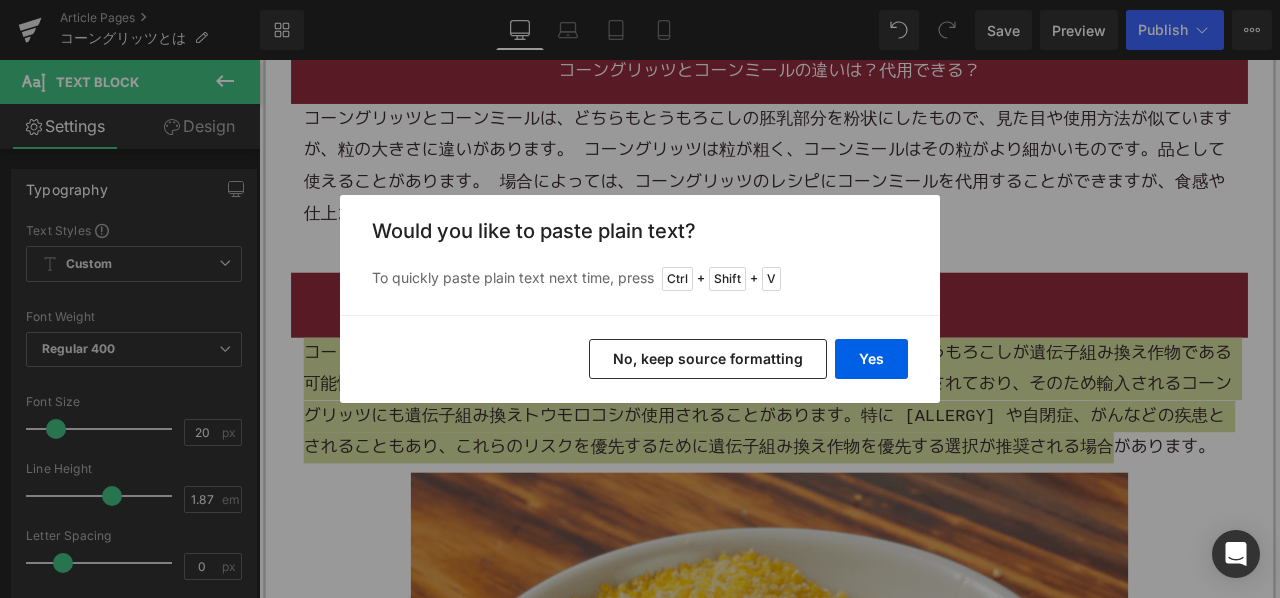 click on "No, keep source formatting" at bounding box center (708, 359) 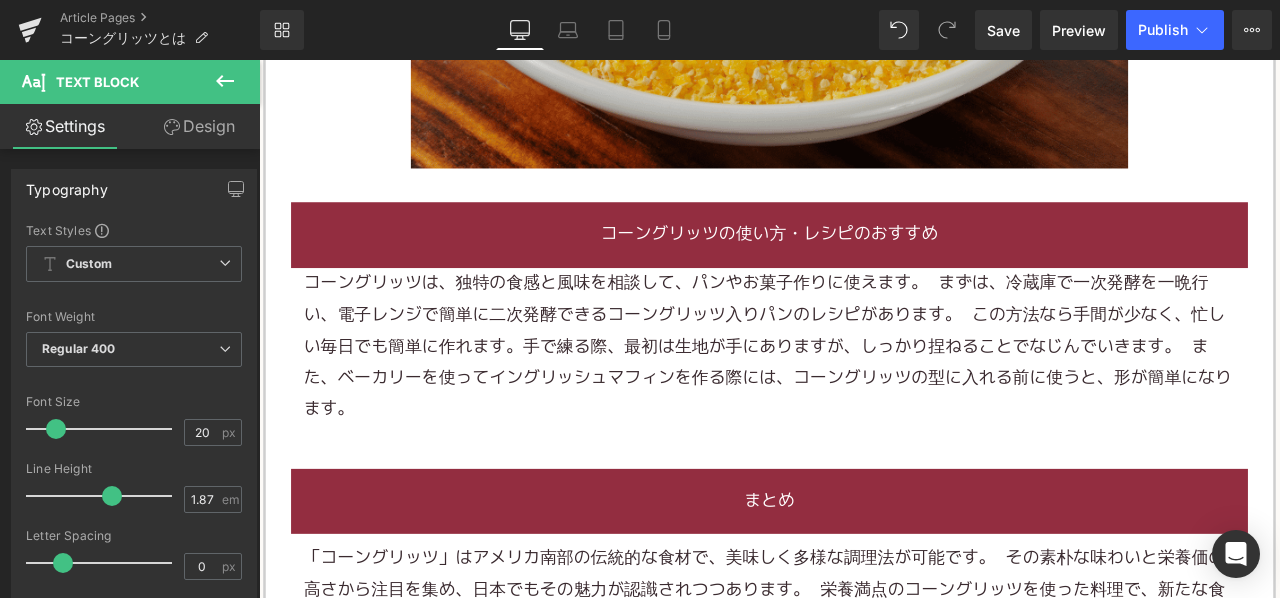 scroll, scrollTop: 2700, scrollLeft: 0, axis: vertical 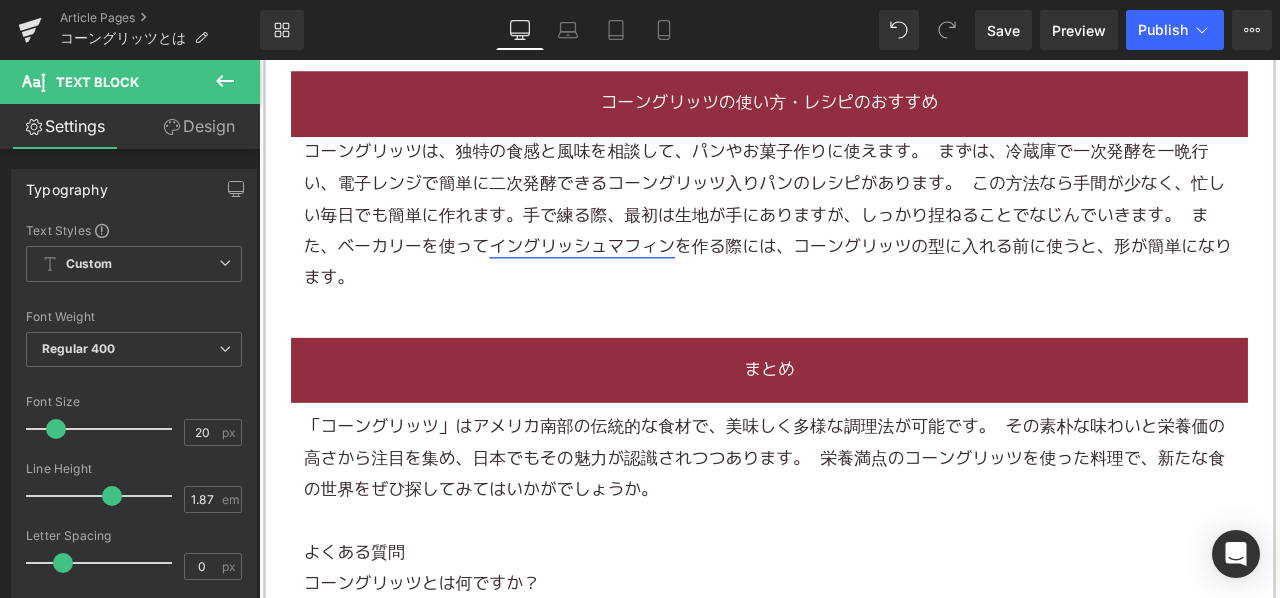 click on "イングリッシュマフィン" at bounding box center (642, 281) 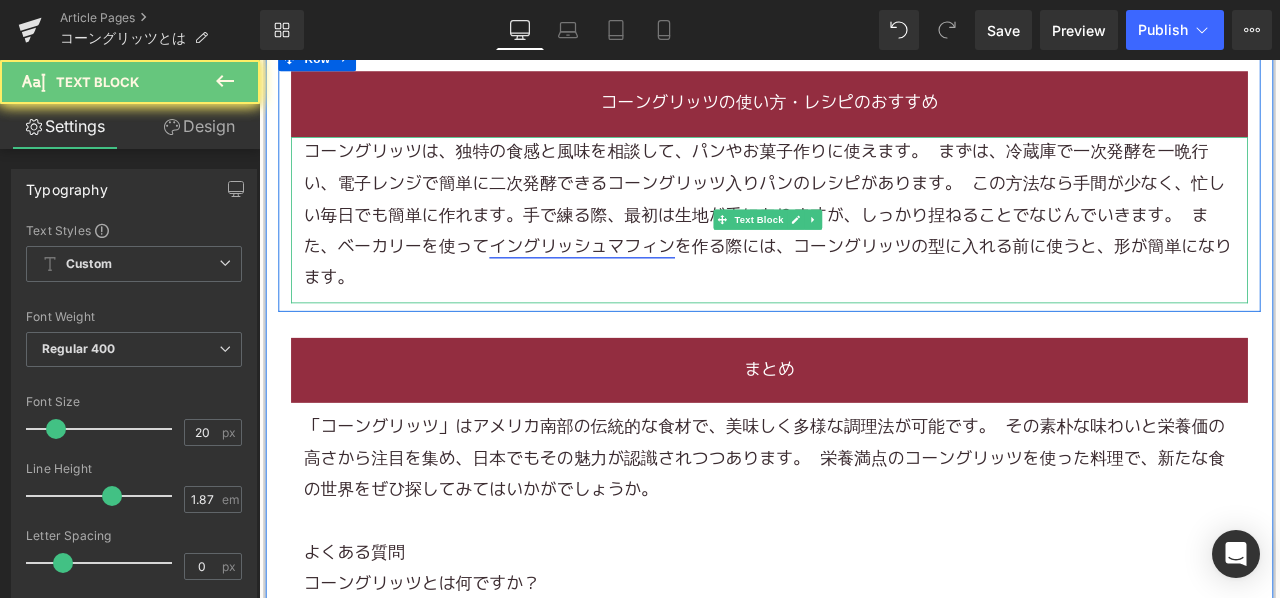 click on "イングリッシュマフィン" at bounding box center [642, 281] 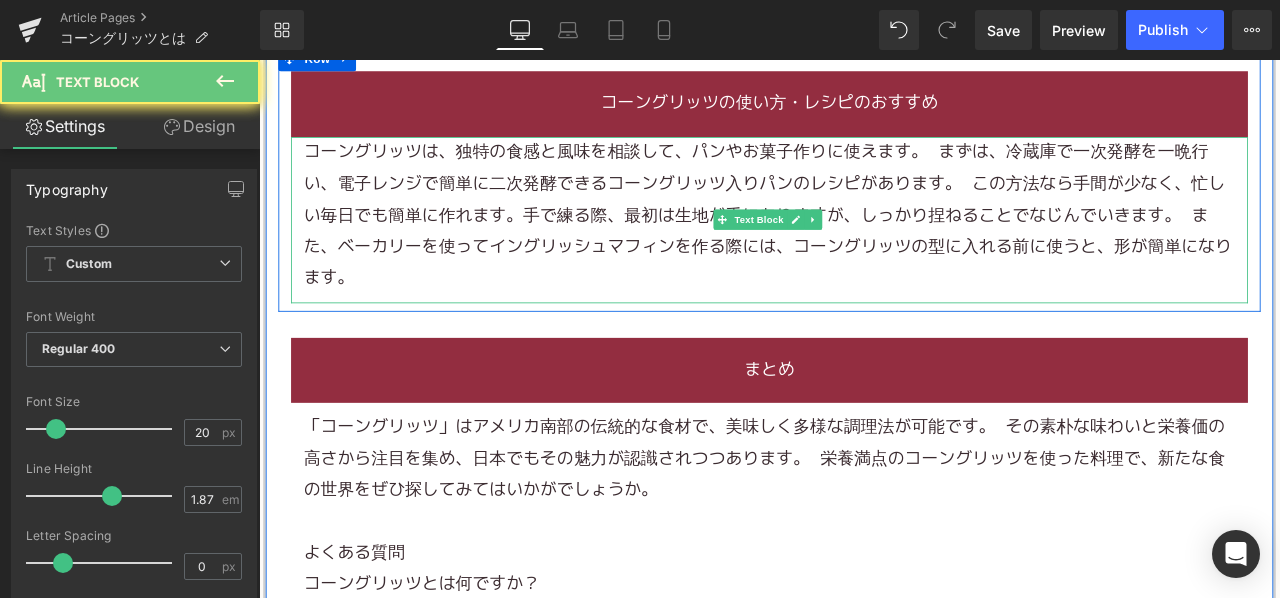 click on "コーングリッツは、独特の食感と風味を相談して、 パン や お菓子 作りに使えます。 まずは、冷蔵庫で一次発酵を一晩行い、電子レンジで簡単に二次発酵できるコーングリッツ入りパンのレシピがあります。 この方法なら手間が少なく、忙しい毎日でも簡単に作れます。手で練る際、最初は生地が手にありますが、しっかり捏ねることでなじんでいきます。 また、ベーカリーを使って イングリッシュマフィン を作る際には、コーングリッツの型に入れる前に使うと、形が簡単になります。" at bounding box center (864, 244) 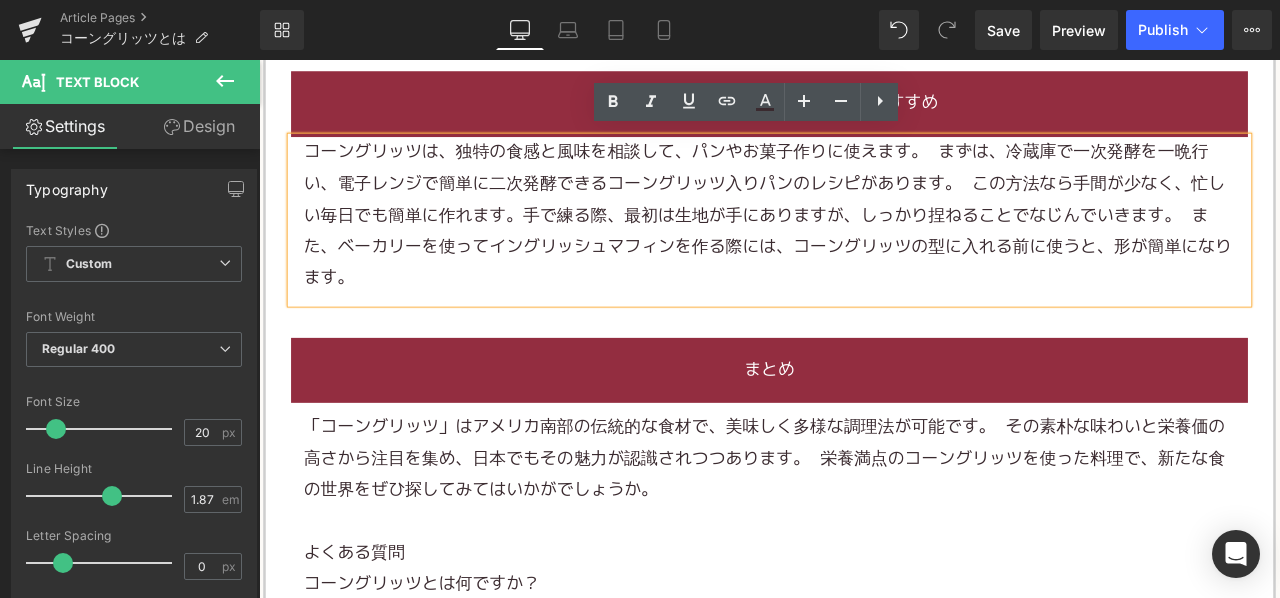 click on "コーングリッツは、独特の食感と風味を相談して、 パン や お菓子 作りに使えます。 まずは、冷蔵庫で一次発酵を一晩行い、電子レンジで簡単に二次発酵できるコーングリッツ入りパンのレシピがあります。 この方法なら手間が少なく、忙しい毎日でも簡単に作れます。手で練る際、最初は生地が手にありますが、しっかり捏ねることでなじんでいきます。 また、ベーカリーを使って イングリッシュマフィン を作る際には、コーングリッツの型に入れる前に使うと、形が簡単になります。" at bounding box center [864, 244] 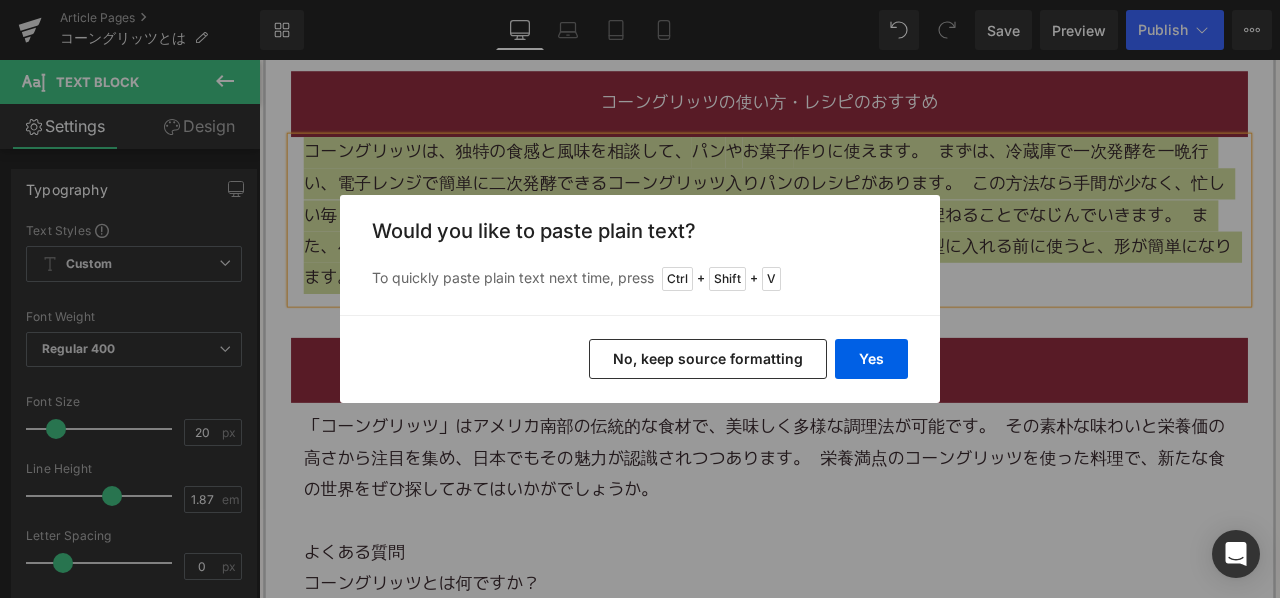 click on "No, keep source formatting" at bounding box center [708, 359] 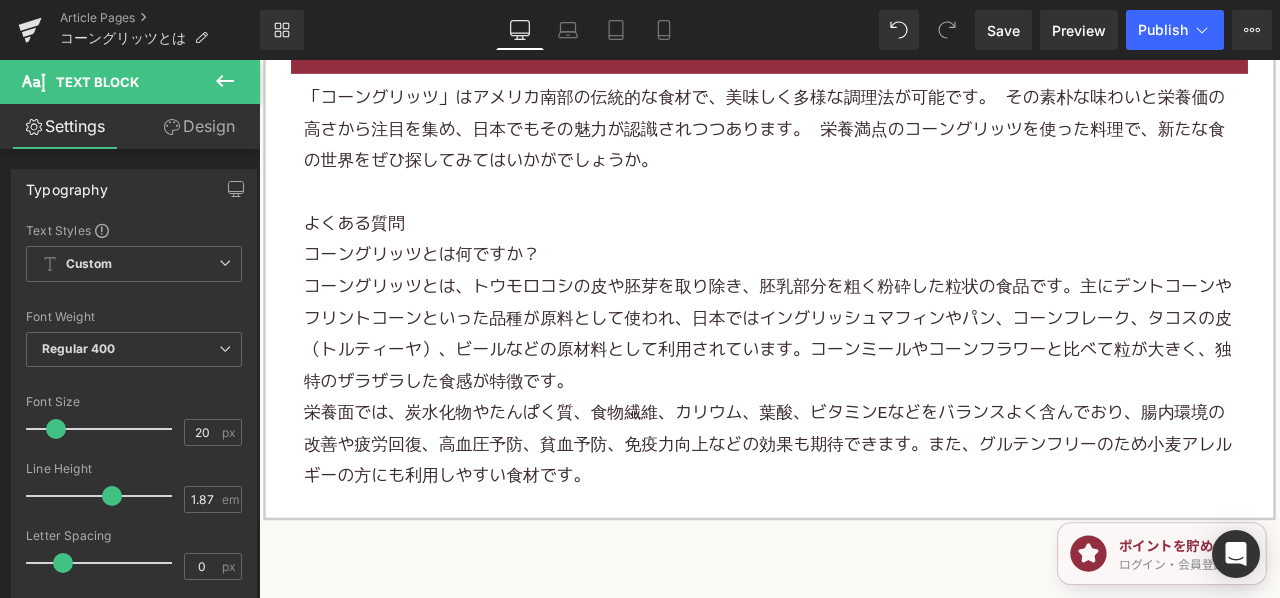 scroll, scrollTop: 3100, scrollLeft: 0, axis: vertical 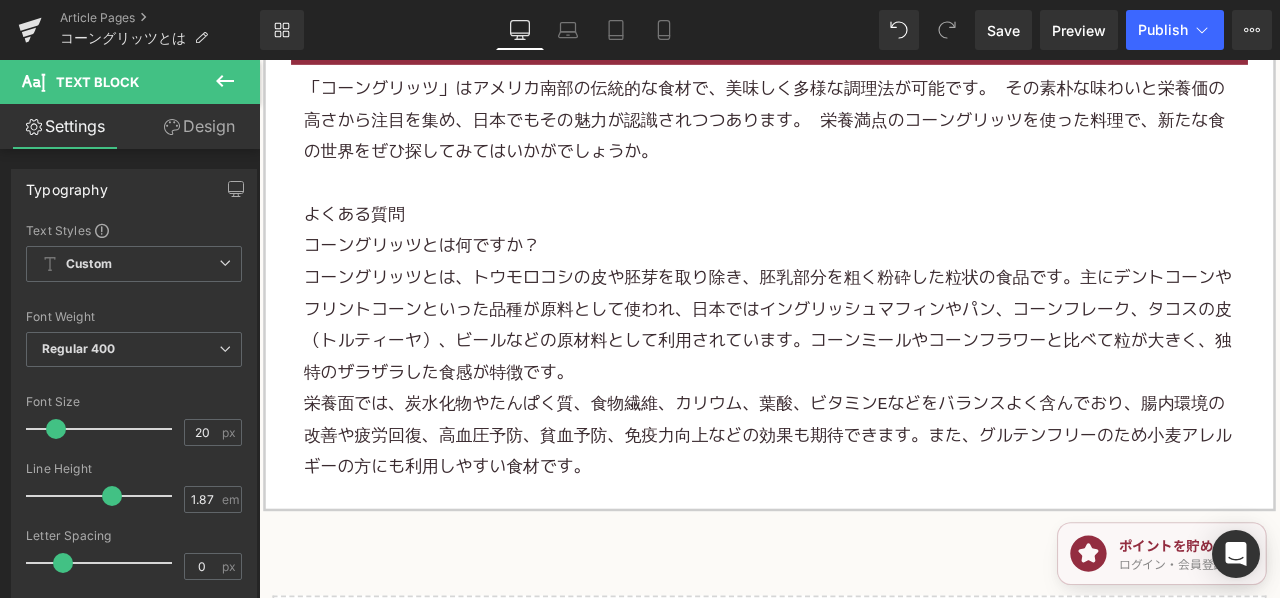 click on "コーングリッツとは何ですか？" at bounding box center [864, 281] 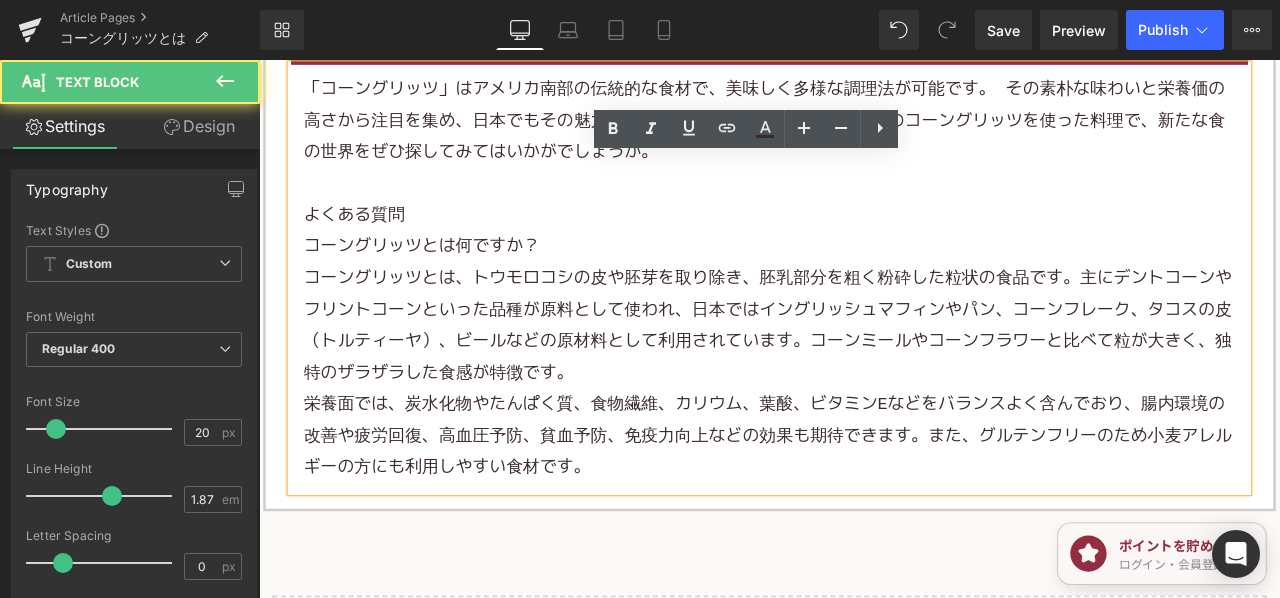 click on "コーングリッツとは何ですか？" at bounding box center (864, 281) 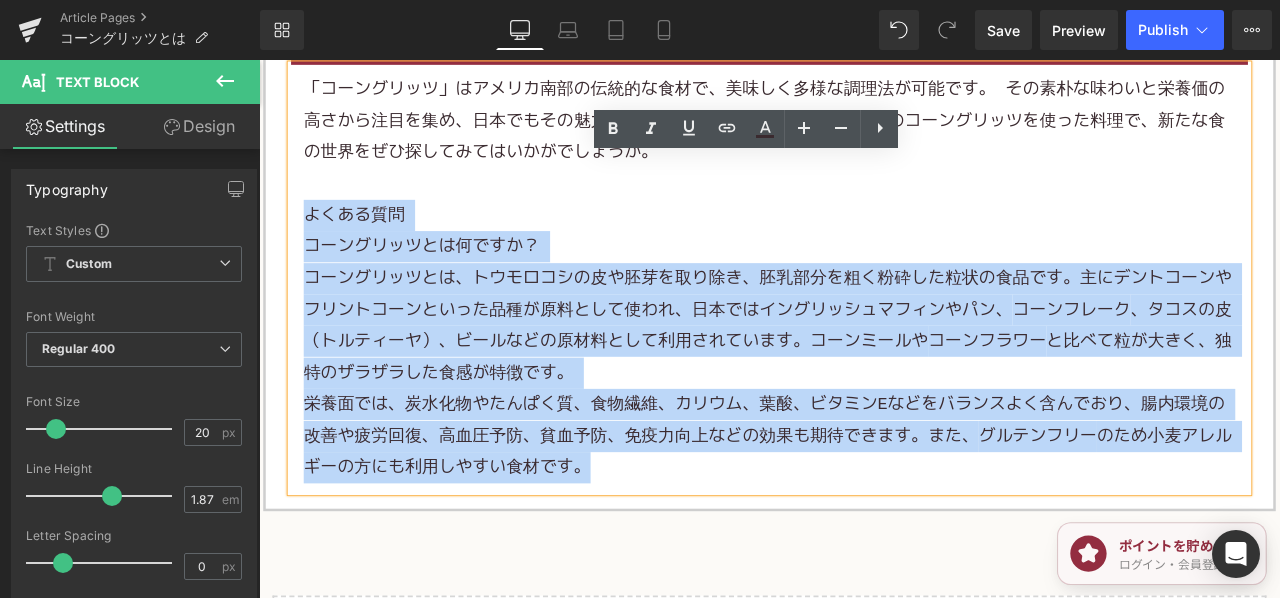 drag, startPoint x: 302, startPoint y: 238, endPoint x: 805, endPoint y: 575, distance: 605.45685 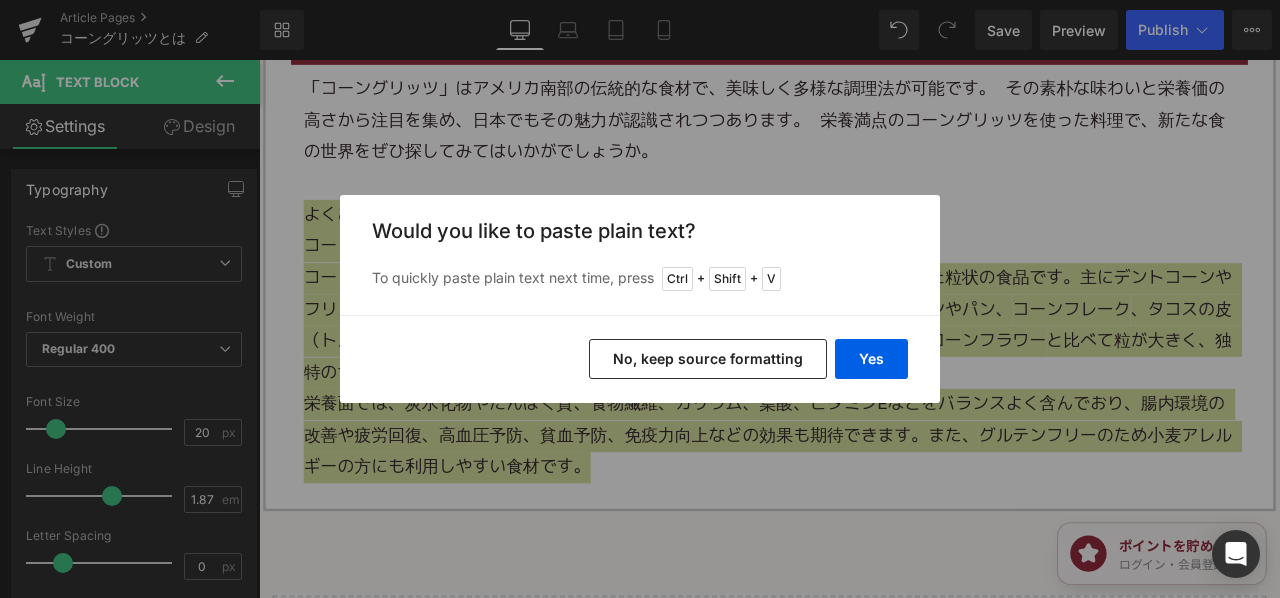 click on "No, keep source formatting" at bounding box center (708, 359) 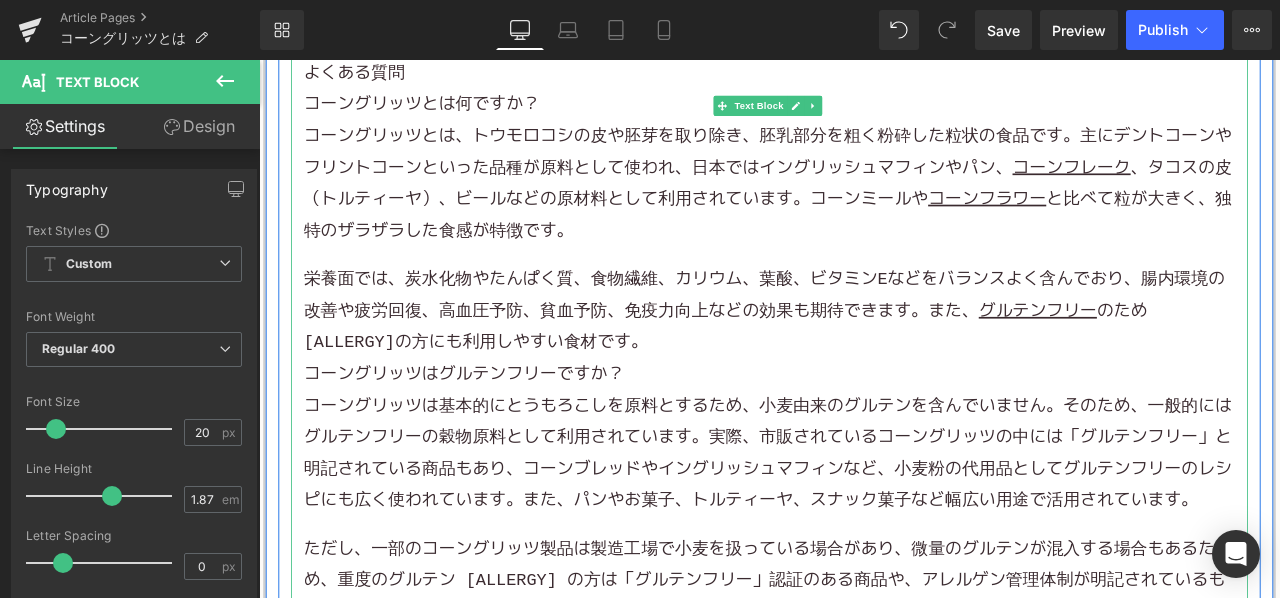 scroll, scrollTop: 3300, scrollLeft: 0, axis: vertical 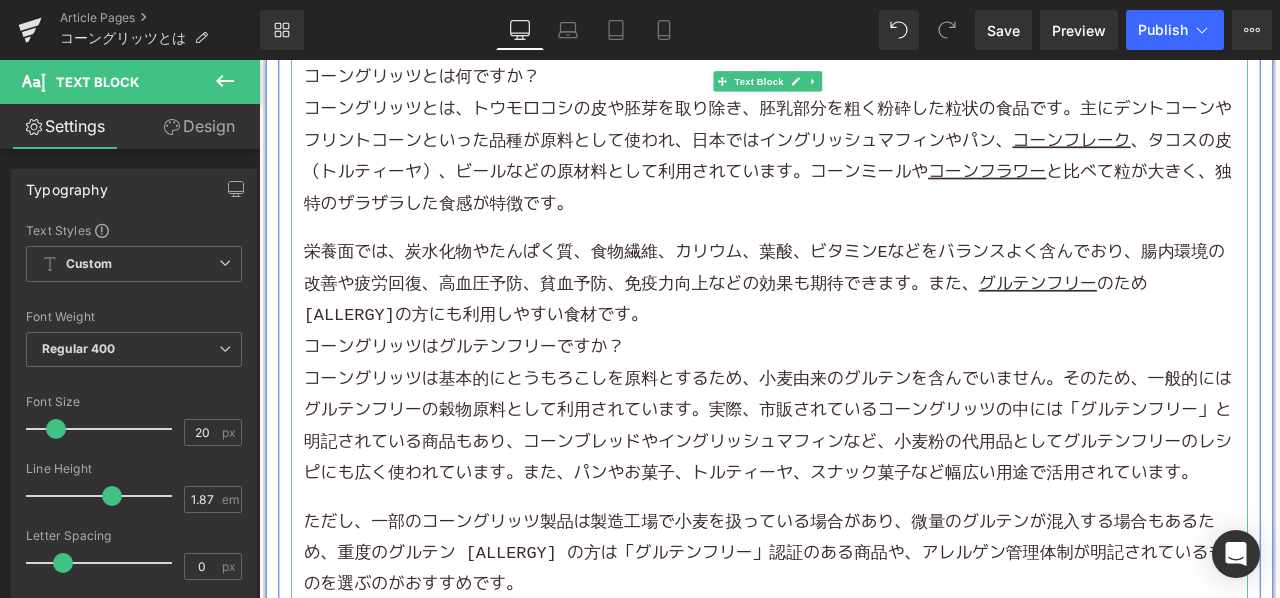 click on "栄養面では、炭水化物やたんぱく質、食物繊維、カリウム、葉酸、ビタミンEなどをバランスよく含んでおり、腸内環境の改善や疲労回復、高血圧予防、 貧血 予防、免疫力向上などの効果も期待できます。また、 グルテンフリー のため 小麦アレルギー の方にも利用しやすい食材です。" at bounding box center (864, 326) 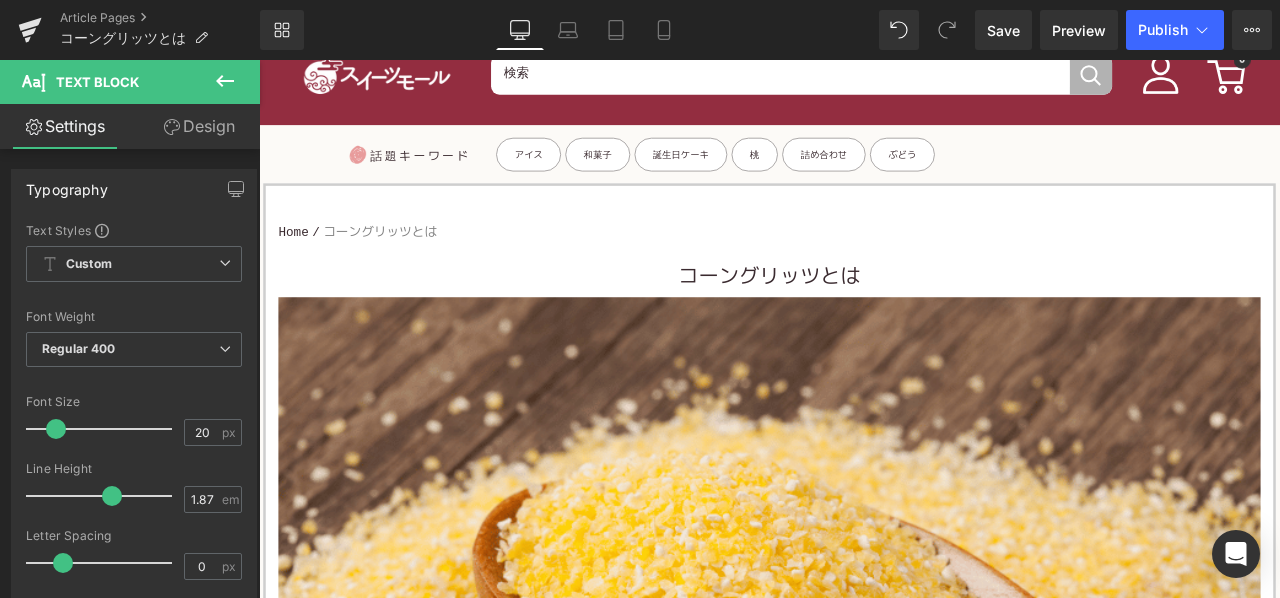 scroll, scrollTop: 0, scrollLeft: 0, axis: both 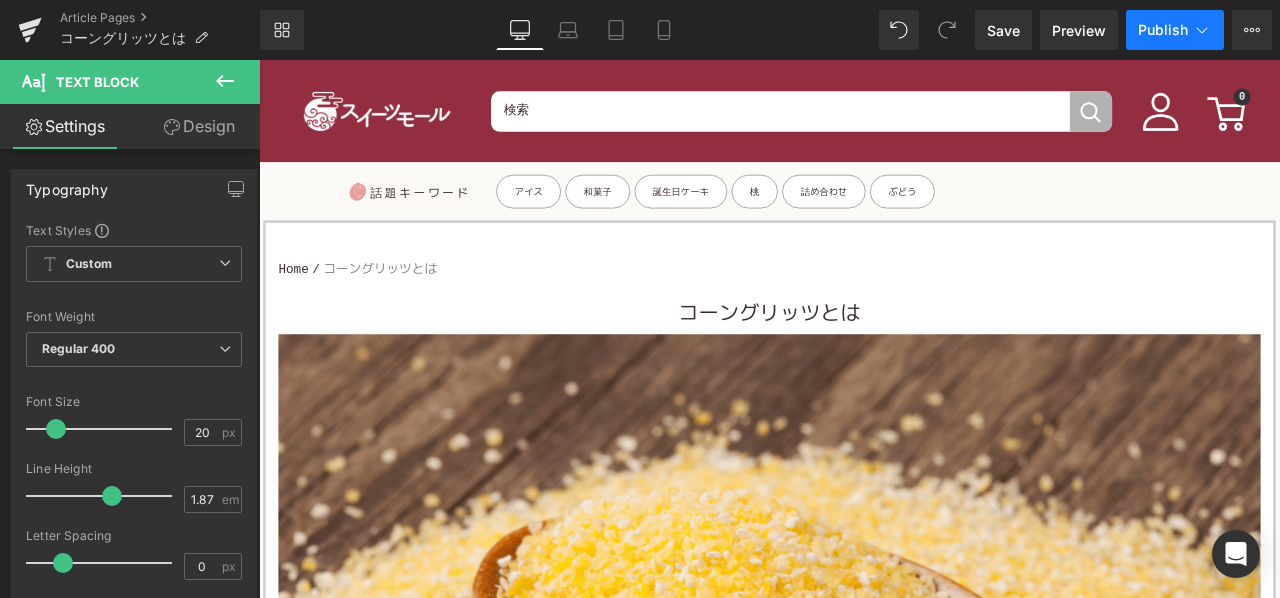 click on "Publish" at bounding box center (1163, 30) 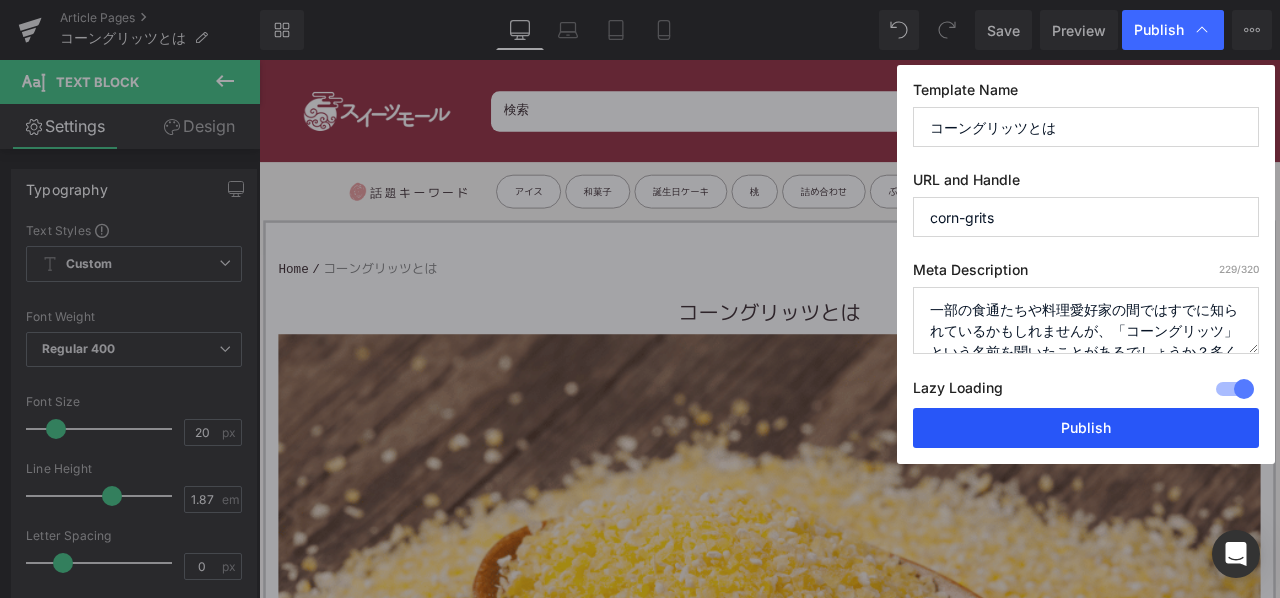 click on "Publish" at bounding box center [1086, 428] 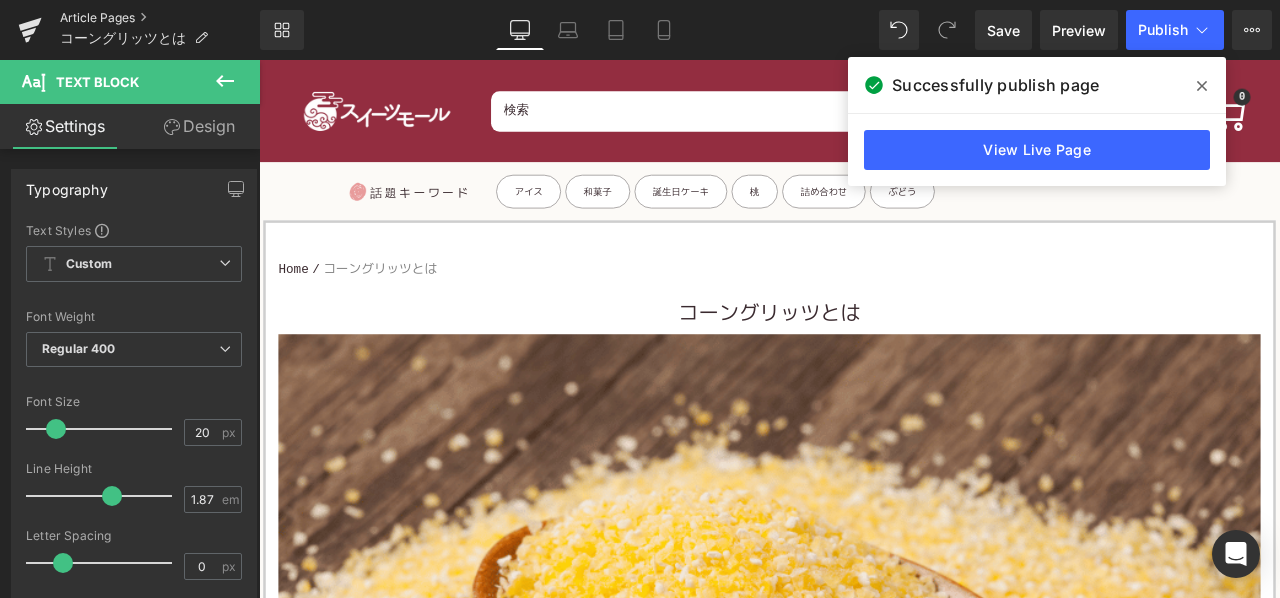 click on "Article Pages" at bounding box center [160, 18] 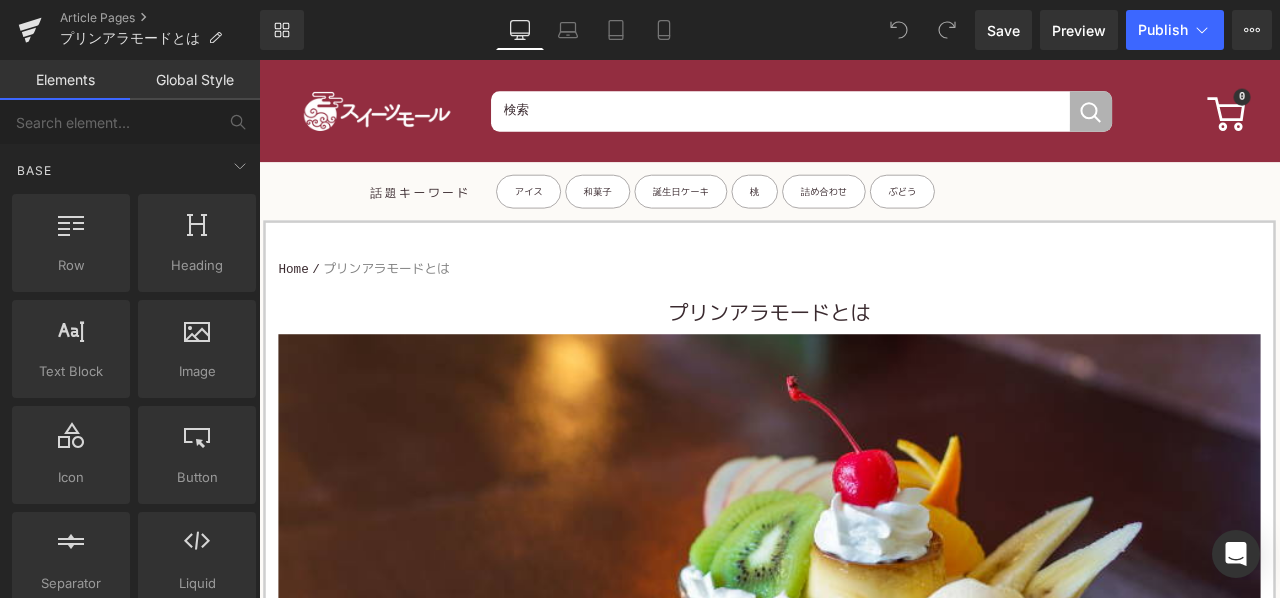 scroll, scrollTop: 0, scrollLeft: 0, axis: both 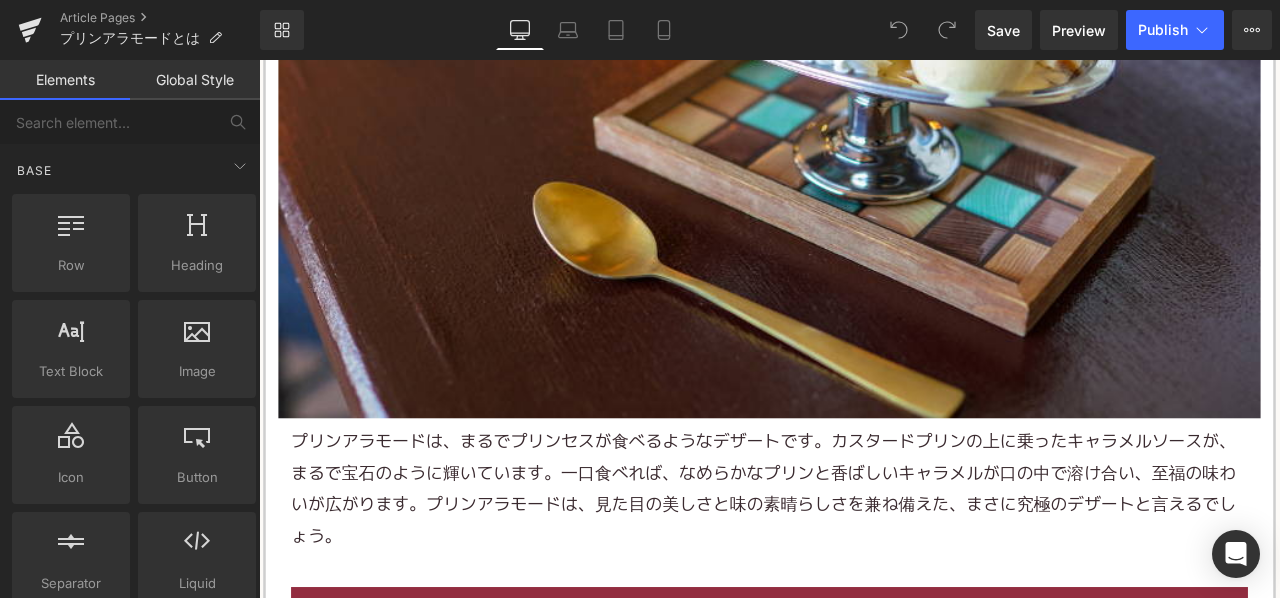 click on "プリンアラモードは、まるでプリンセスが食べるようなデザートです。カスタードプリンの上に乗ったキャラメルソースが、まるで宝石のように輝いています。一口食べれば、なめらかなプリンと香ばしいキャラメルが口の中で溶け合い、至福の味わいが広がります。プリンアラモードは、見た目の美しさと味の素晴らしさを兼ね備えた、まさに究極のデザートと言えるでしょう。" at bounding box center (864, 570) 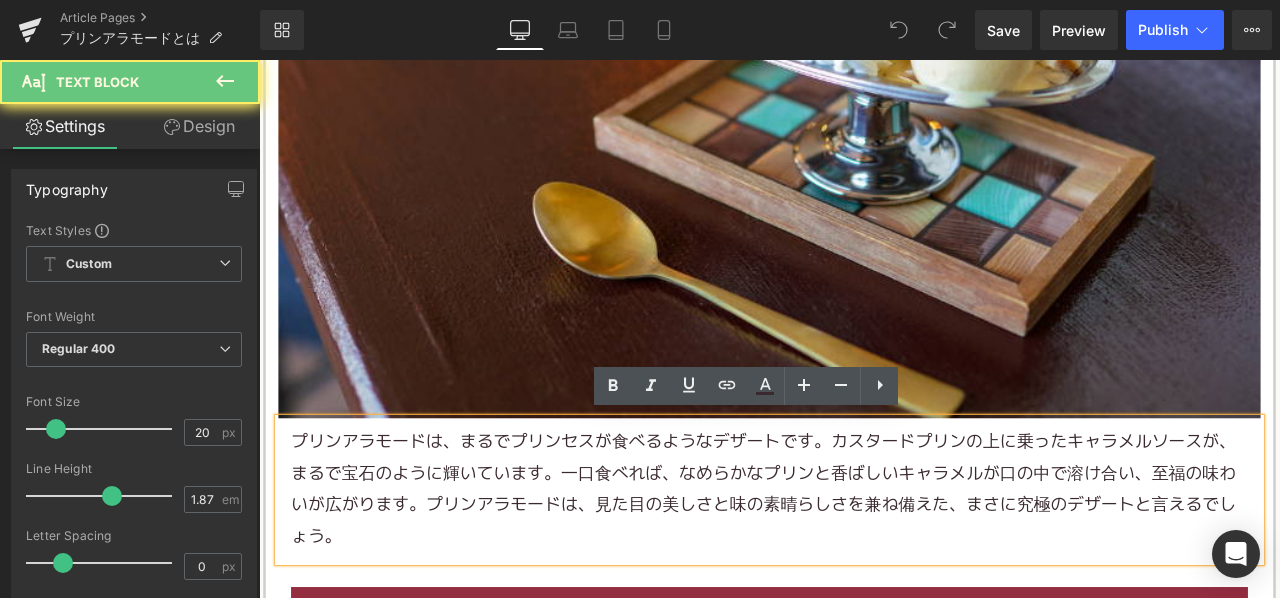click on "プリンアラモードは、まるでプリンセスが食べるようなデザートです。カスタードプリンの上に乗ったキャラメルソースが、まるで宝石のように輝いています。一口食べれば、なめらかなプリンと香ばしいキャラメルが口の中で溶け合い、至福の味わいが広がります。プリンアラモードは、見た目の美しさと味の素晴らしさを兼ね備えた、まさに究極のデザートと言えるでしょう。" at bounding box center [864, 570] 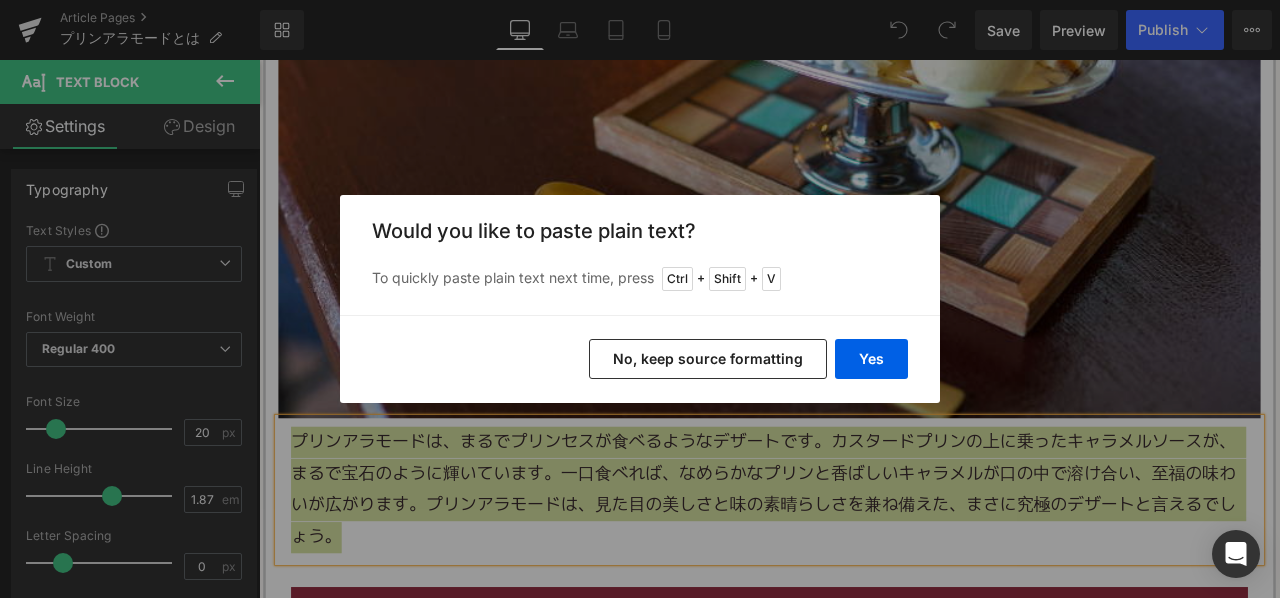 click on "No, keep source formatting" at bounding box center (708, 359) 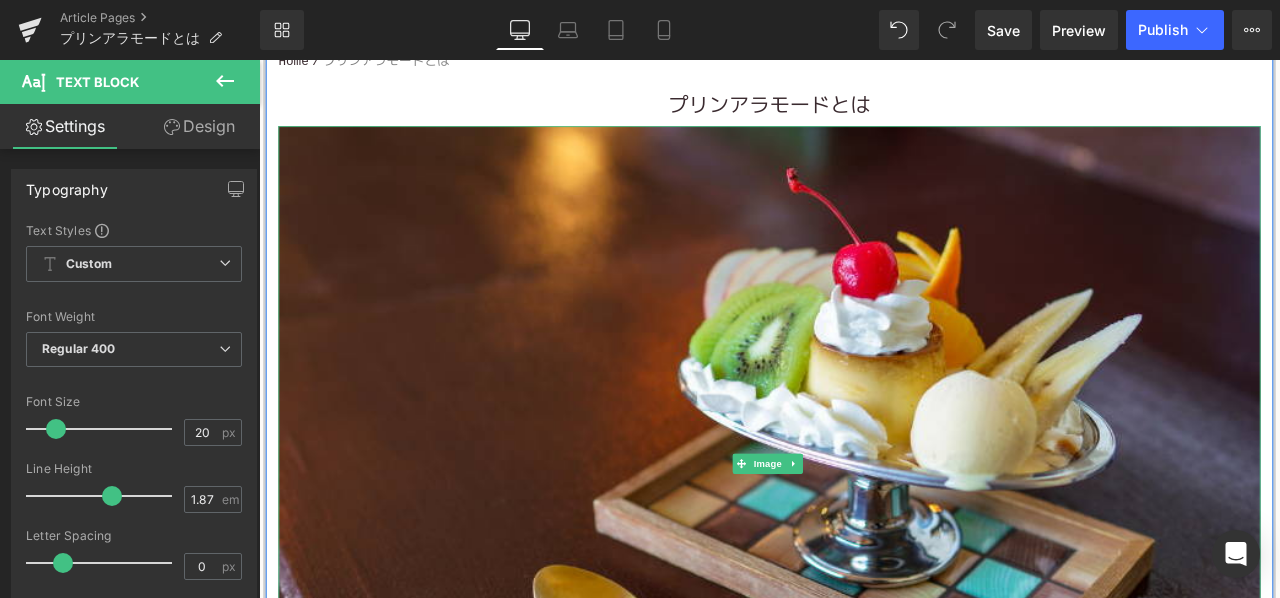 scroll, scrollTop: 200, scrollLeft: 0, axis: vertical 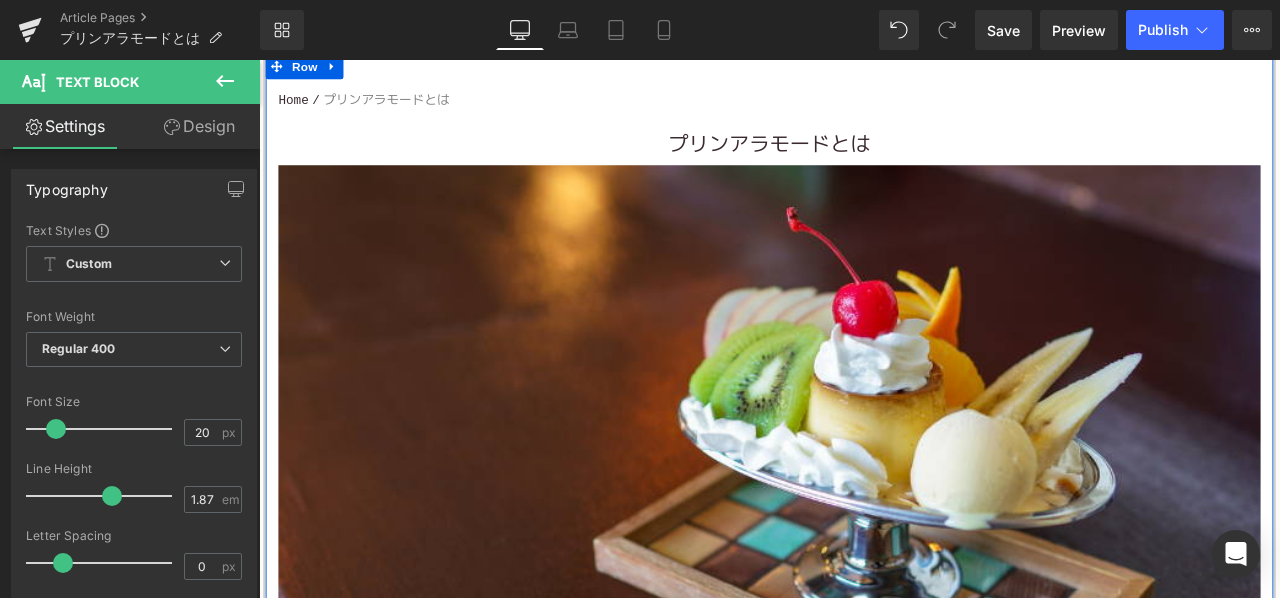 click on "プリンアラモードとは" at bounding box center (864, 162) 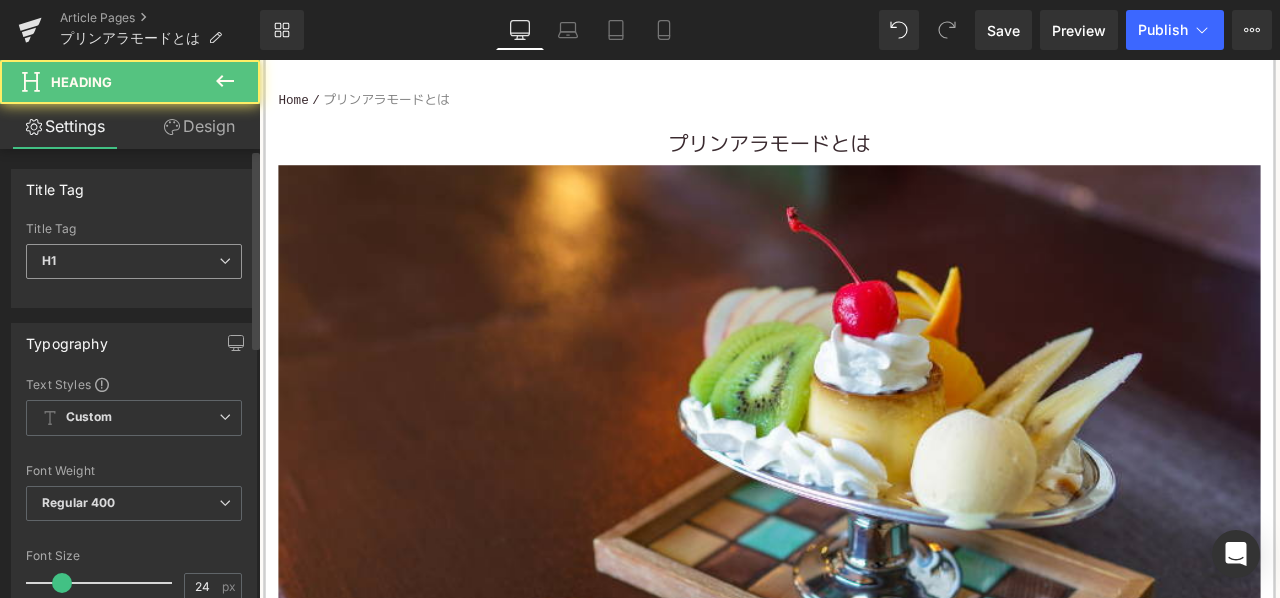 click on "H1" at bounding box center [134, 261] 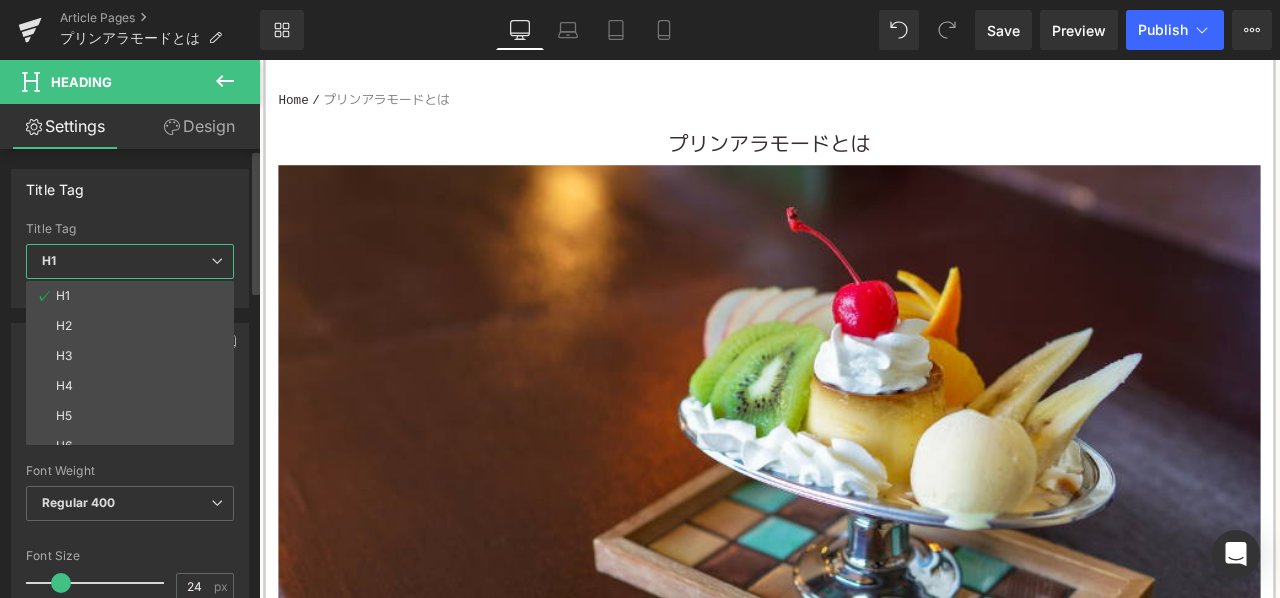 click on "H3" at bounding box center [134, 356] 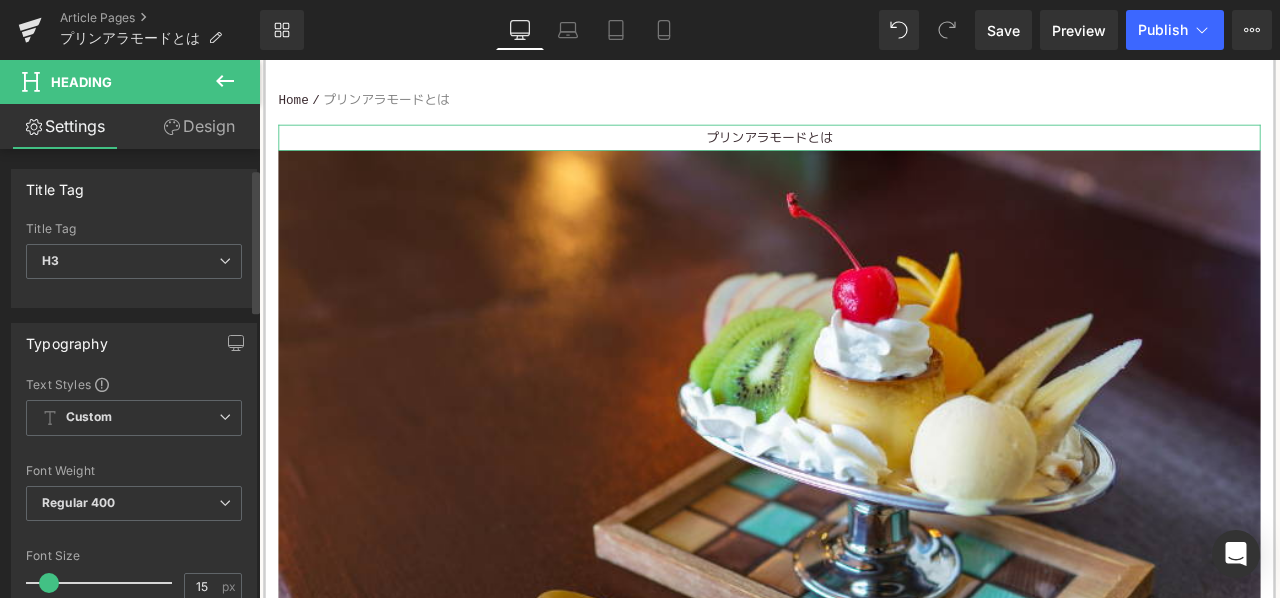 scroll, scrollTop: 200, scrollLeft: 0, axis: vertical 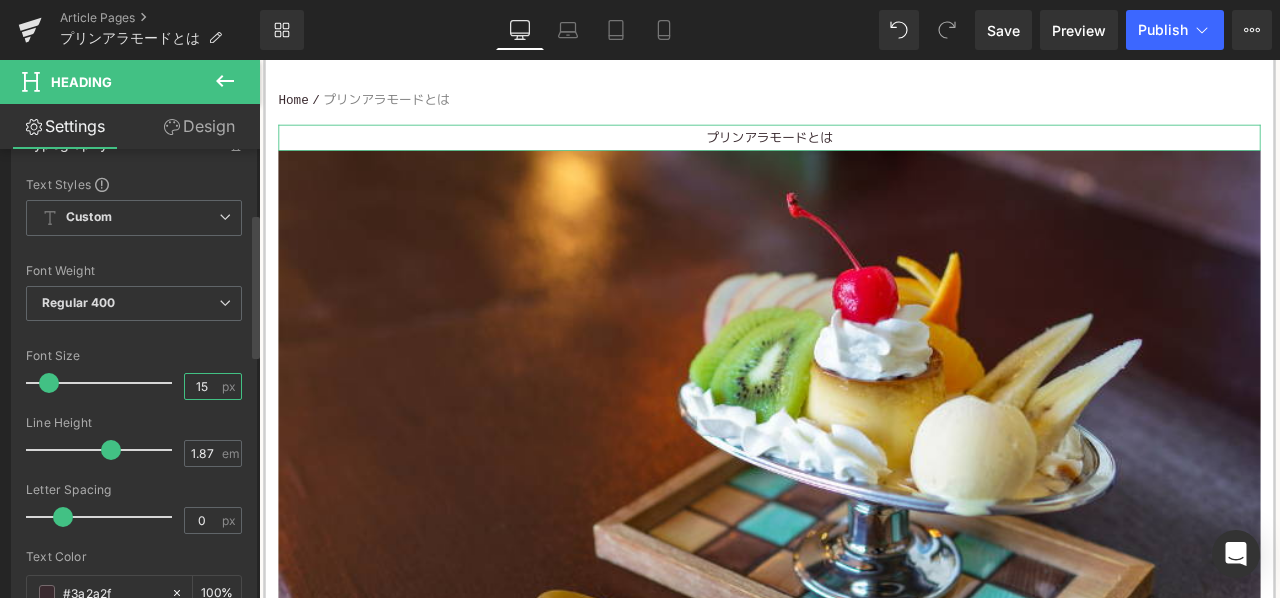 drag, startPoint x: 200, startPoint y: 390, endPoint x: 166, endPoint y: 387, distance: 34.132095 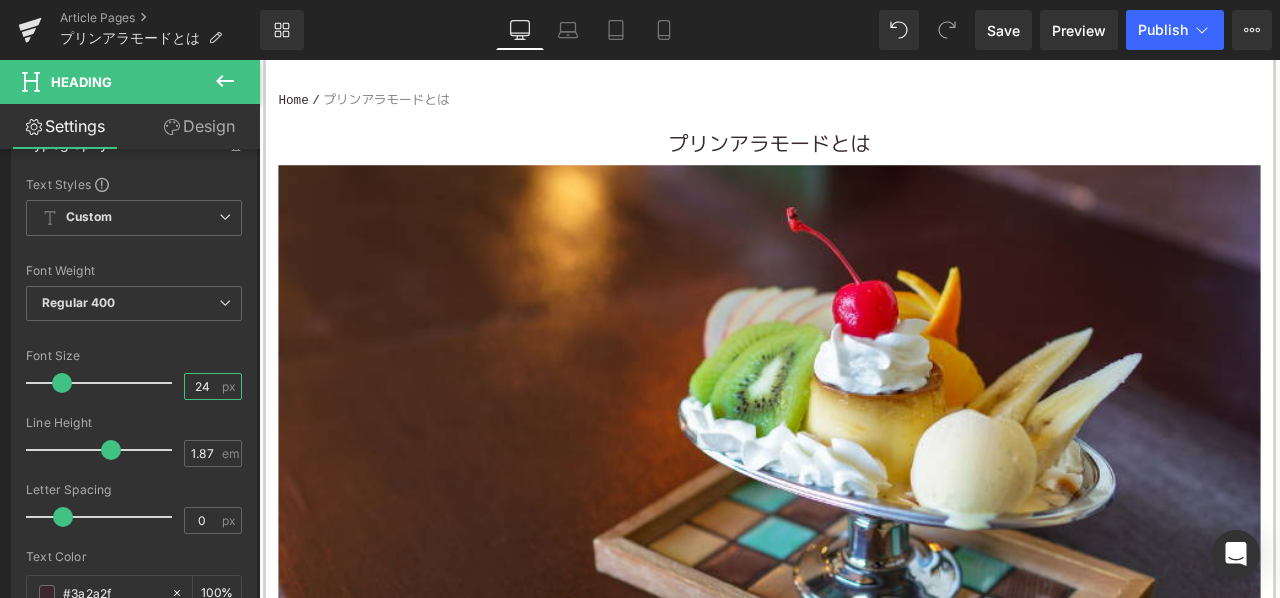 type on "24" 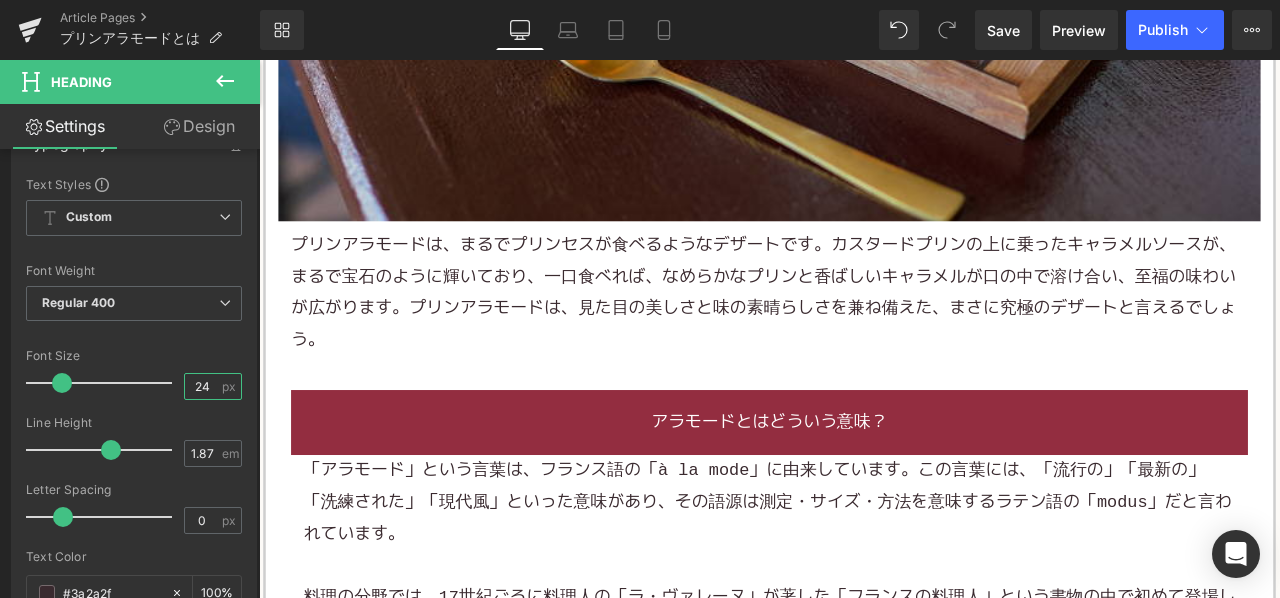 scroll, scrollTop: 1100, scrollLeft: 0, axis: vertical 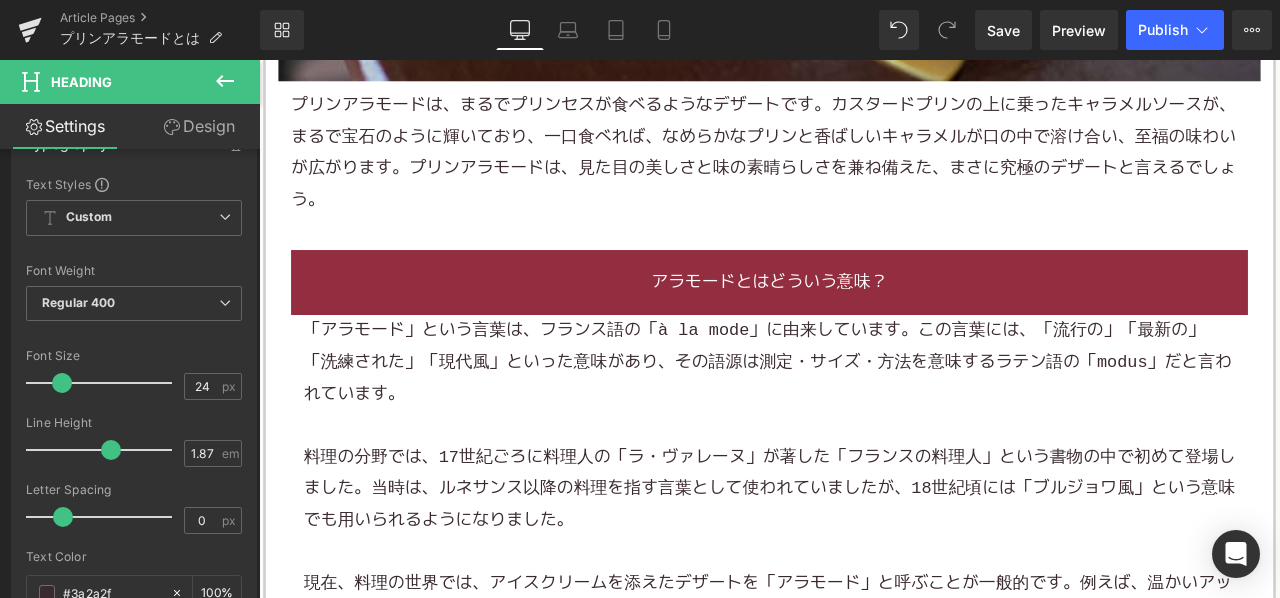 click on "「アラモード」という言葉は、フランス語の「à la mode」に由来しています。この言葉には、「流行の」「最新の」「洗練された」「現代風」といった意味があり、その語源は測定・サイズ・方法を意味するラテン語の「modus」だと言われています。" at bounding box center (864, 418) 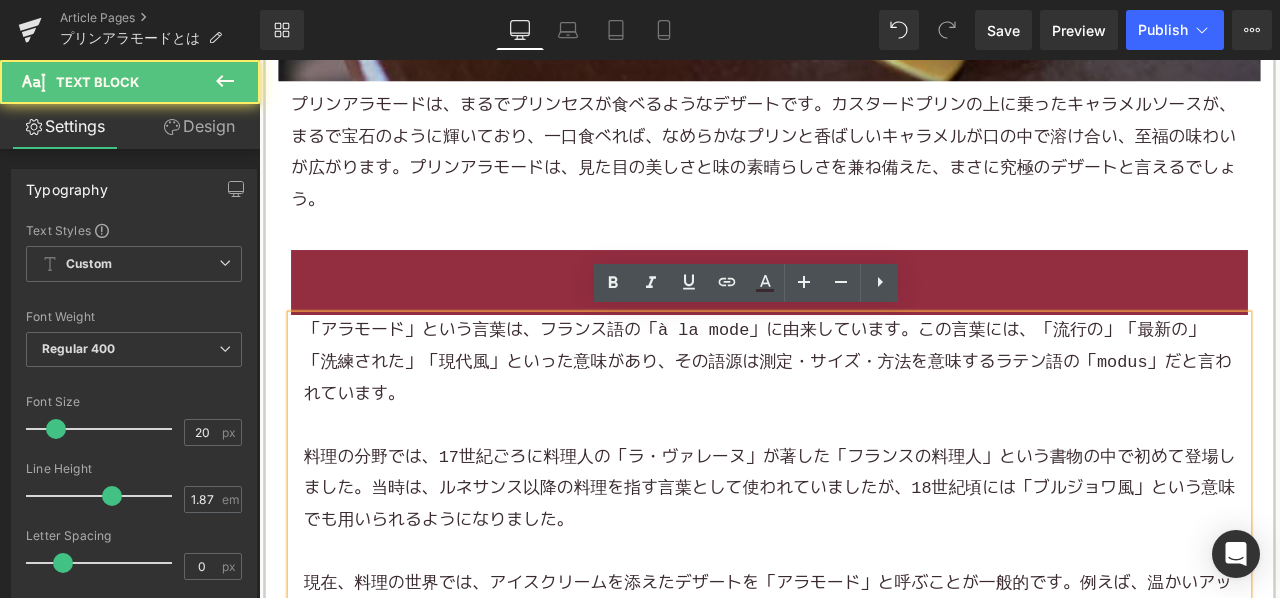 click on "「アラモード」という言葉は、フランス語の「à la mode」に由来しています。この言葉には、「流行の」「最新の」「洗練された」「現代風」といった意味があり、その語源は測定・サイズ・方法を意味するラテン語の「modus」だと言われています。" at bounding box center [864, 418] 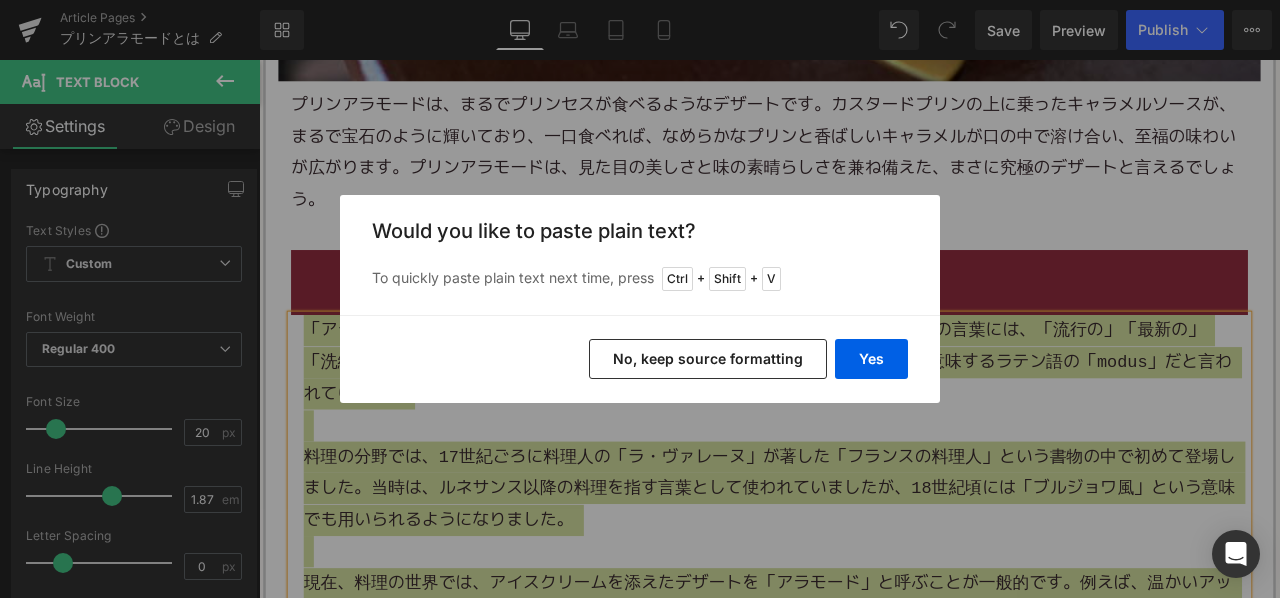 click on "No, keep source formatting" at bounding box center (708, 359) 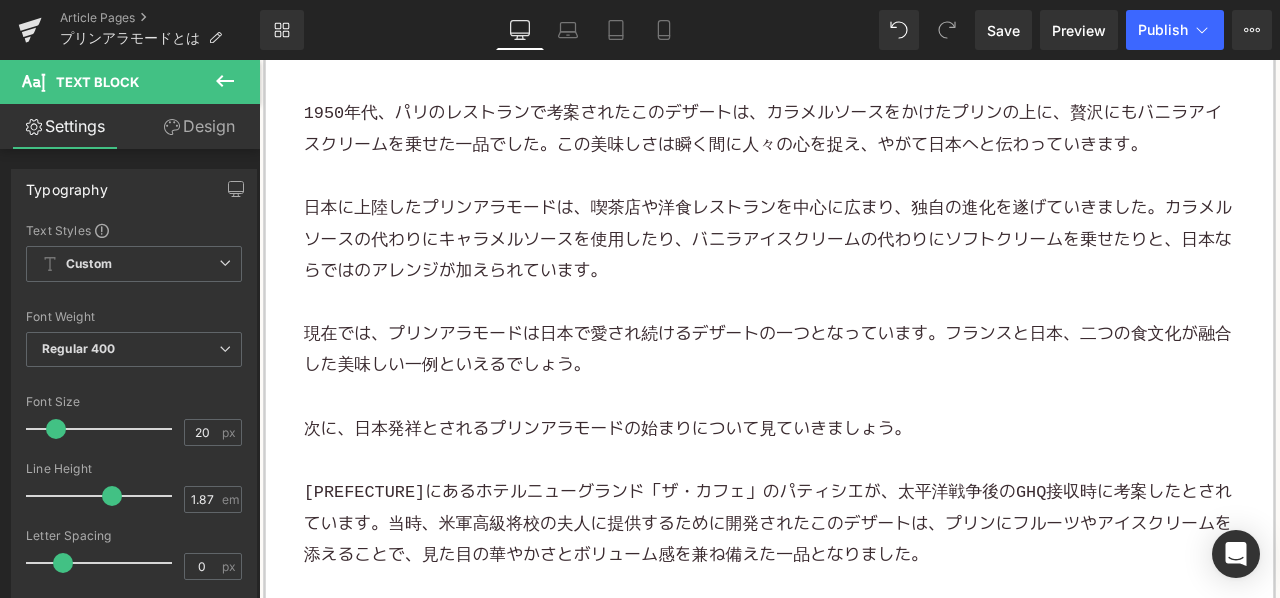 scroll, scrollTop: 1900, scrollLeft: 0, axis: vertical 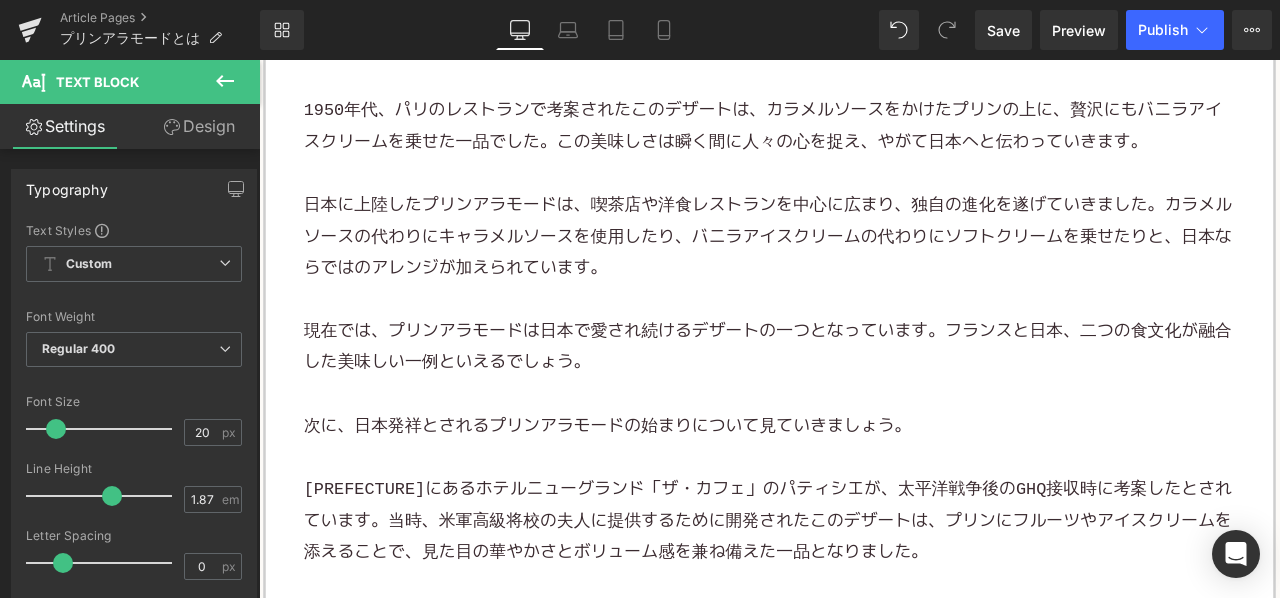 click on "日本に上陸したプリンアラモードは、喫茶店や洋食レストランを中心に広まり、独自の進化を遂げていきました。カラメルソースの代わりにキャラメルソースを使用したり、バニラアイスクリームの代わりにソフトクリームを乗せたりと、日本ならではのアレンジが加えられています。" at bounding box center (864, 269) 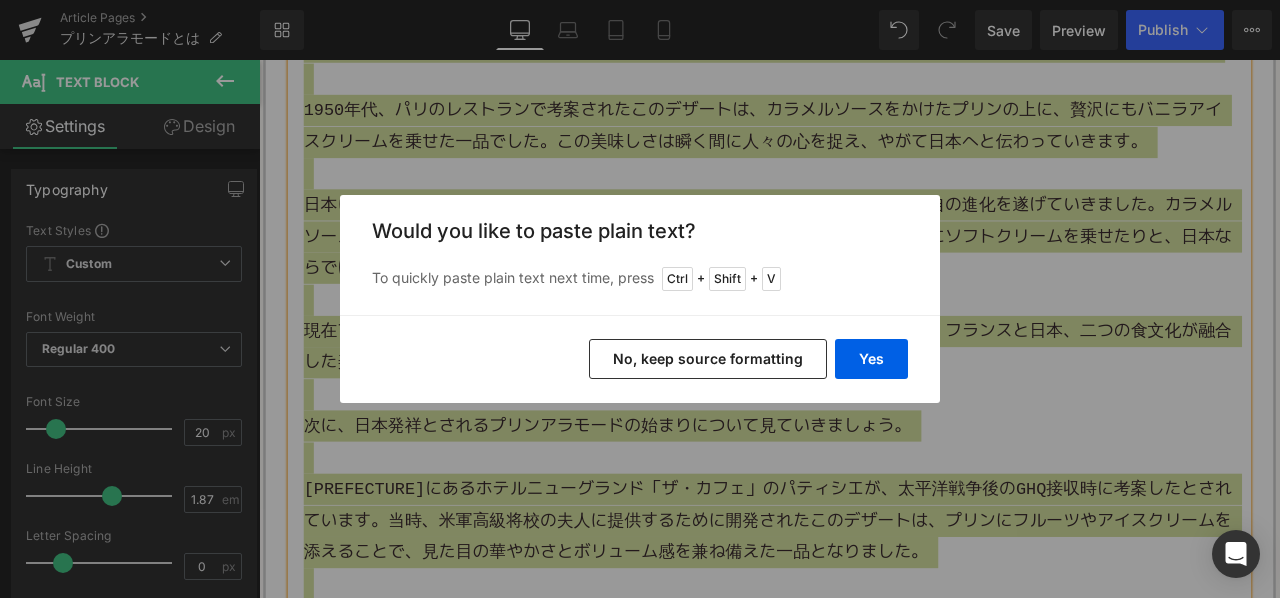 click on "No, keep source formatting" at bounding box center [708, 359] 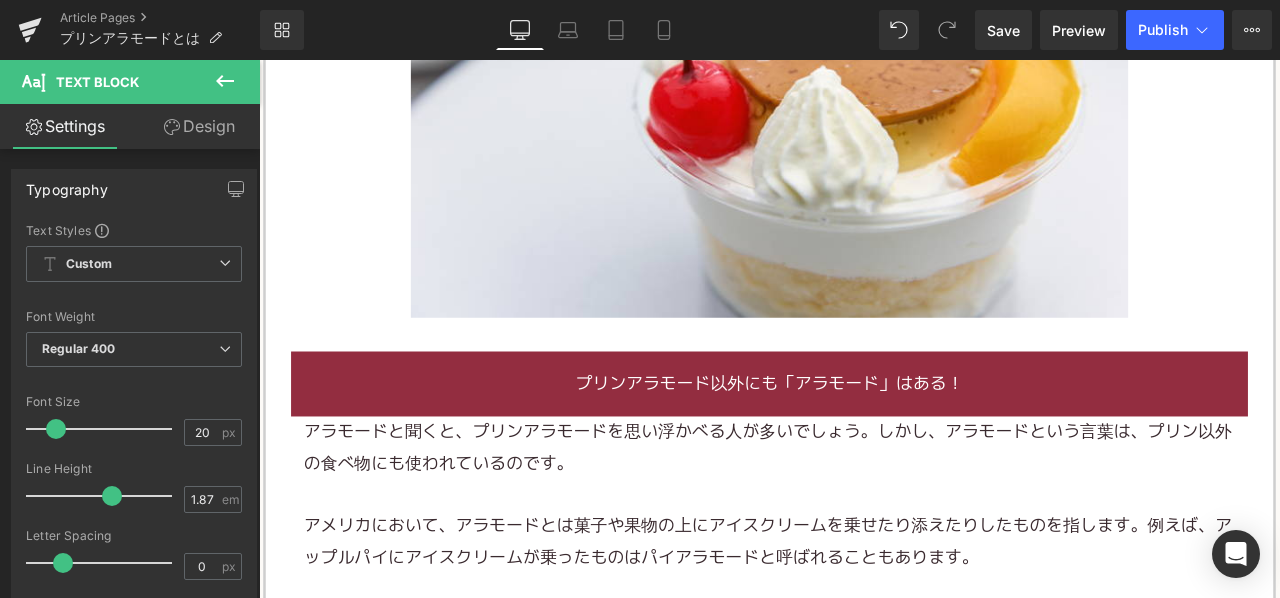 scroll, scrollTop: 2900, scrollLeft: 0, axis: vertical 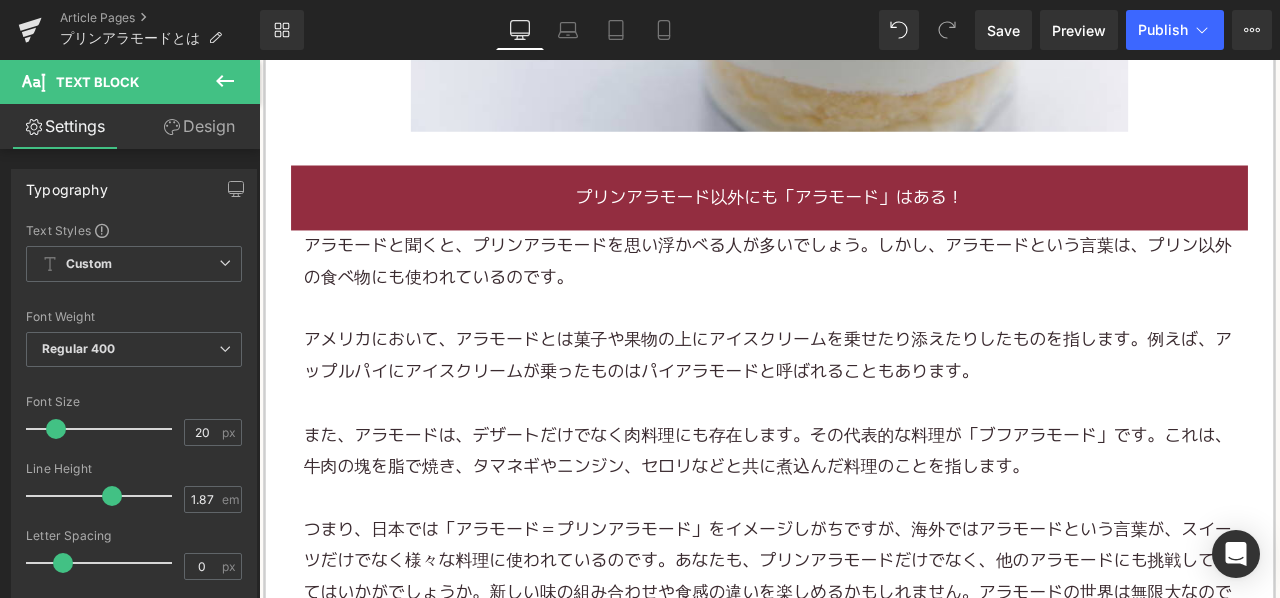 click at bounding box center (864, 355) 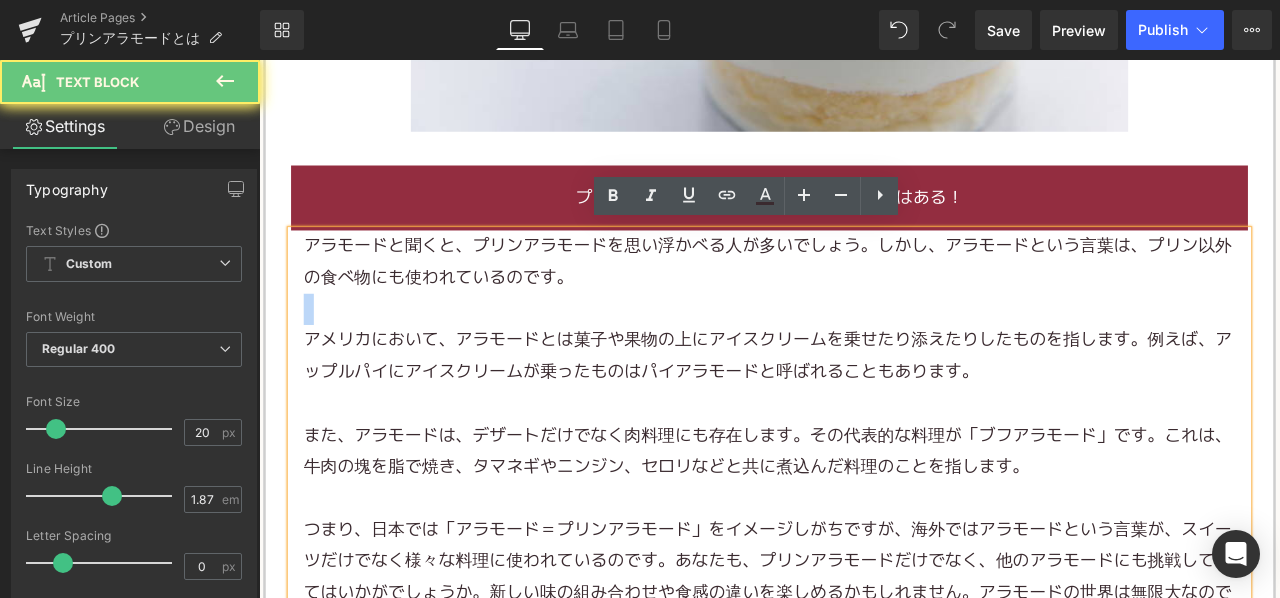 click at bounding box center (864, 355) 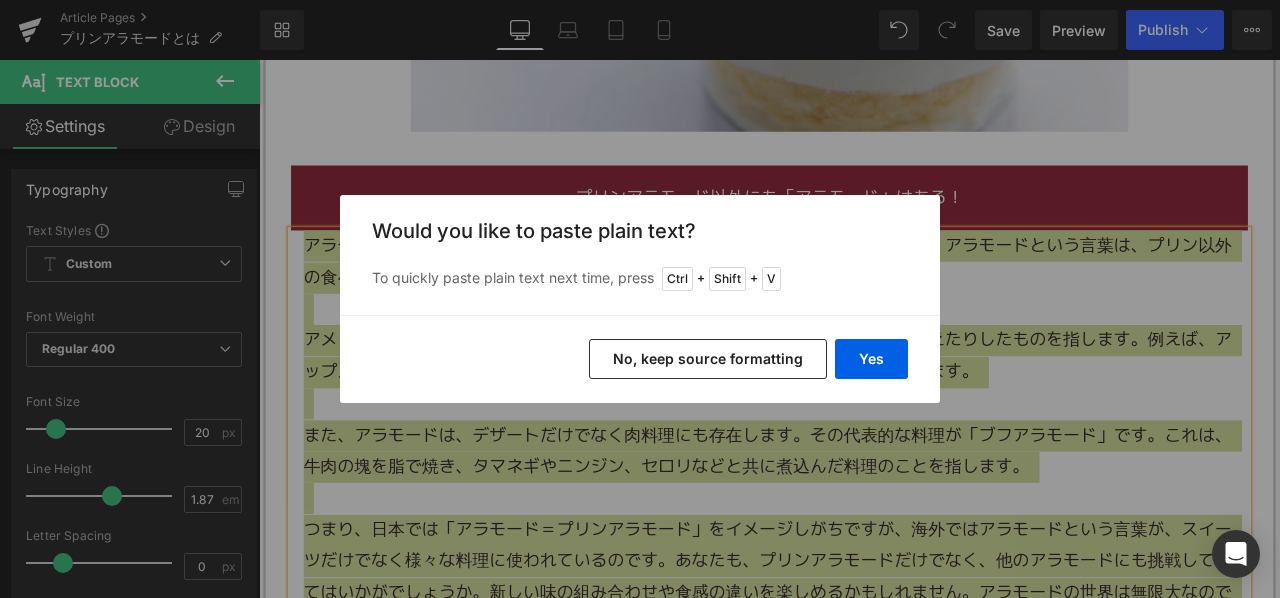 click on "No, keep source formatting" at bounding box center (708, 359) 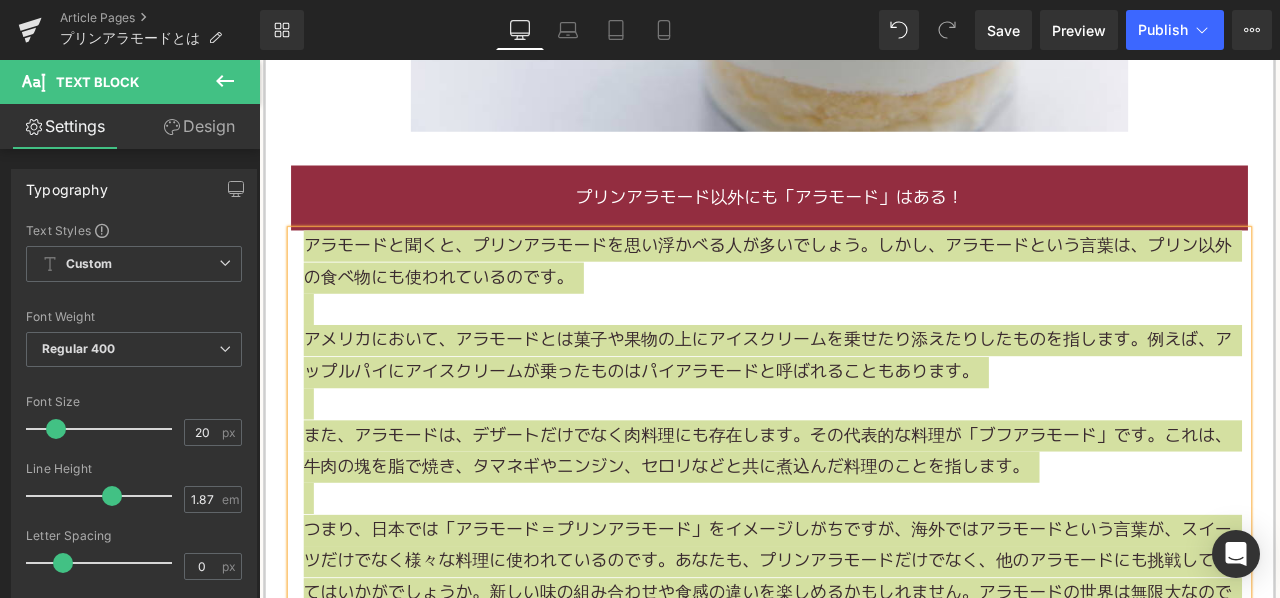 type 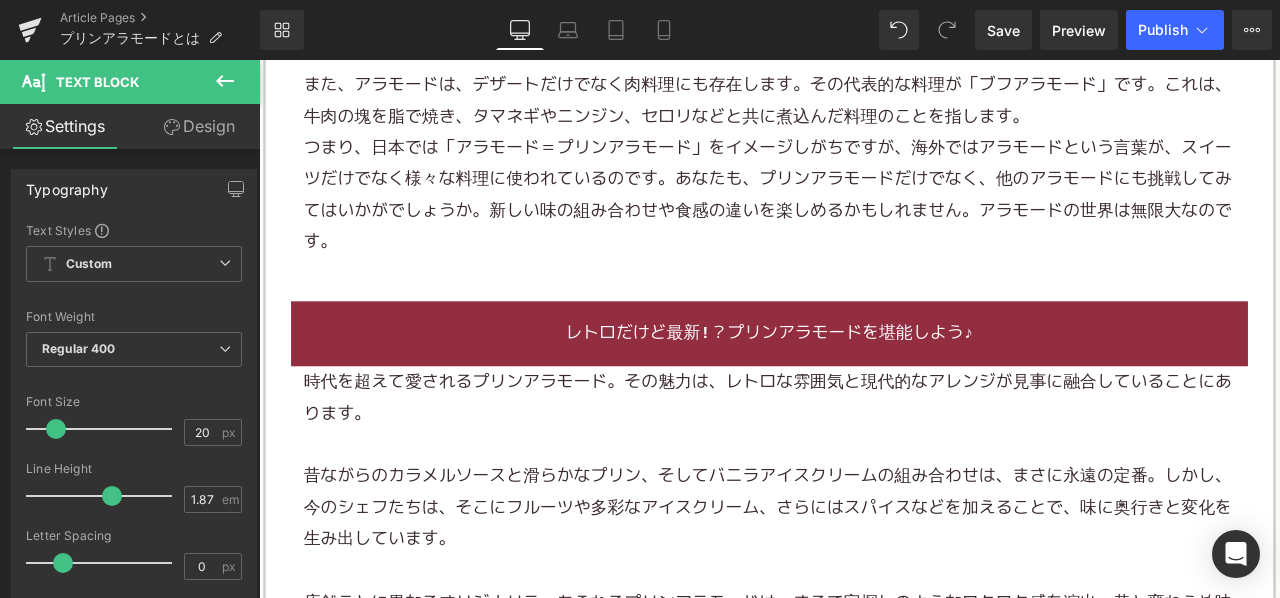 scroll, scrollTop: 3300, scrollLeft: 0, axis: vertical 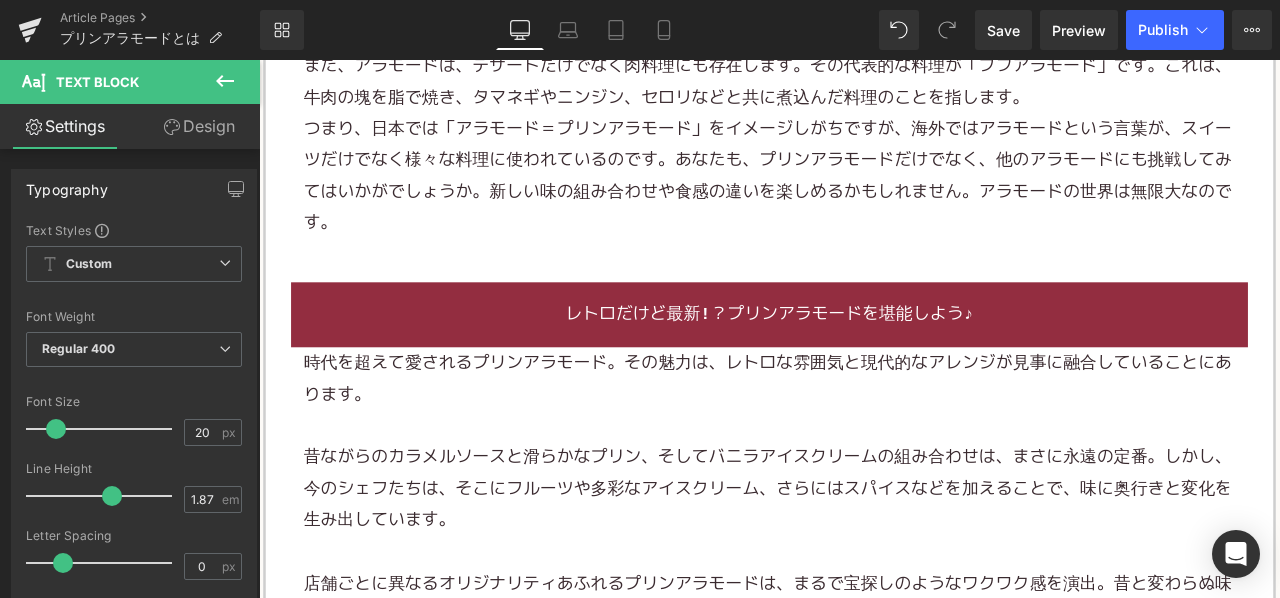 click on "時代を超えて愛されるプリンアラモード。その魅力は、レトロな雰囲気と現代的なアレンジが見事に融合していることにあります。" at bounding box center [864, 438] 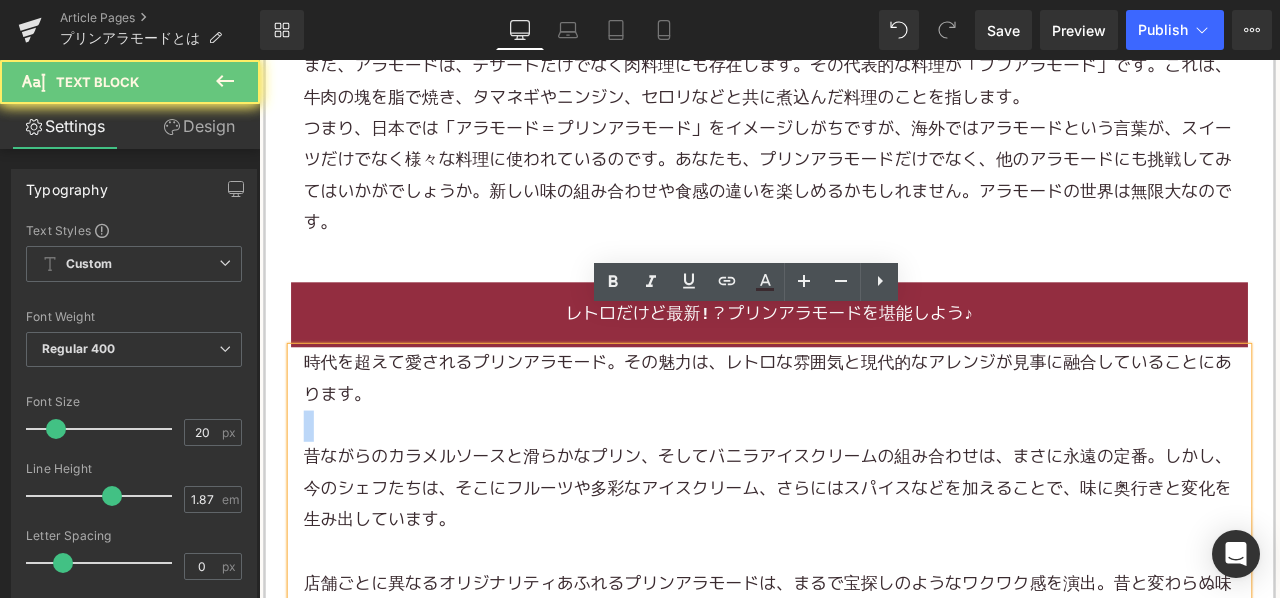 click on "時代を超えて愛されるプリンアラモード。その魅力は、レトロな雰囲気と現代的なアレンジが見事に融合していることにあります。" at bounding box center (864, 438) 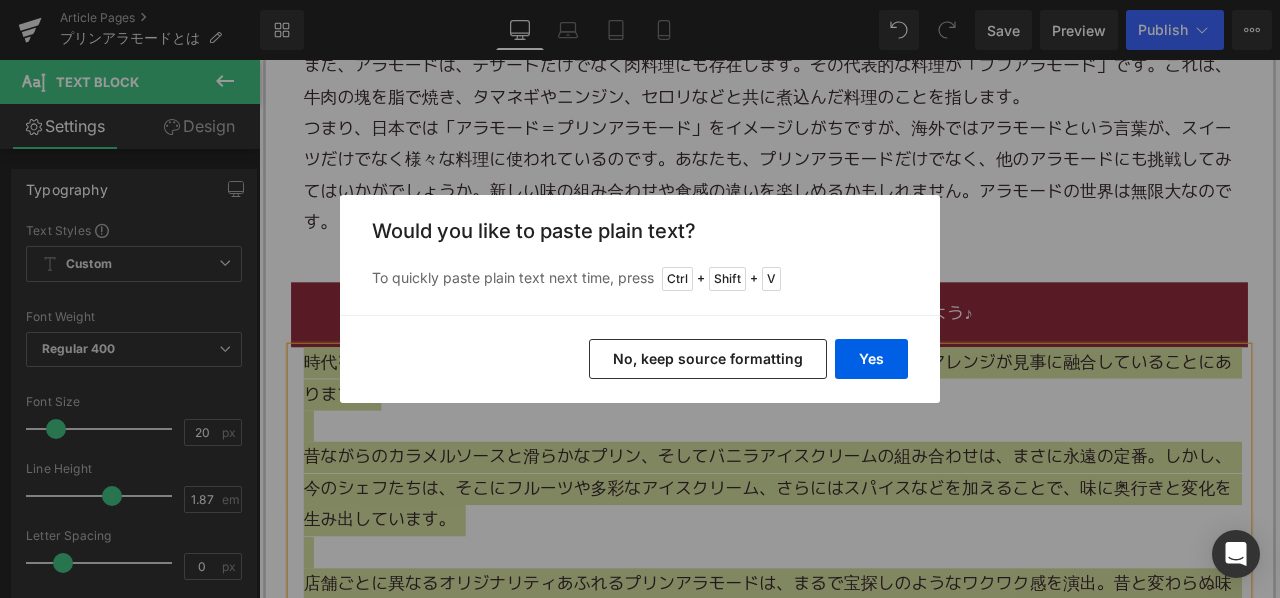 click on "No, keep source formatting" at bounding box center (708, 359) 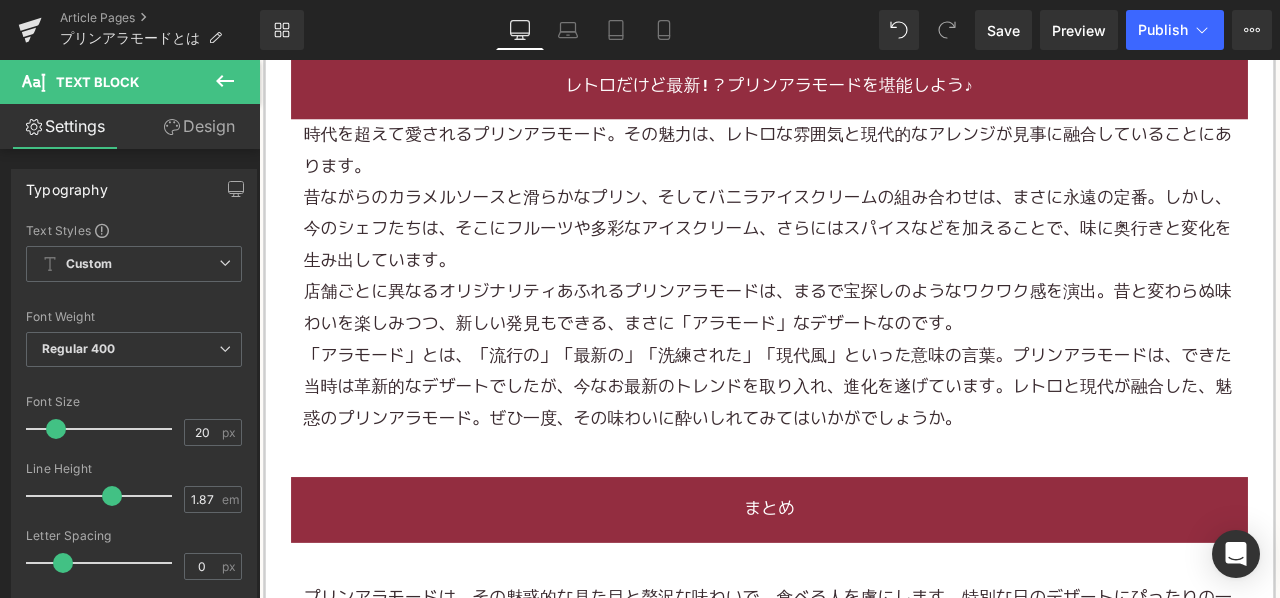 scroll, scrollTop: 3900, scrollLeft: 0, axis: vertical 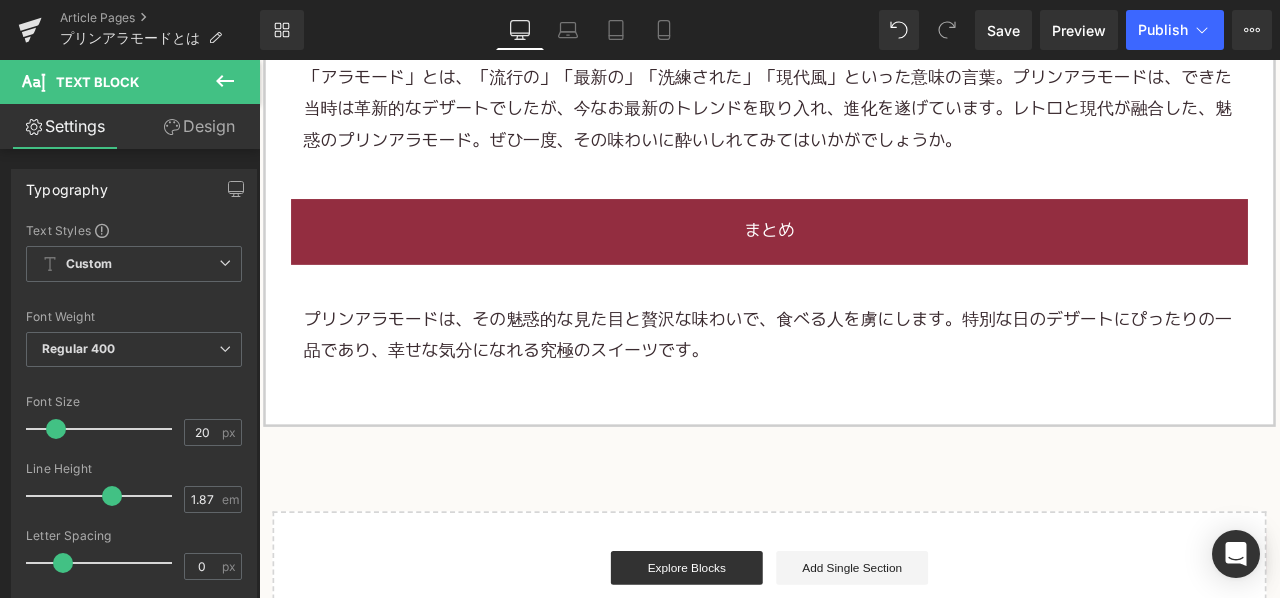 click on "プリンアラモードは、その魅惑的な見た目と贅沢な味わいで、食べる人を虜にします。特別な日のデザートにぴったりの一品であり、幸せな気分になれる究極のスイーツです。" at bounding box center (864, 387) 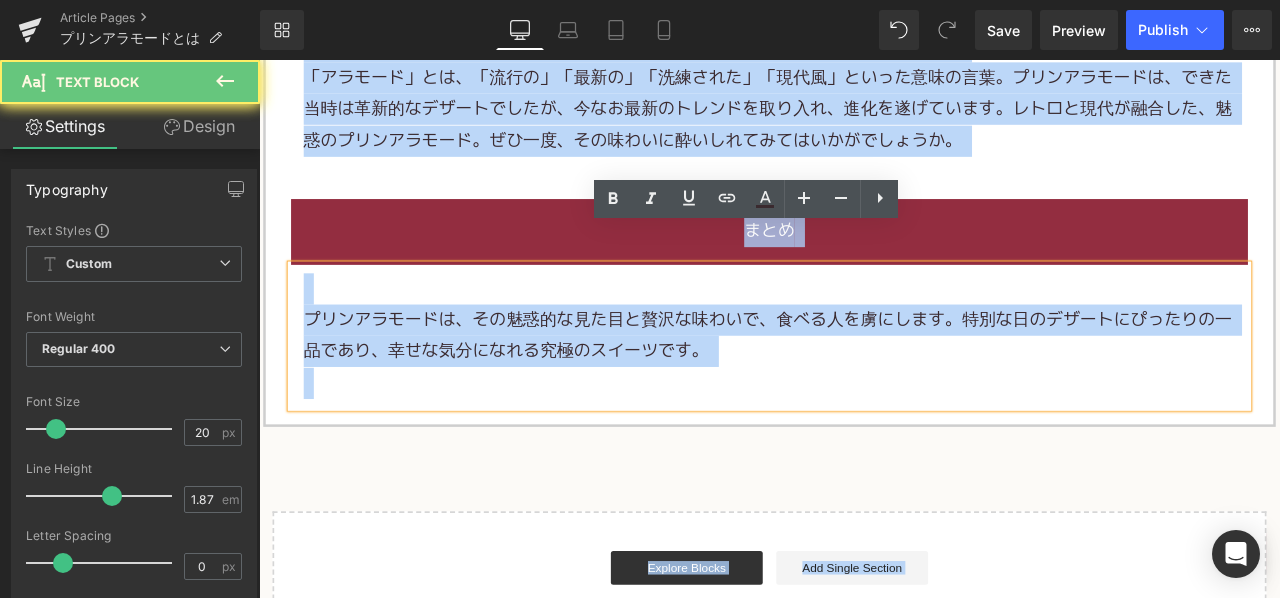 click on "プリンアラモードは、その魅惑的な見た目と贅沢な味わいで、食べる人を虜にします。特別な日のデザートにぴったりの一品であり、幸せな気分になれる究極のスイーツです。" at bounding box center [864, 387] 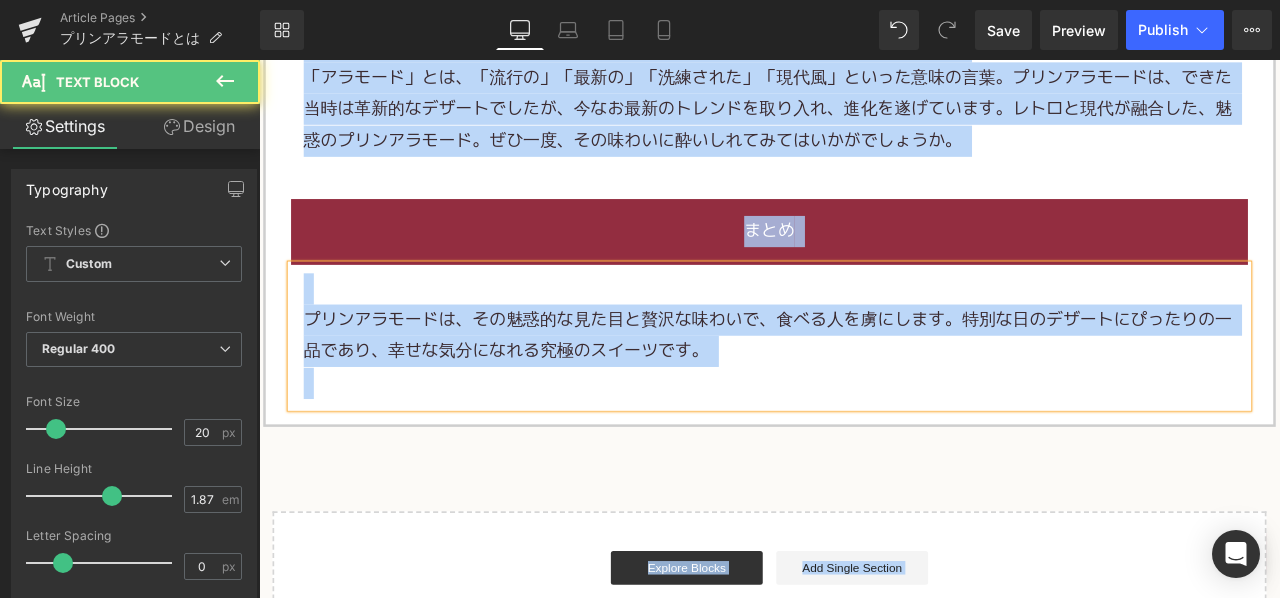 click on "プリンアラモードは、その魅惑的な見た目と贅沢な味わいで、食べる人を虜にします。特別な日のデザートにぴったりの一品であり、幸せな気分になれる究極のスイーツです。" at bounding box center (864, 387) 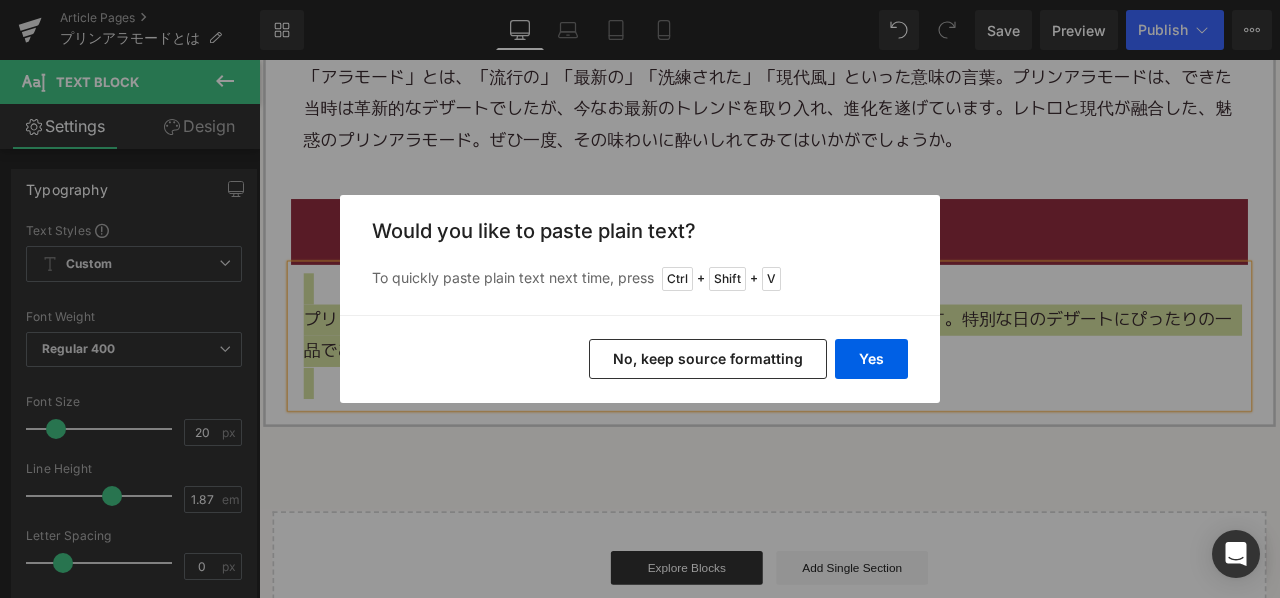 click on "No, keep source formatting" at bounding box center (708, 359) 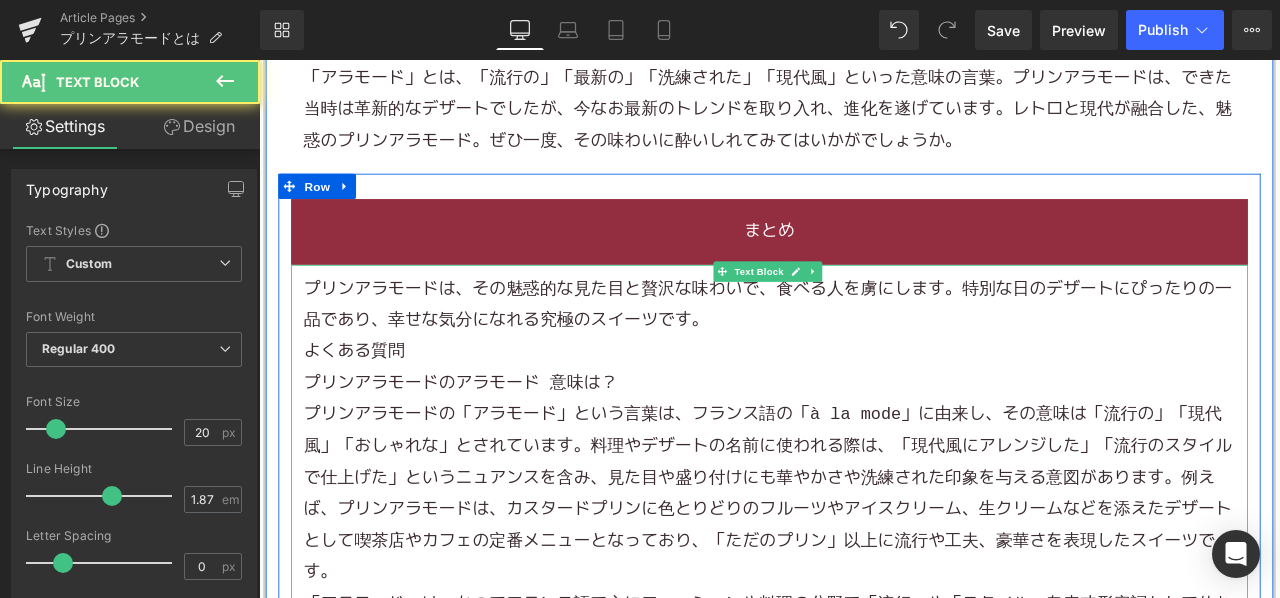 click on "プリンアラモードは、その魅惑的な見た目と贅沢な味わいで、食べる人を虜にします。特別な日のデザートにぴったりの一品であり、幸せな気分になれる究極の スイーツ です。" at bounding box center [864, 350] 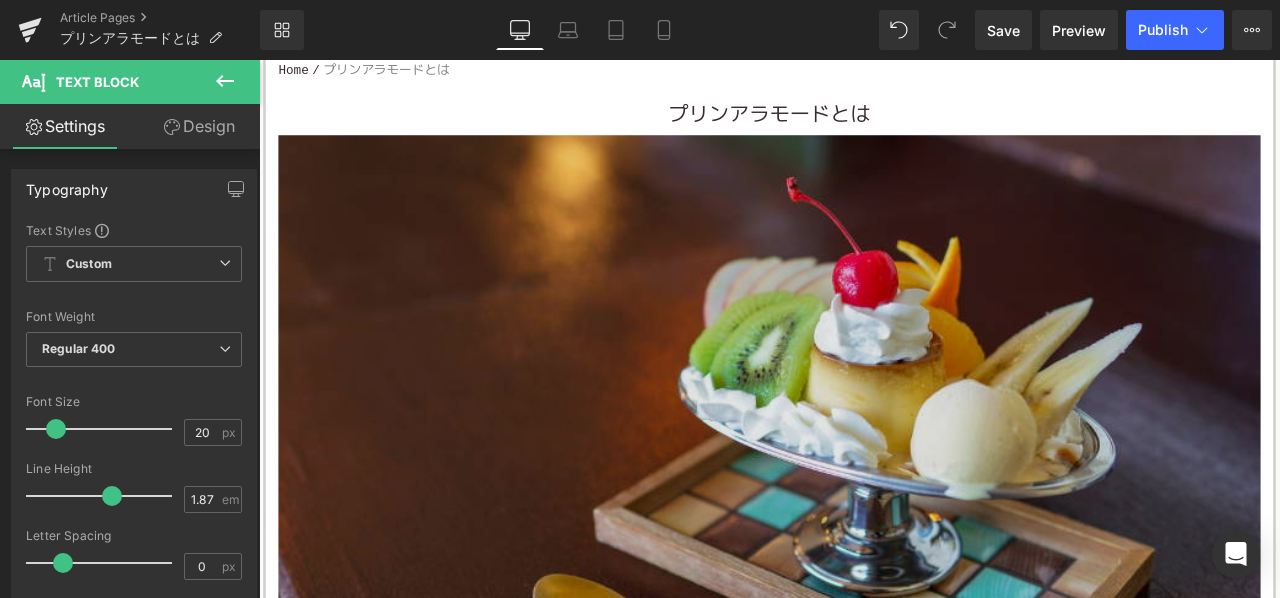 scroll, scrollTop: 700, scrollLeft: 0, axis: vertical 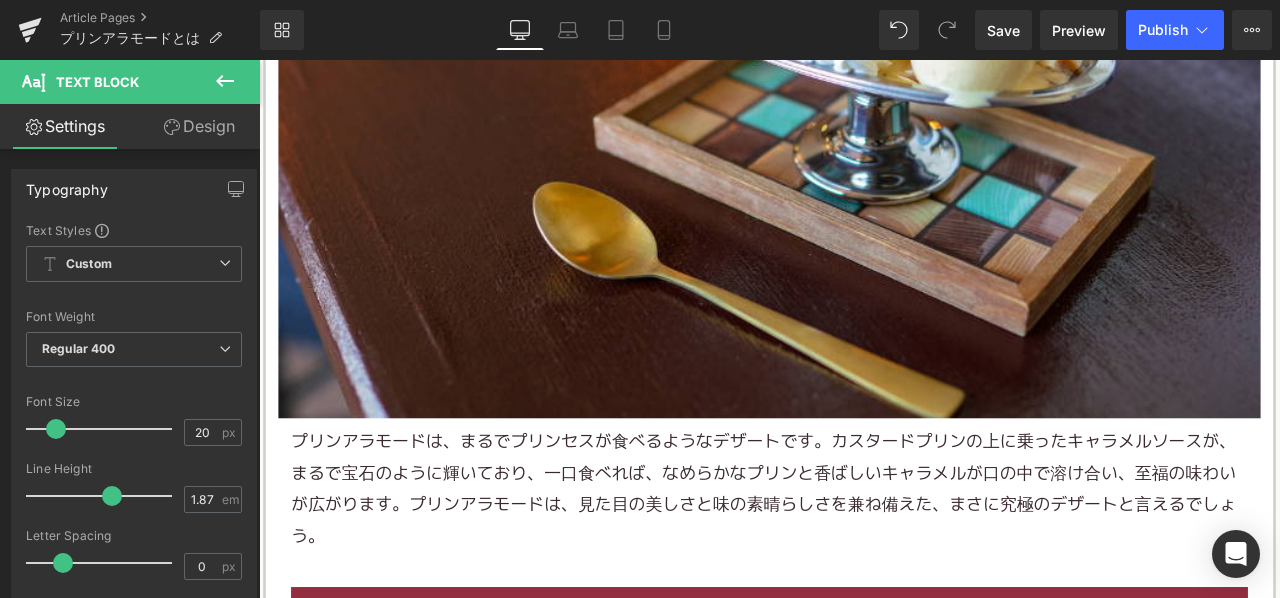 click on "プリン アラモードは、まるでプリンセスが食べるようなデザートです。カスタードプリンの上に乗った キャラメル ソースが、まるで宝石のように輝いており、一口食べれば、なめらかなプリンと香ばしいキャラメルが口の中で溶け合い、至福の味わいが広がります。 プリンアラモード は、見た目の美しさと味の素晴らしさを兼ね備えた、まさに究極のデザートと言えるでしょう。" at bounding box center (864, 570) 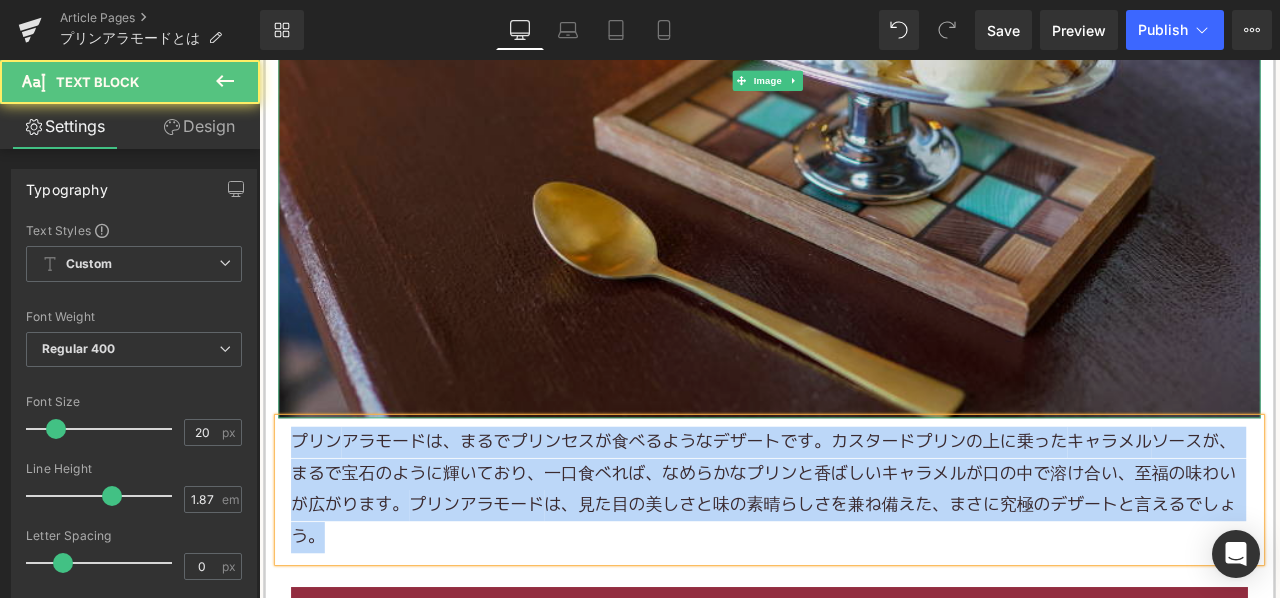 copy on "プリン アラモードは、まるでプリンセスが食べるようなデザートです。カスタードプリンの上に乗った キャラメル ソースが、まるで宝石のように輝いており、一口食べれば、なめらかなプリンと香ばしいキャラメルが口の中で溶け合い、至福の味わいが広がります。 プリンアラモード は、見た目の美しさと味の素晴らしさを兼ね備えた、まさに究極のデザートと言えるでしょう。" 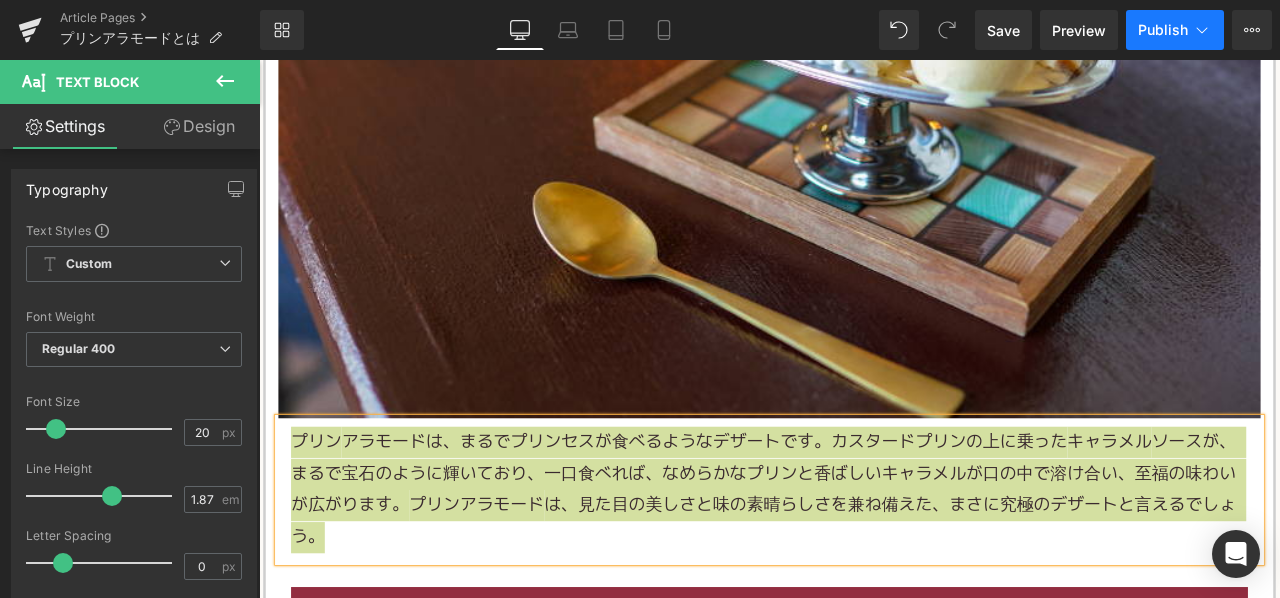 click on "Publish" at bounding box center (1163, 30) 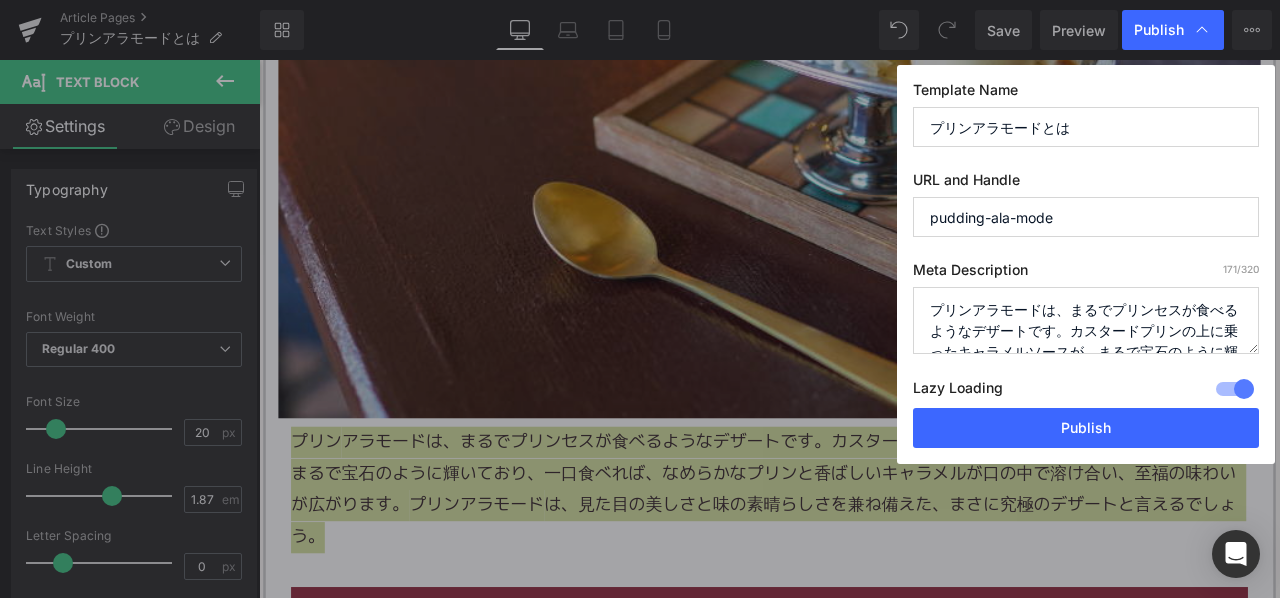 click on "プリンアラモードは、まるでプリンセスが食べるようなデザートです。カスタードプリンの上に乗ったキャラメルソースが、まるで宝石のように輝いています。一口食べれば、なめらかなプリンと香ばしいキャラメルが口の中で溶け合い、至福の味わいが広がります。プリンアラモードは、見た目の美しさと味の素晴らしさを兼ね備えた、まさに究極のデザートと言えるでしょう。" at bounding box center [1086, 320] 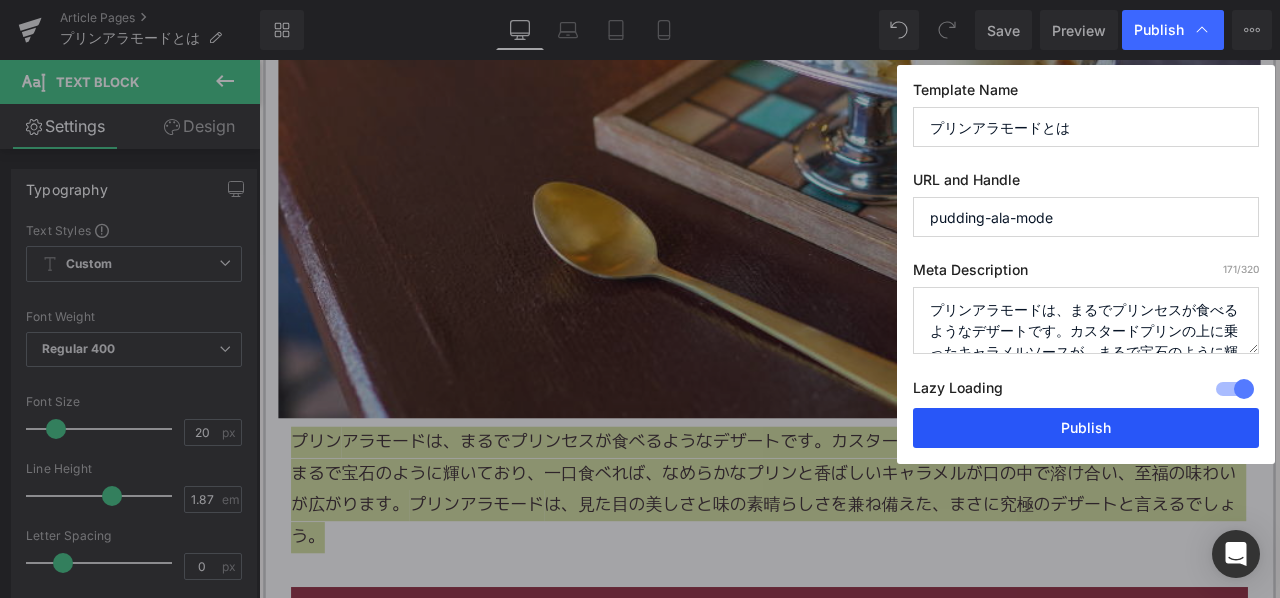 scroll, scrollTop: 132, scrollLeft: 0, axis: vertical 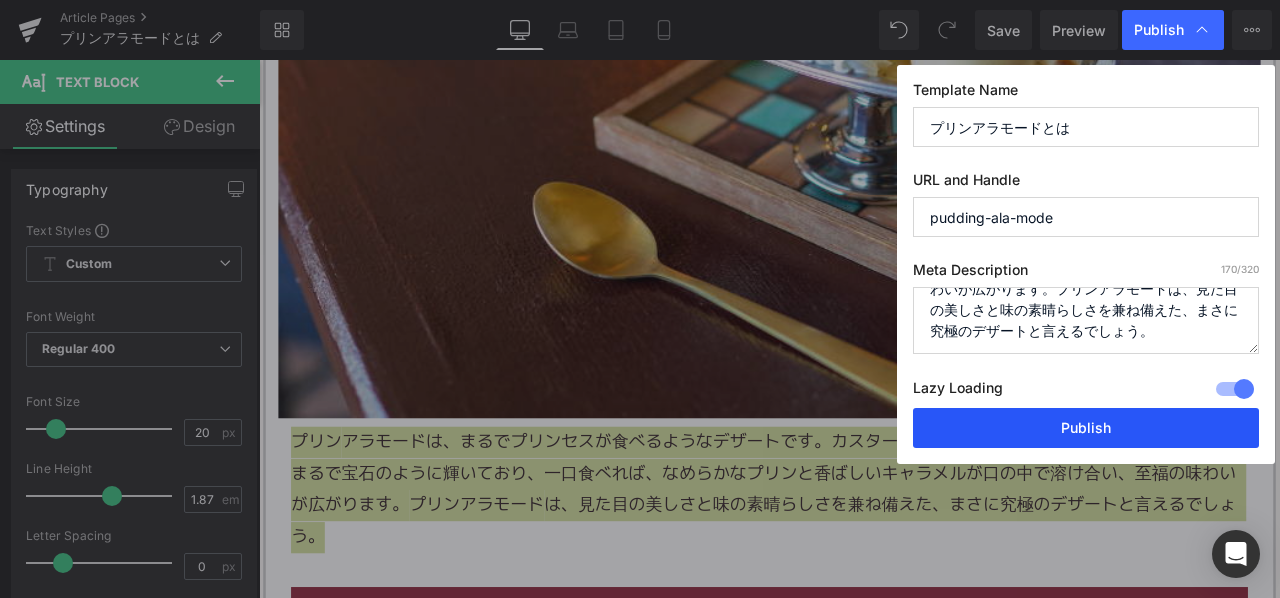 type on "プリンアラモードは、まるでプリンセスが食べるようなデザートです。カスタードプリンの上に乗ったキャラメルソースが、まるで宝石のように輝いており、一口食べれば、なめらかなプリンと香ばしいキャラメルが口の中で溶け合い、至福の味わいが広がります。プリンアラモードは、見た目の美しさと味の素晴らしさを兼ね備えた、まさに究極のデザートと言えるでしょう。" 